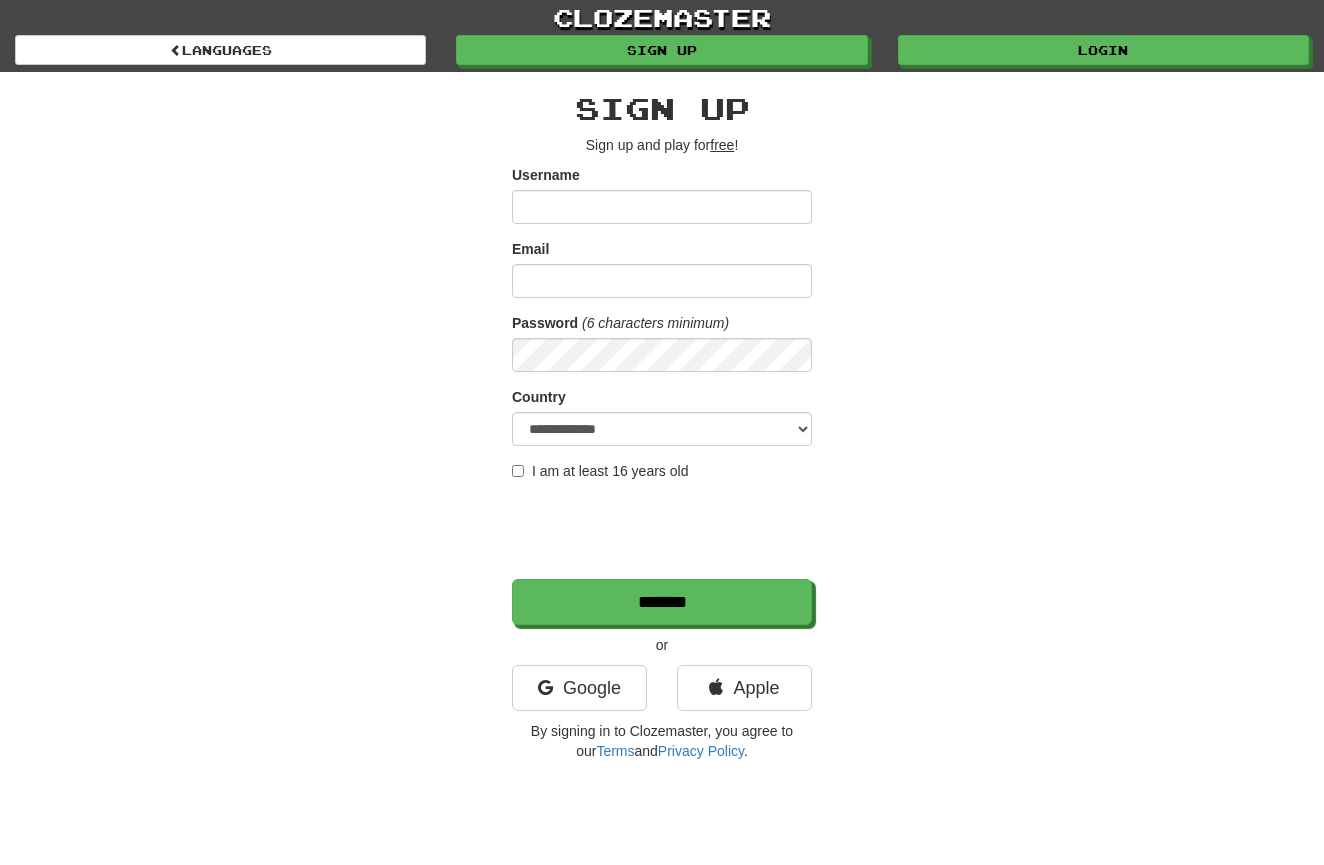 scroll, scrollTop: 0, scrollLeft: 0, axis: both 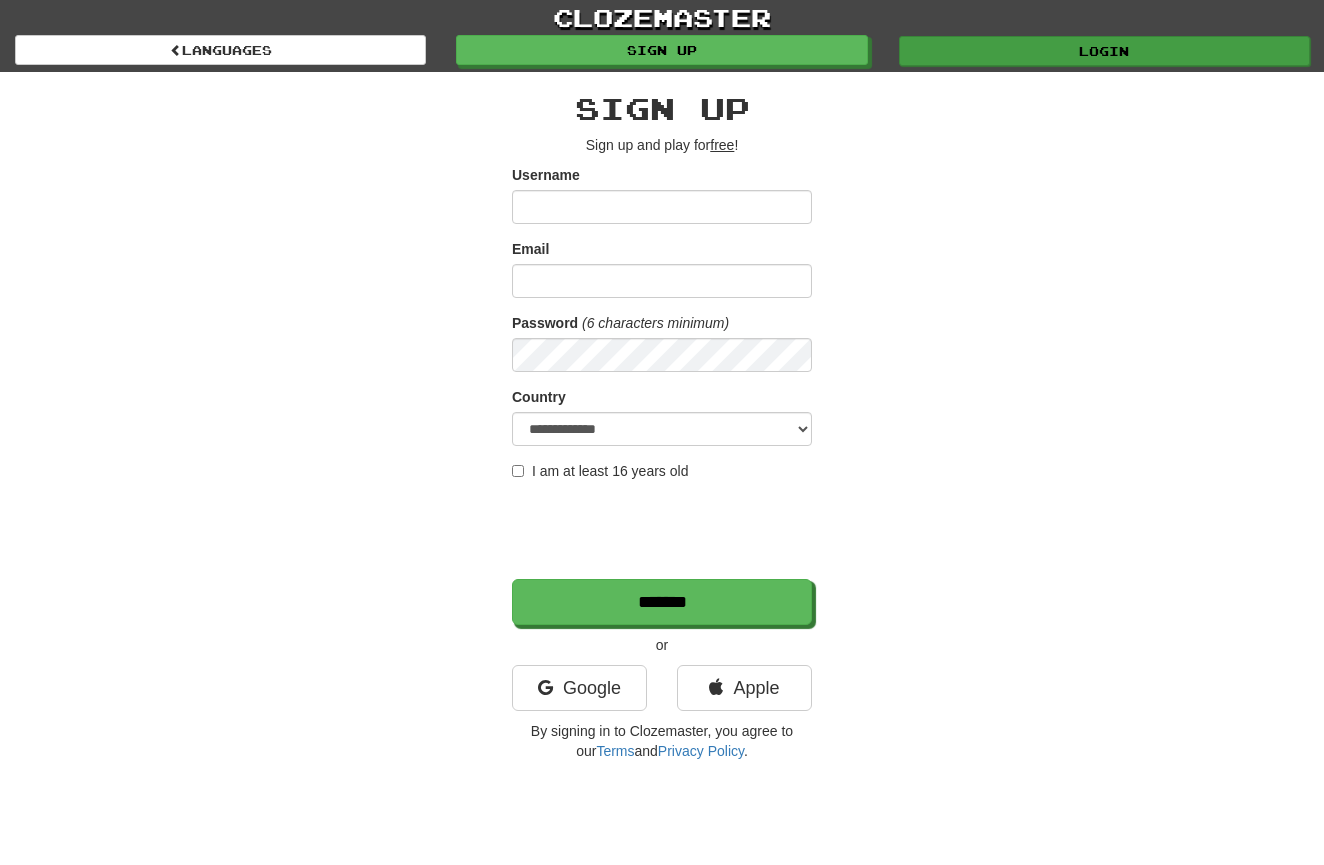 click on "Login" at bounding box center (1104, 51) 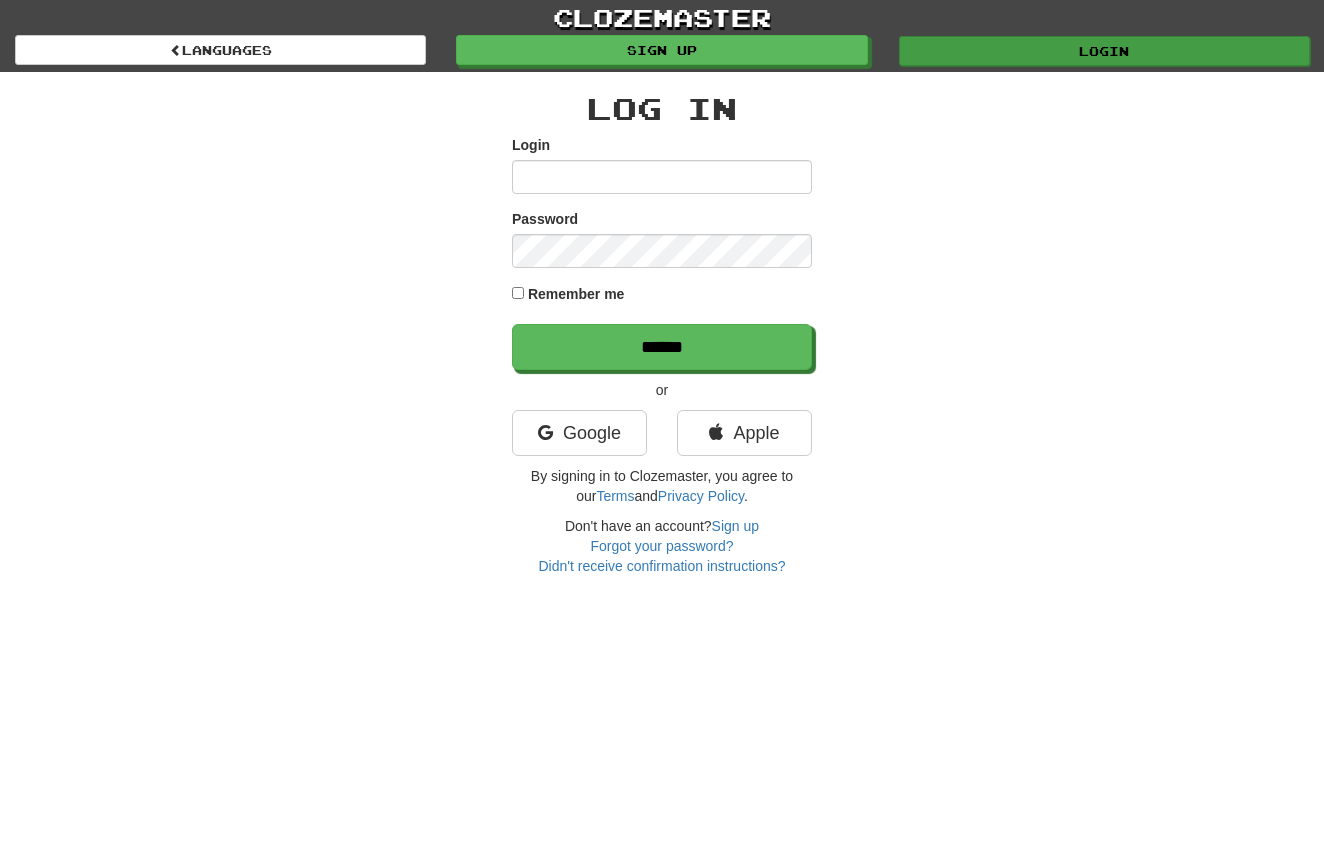scroll, scrollTop: 0, scrollLeft: 0, axis: both 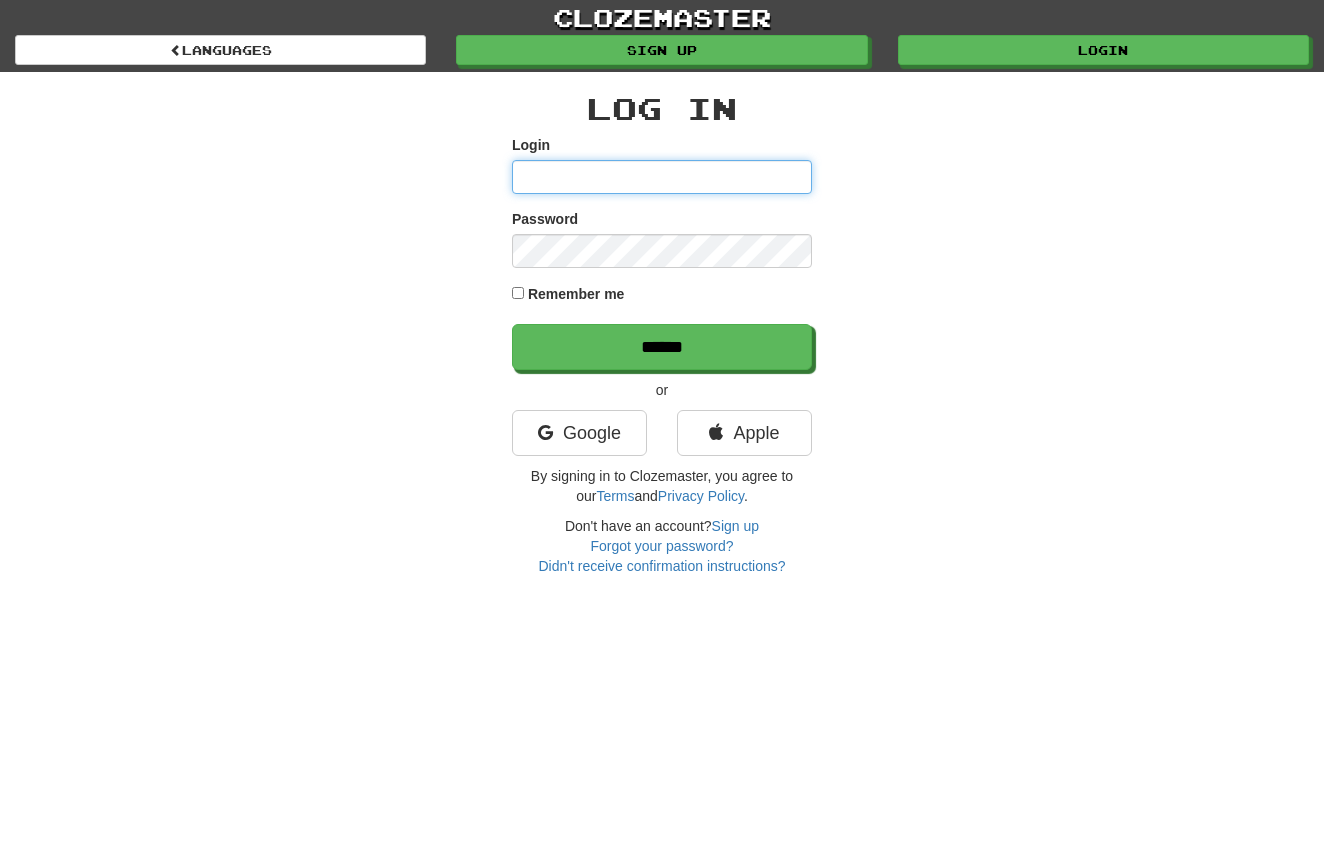 click on "Login" at bounding box center (662, 177) 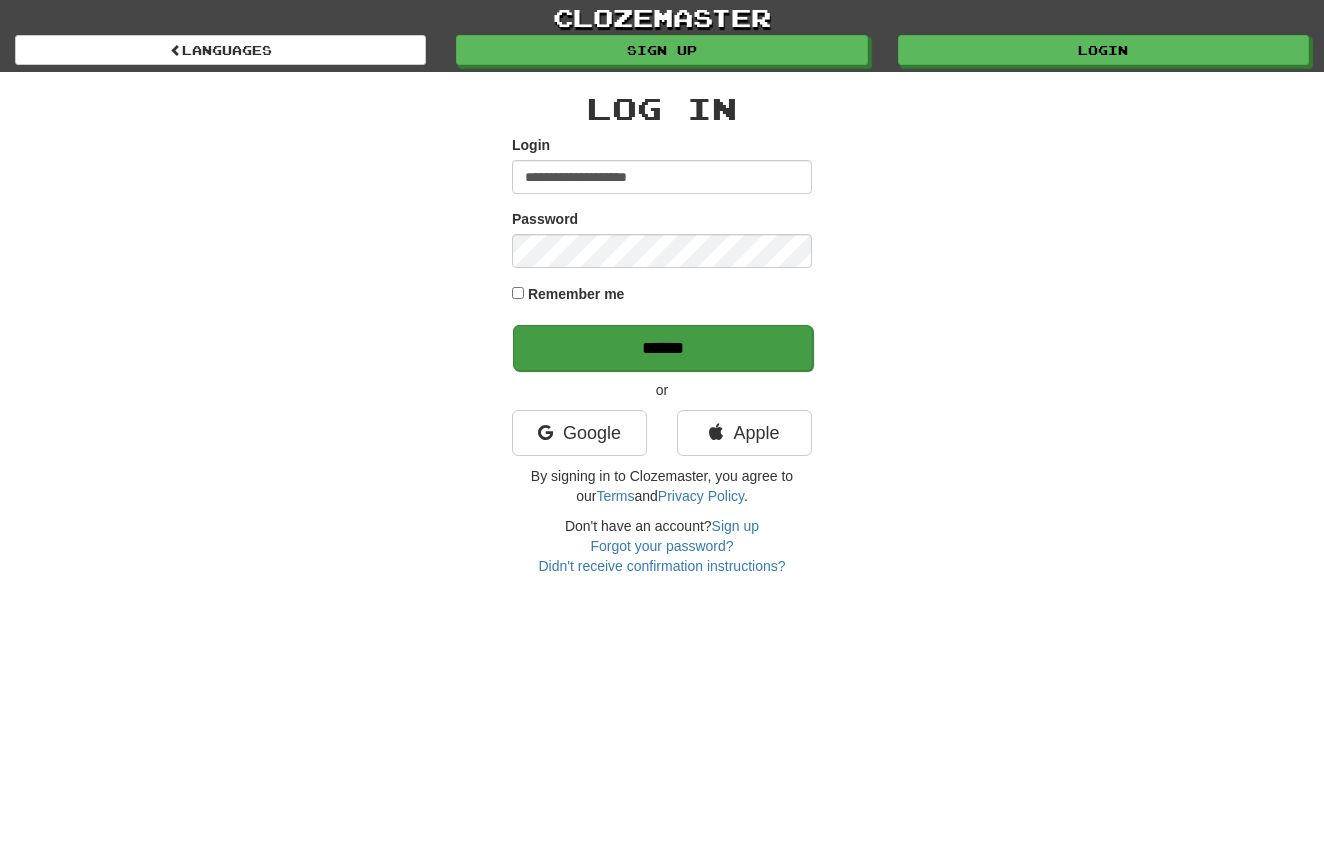 click on "******" at bounding box center [663, 348] 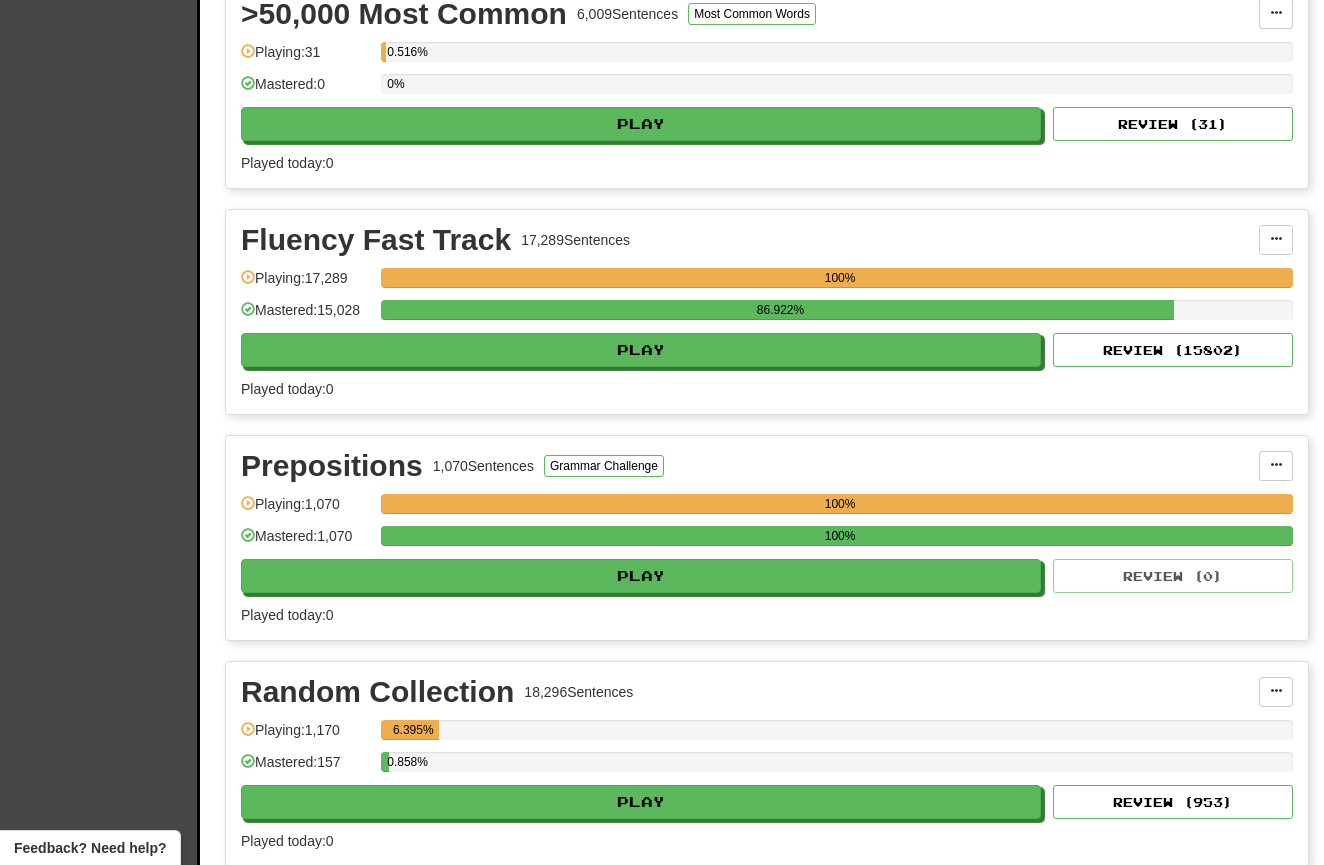 scroll, scrollTop: 706, scrollLeft: 0, axis: vertical 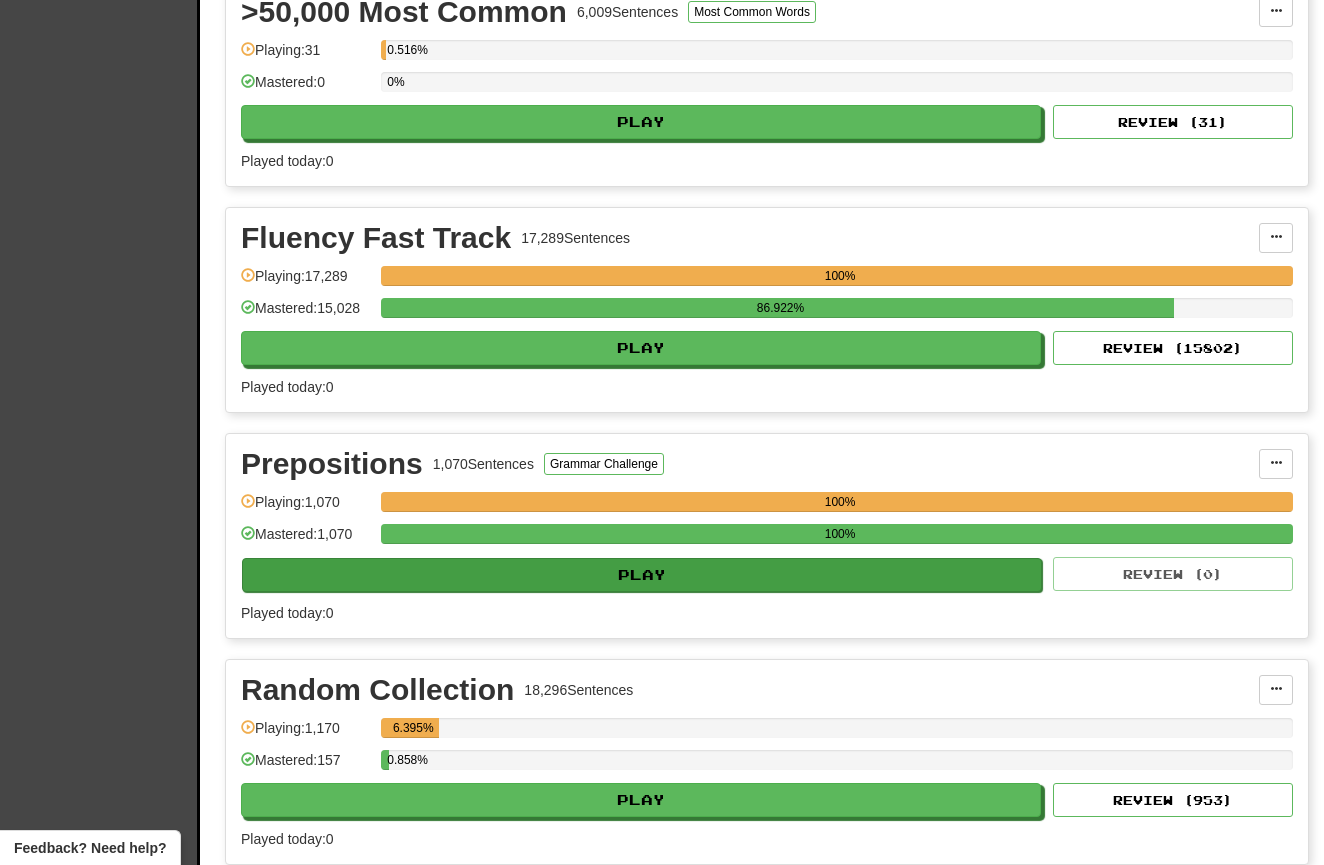 click on "Play" at bounding box center [642, 575] 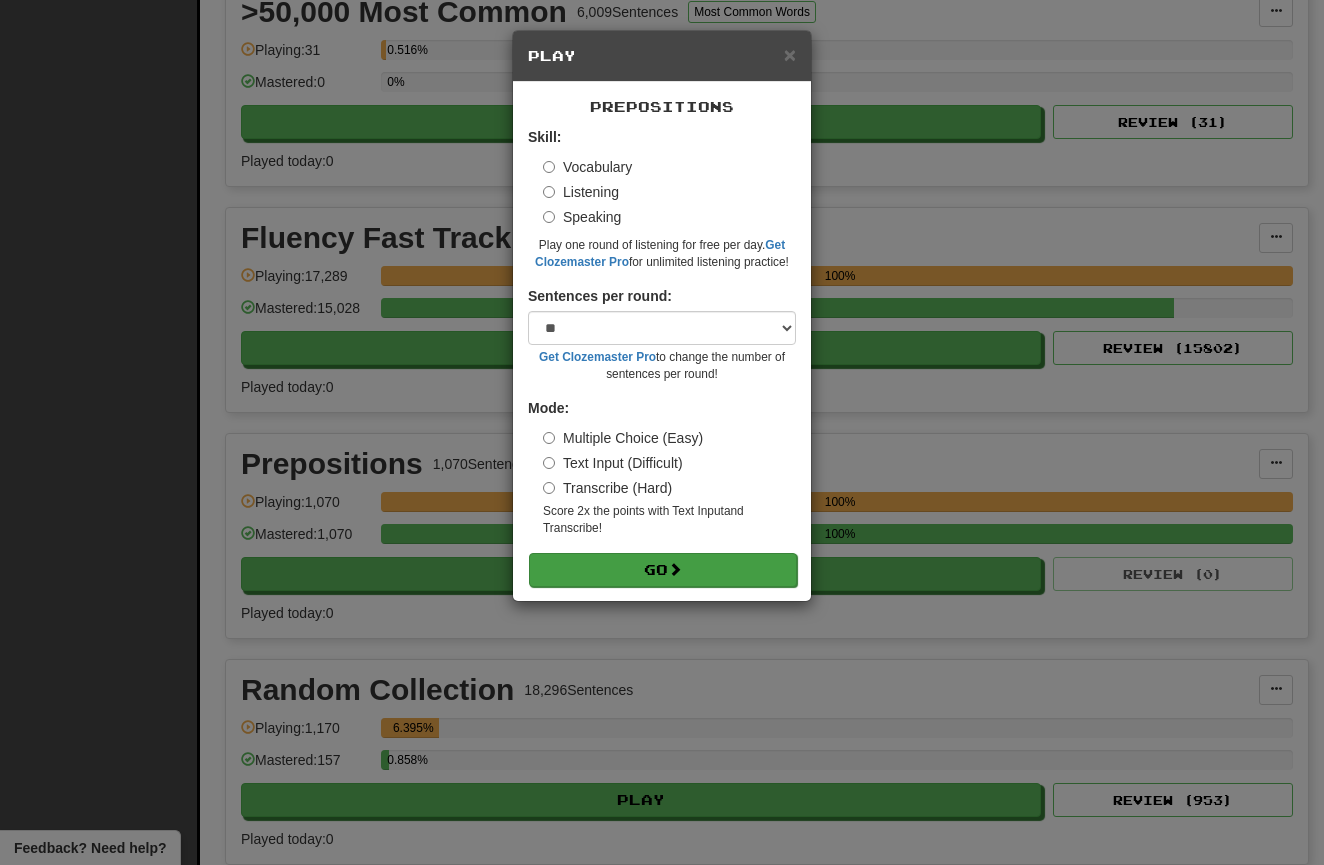 click on "Go" at bounding box center (663, 570) 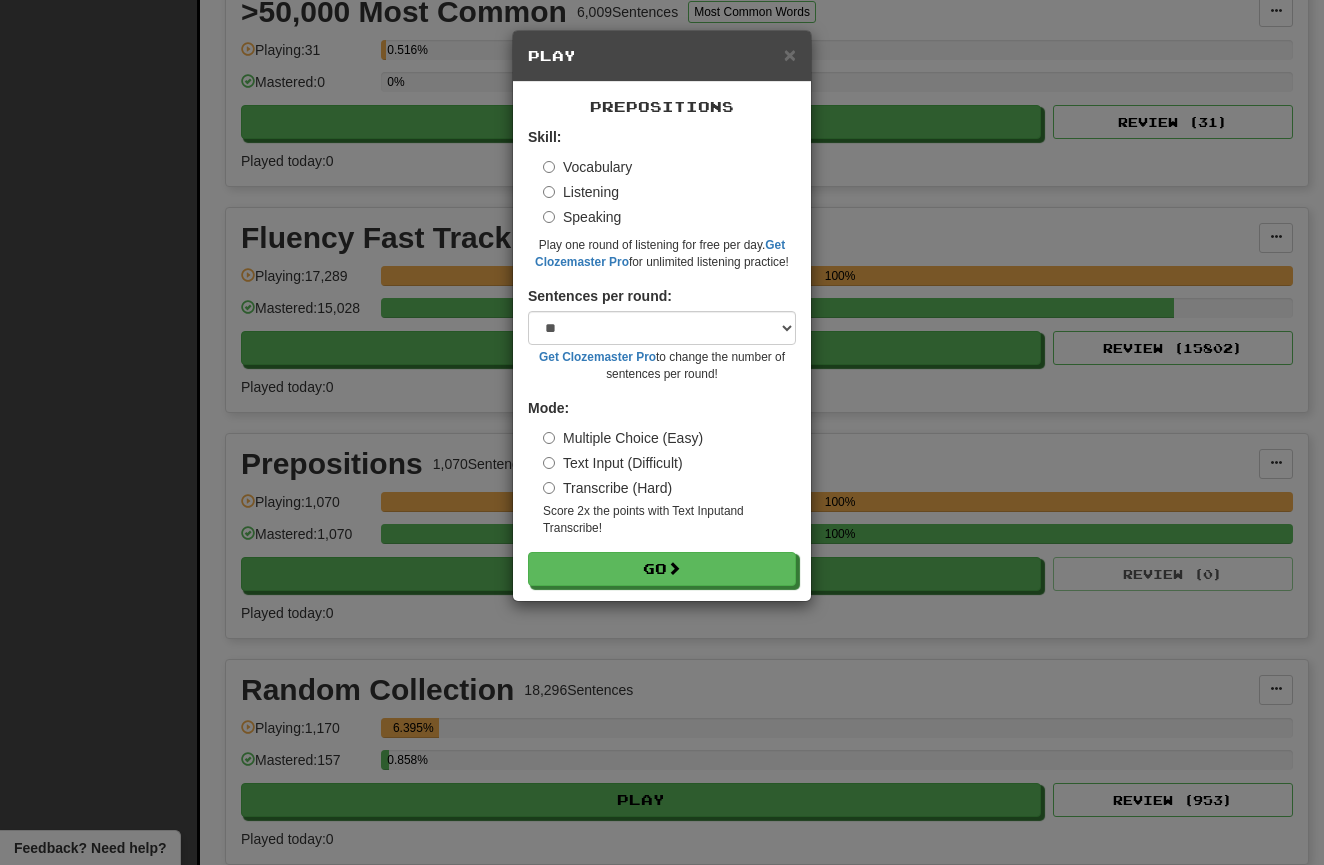 click on "× Play Prepositions Skill: Vocabulary Listening Speaking Play one round of listening for free per day.  Get Clozemaster Pro  for unlimited listening practice! Sentences per round: * ** ** ** ** ** *** ******** Get Clozemaster Pro  to change the number of sentences per round! Mode: Multiple Choice (Easy) Text Input (Difficult) Transcribe (Hard) Score 2x the points with Text Input  and Transcribe ! Go" at bounding box center (662, 432) 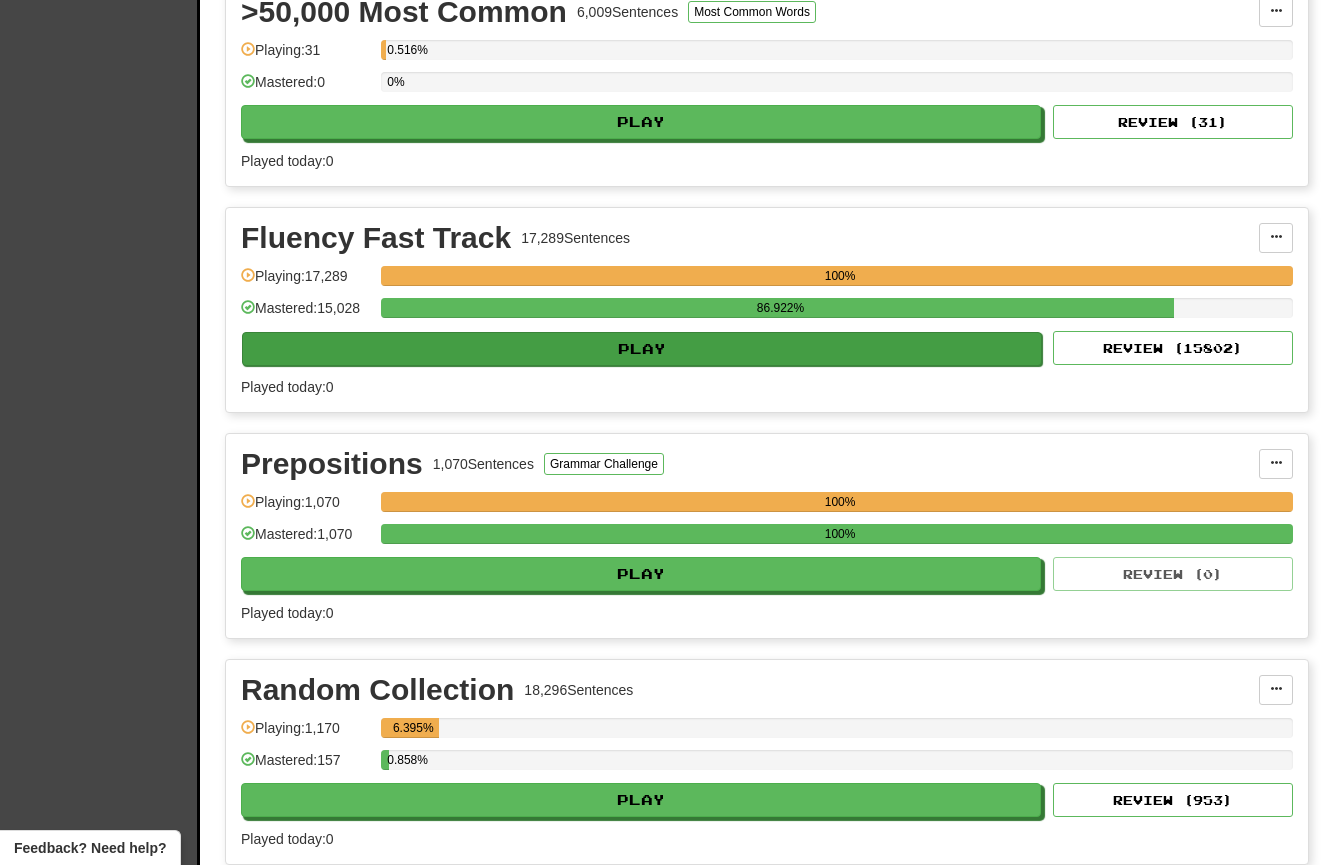 click on "Play" at bounding box center (642, 349) 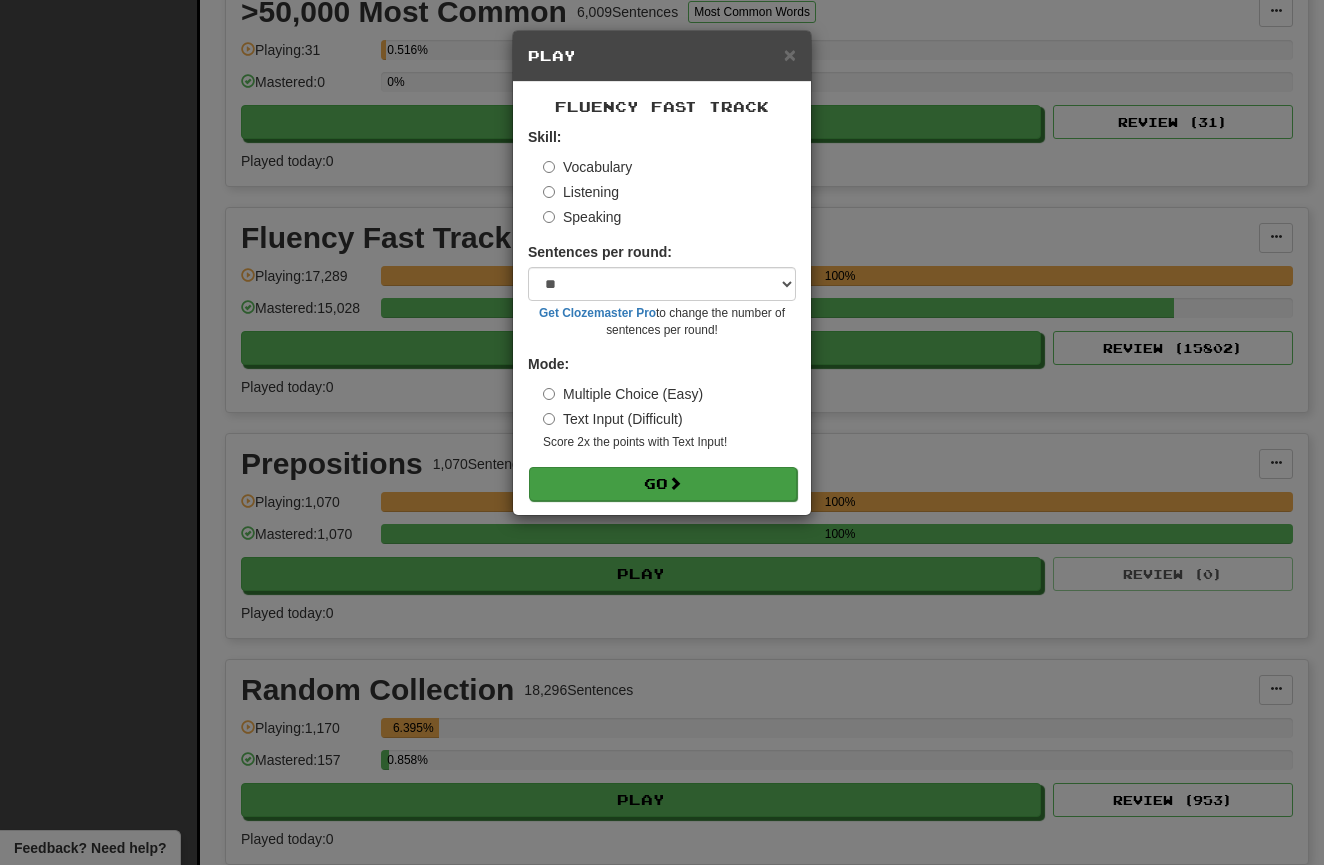 click on "Go" at bounding box center (663, 484) 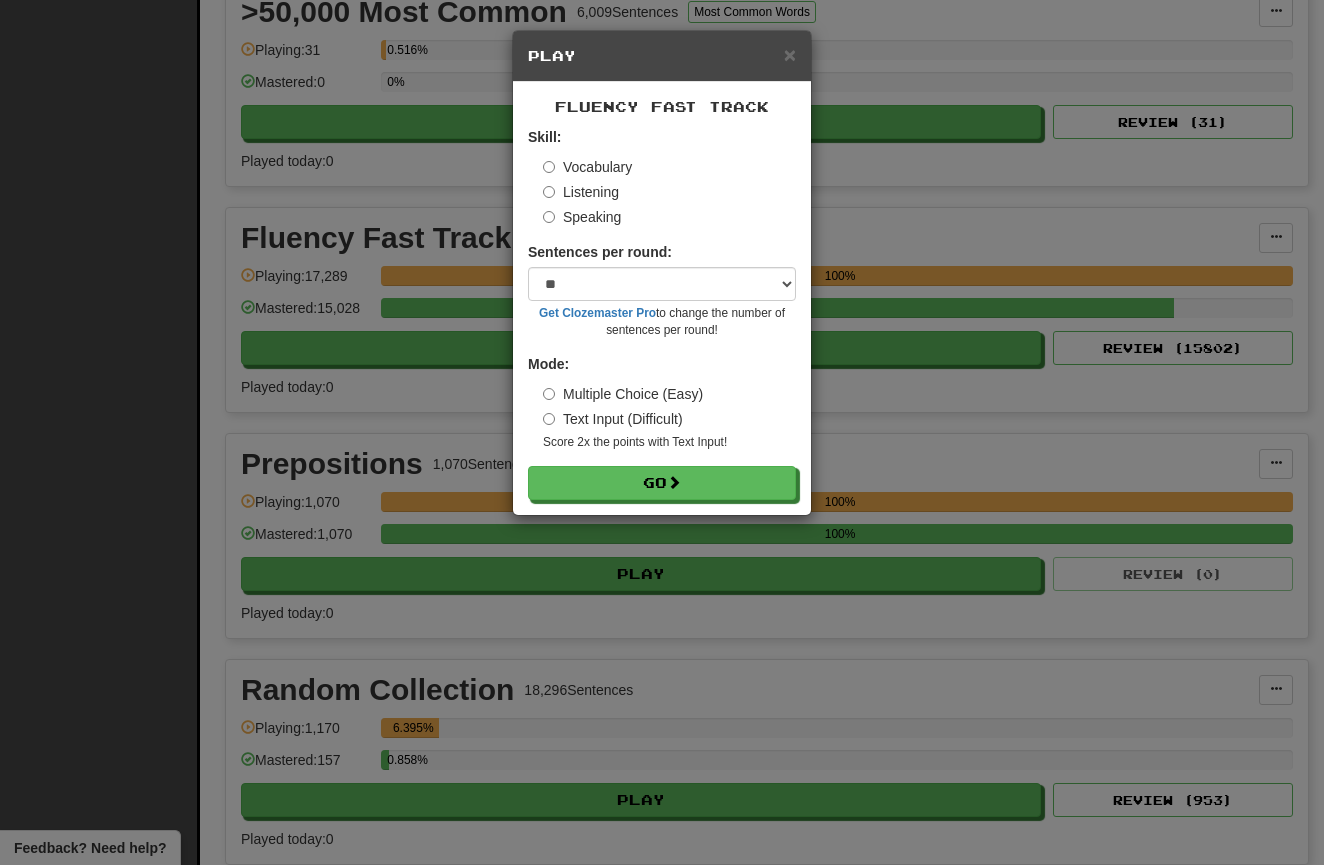 click on "× Play Fluency Fast Track Skill: Vocabulary Listening Speaking Sentences per round: * ** ** ** ** ** *** ******** Get Clozemaster Pro  to change the number of sentences per round! Mode: Multiple Choice (Easy) Text Input (Difficult) Score 2x the points with Text Input ! Go" at bounding box center [662, 432] 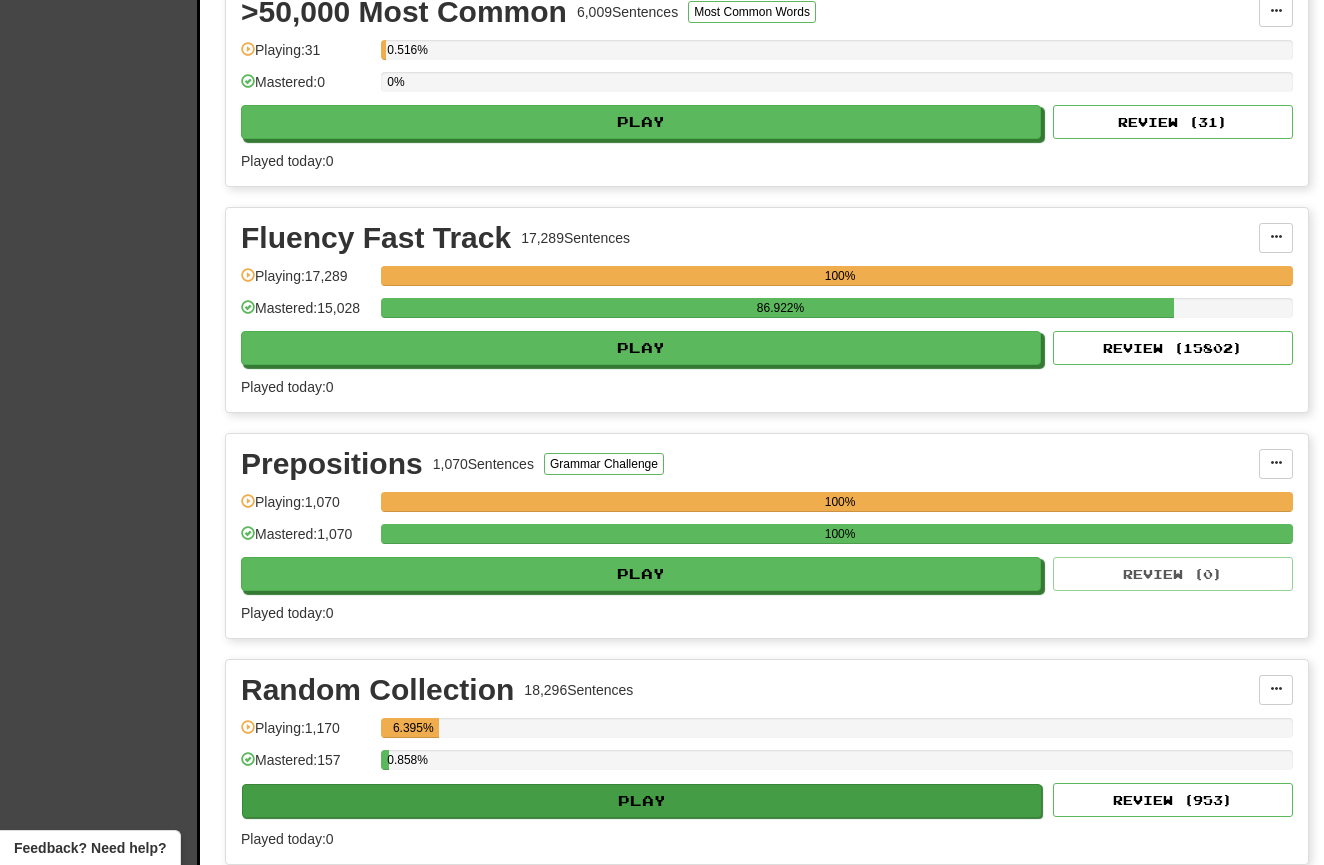 click on "Play" at bounding box center [642, 801] 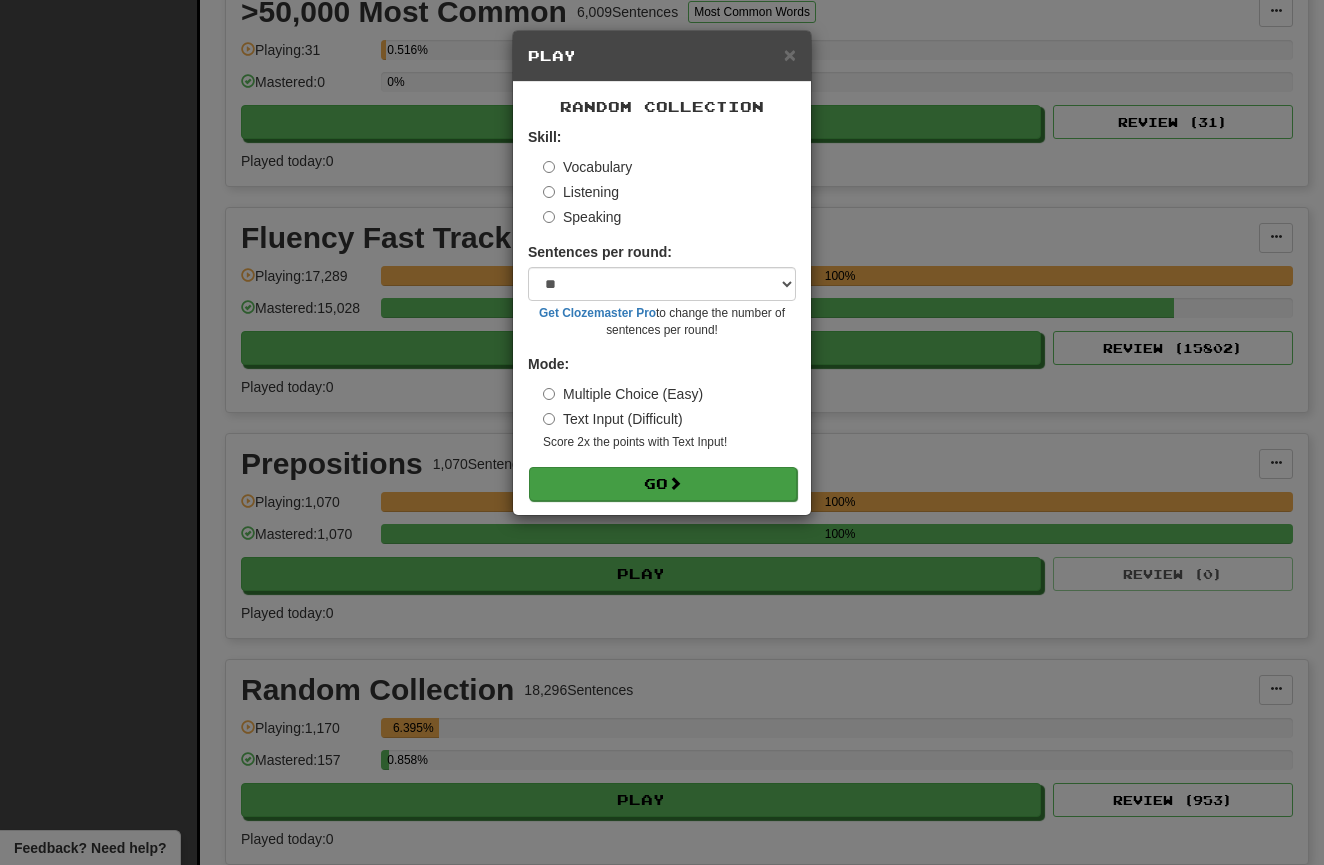 click on "Go" at bounding box center [663, 484] 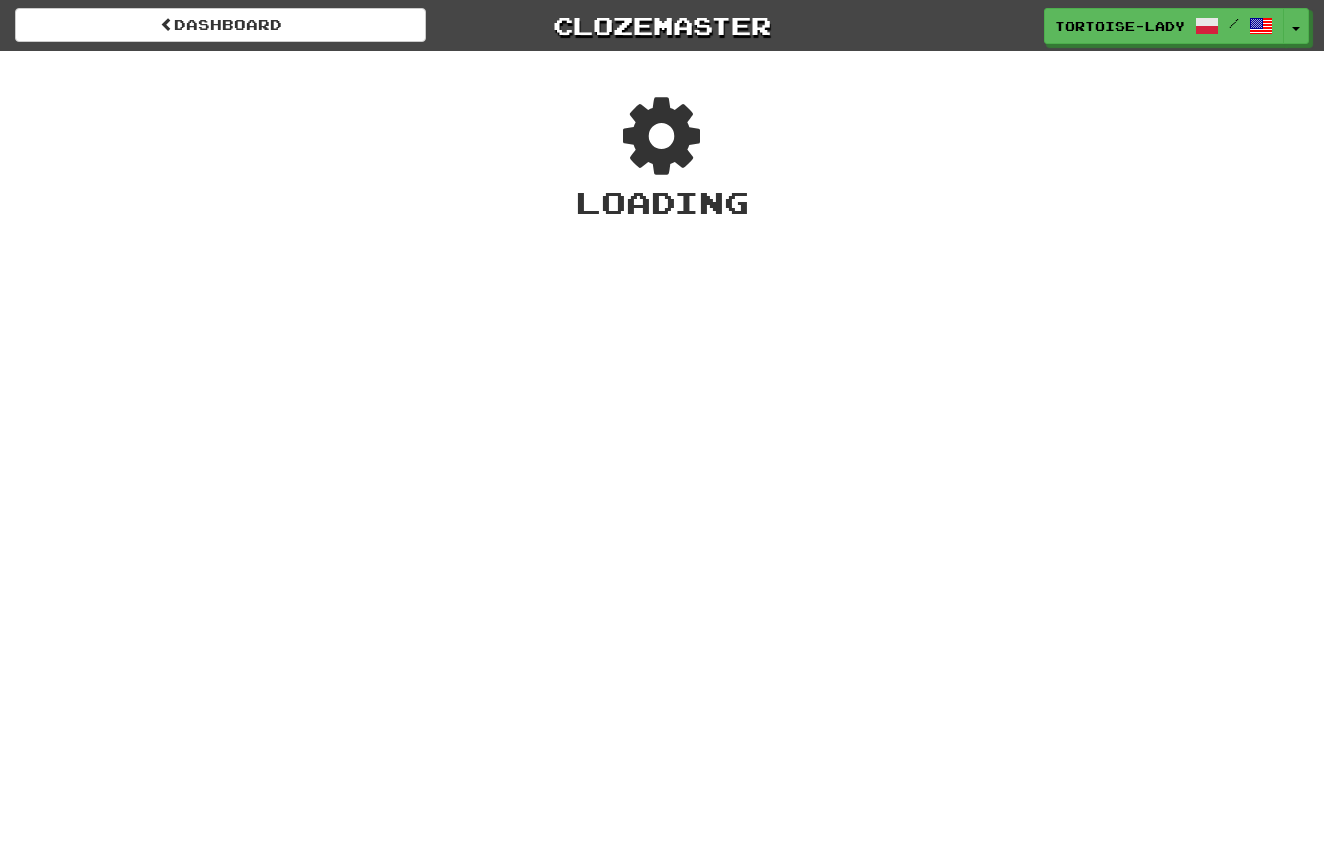 scroll, scrollTop: 0, scrollLeft: 0, axis: both 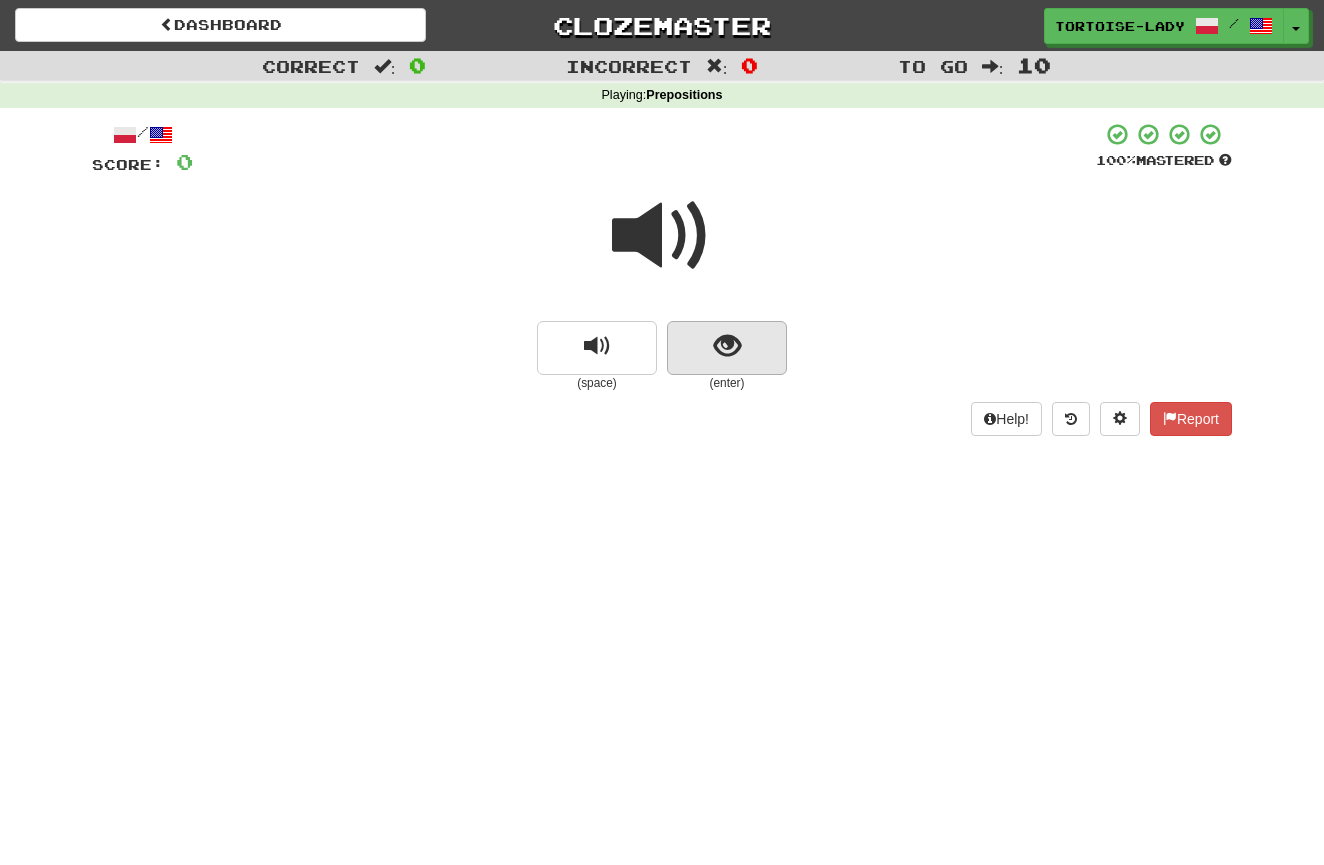 click at bounding box center [727, 346] 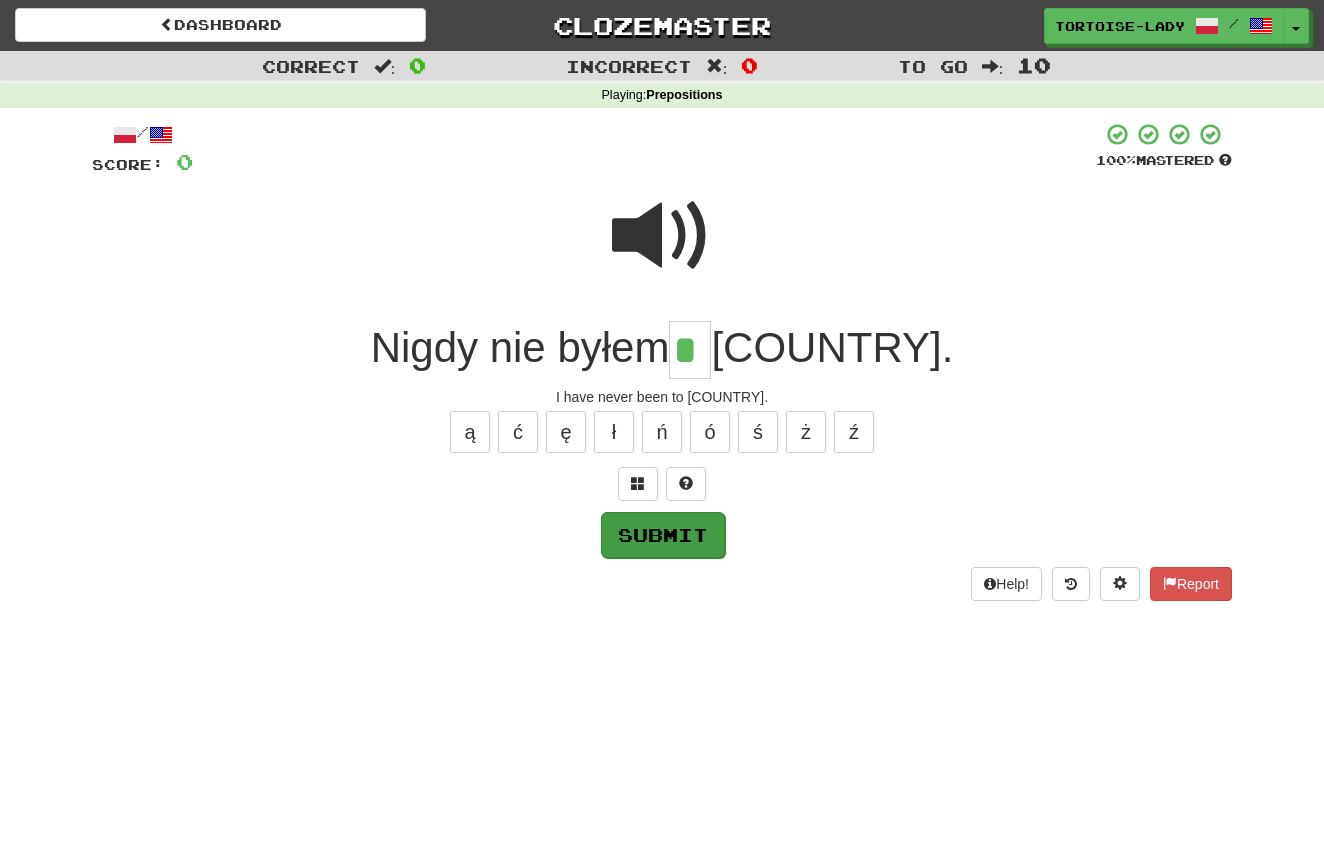 type on "*" 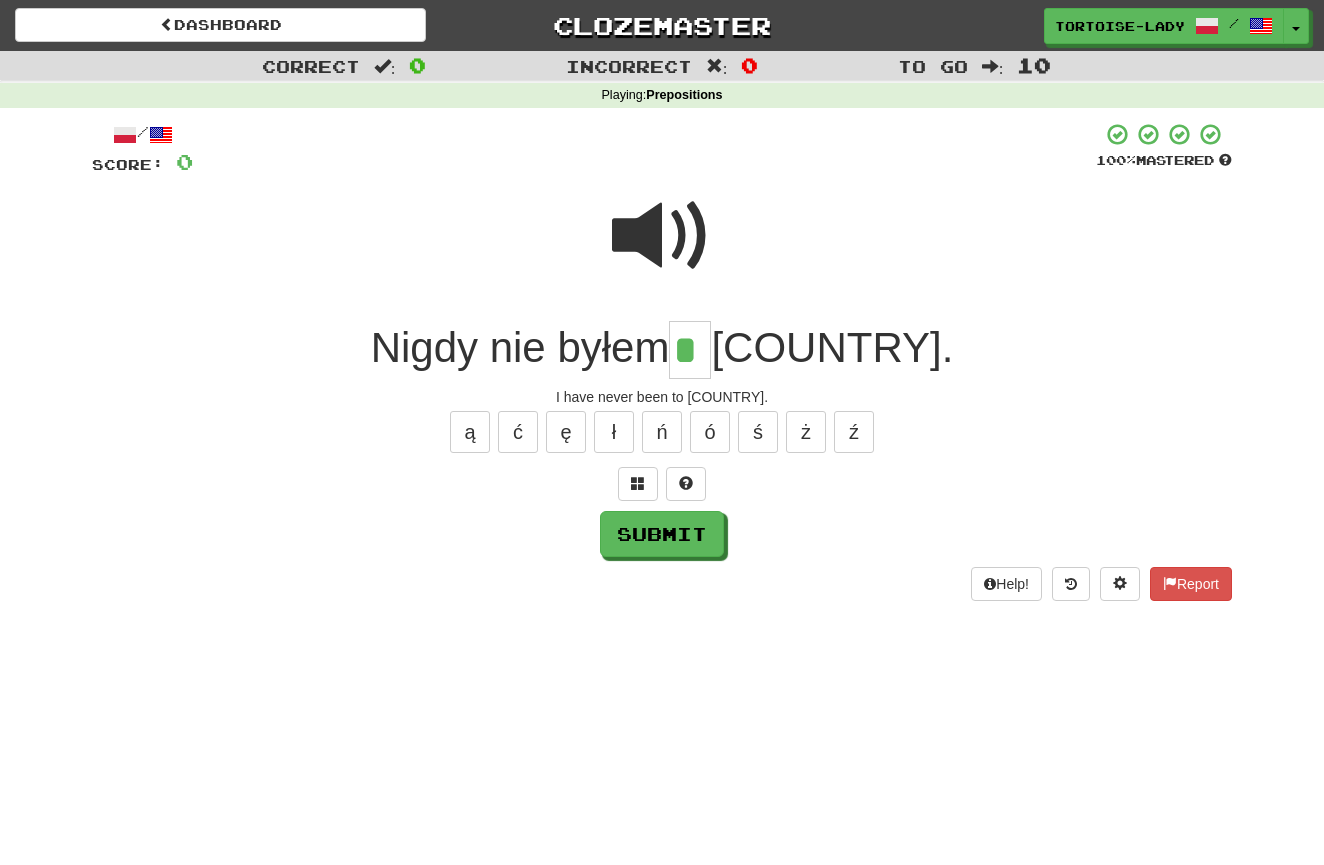 click on "Submit" at bounding box center (662, 534) 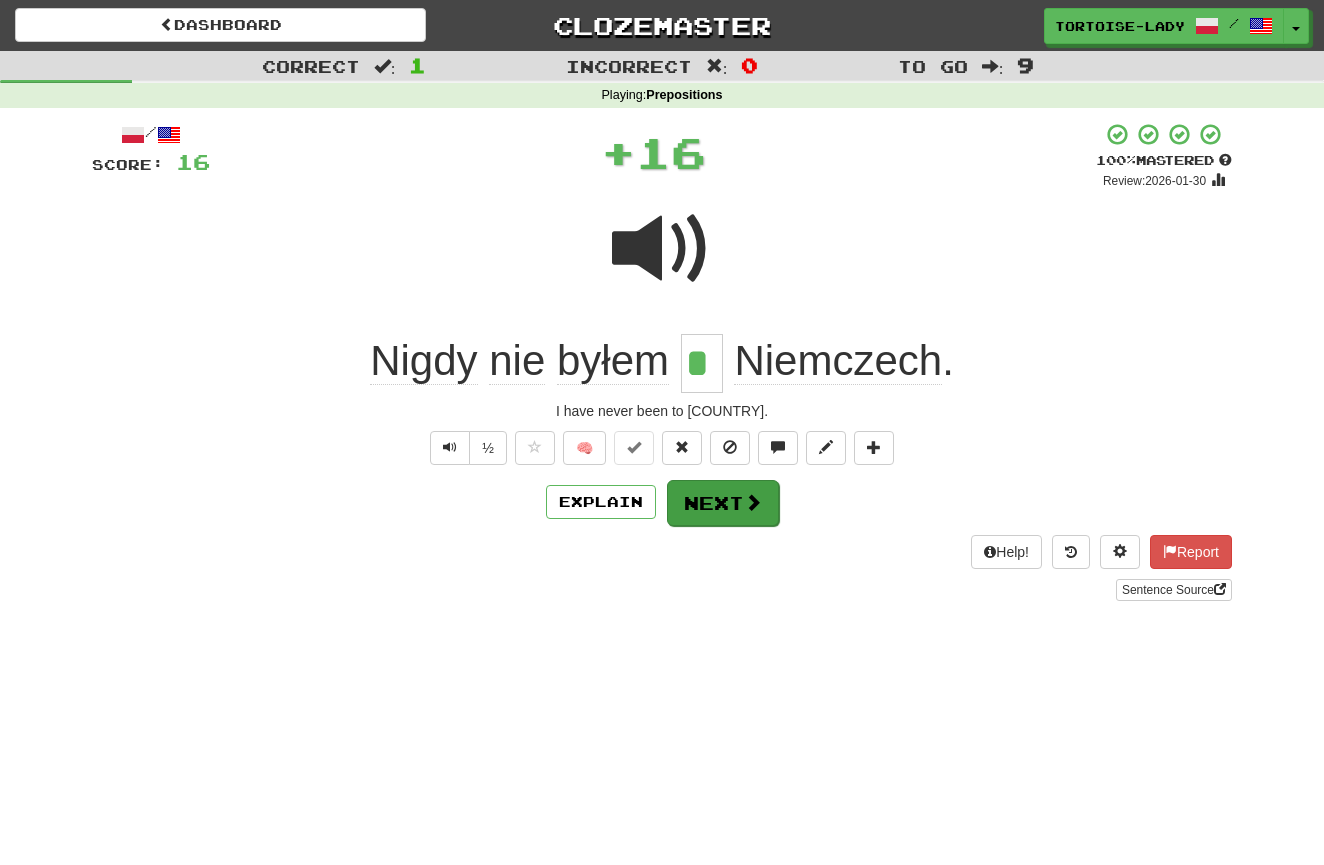 click on "Next" at bounding box center [723, 503] 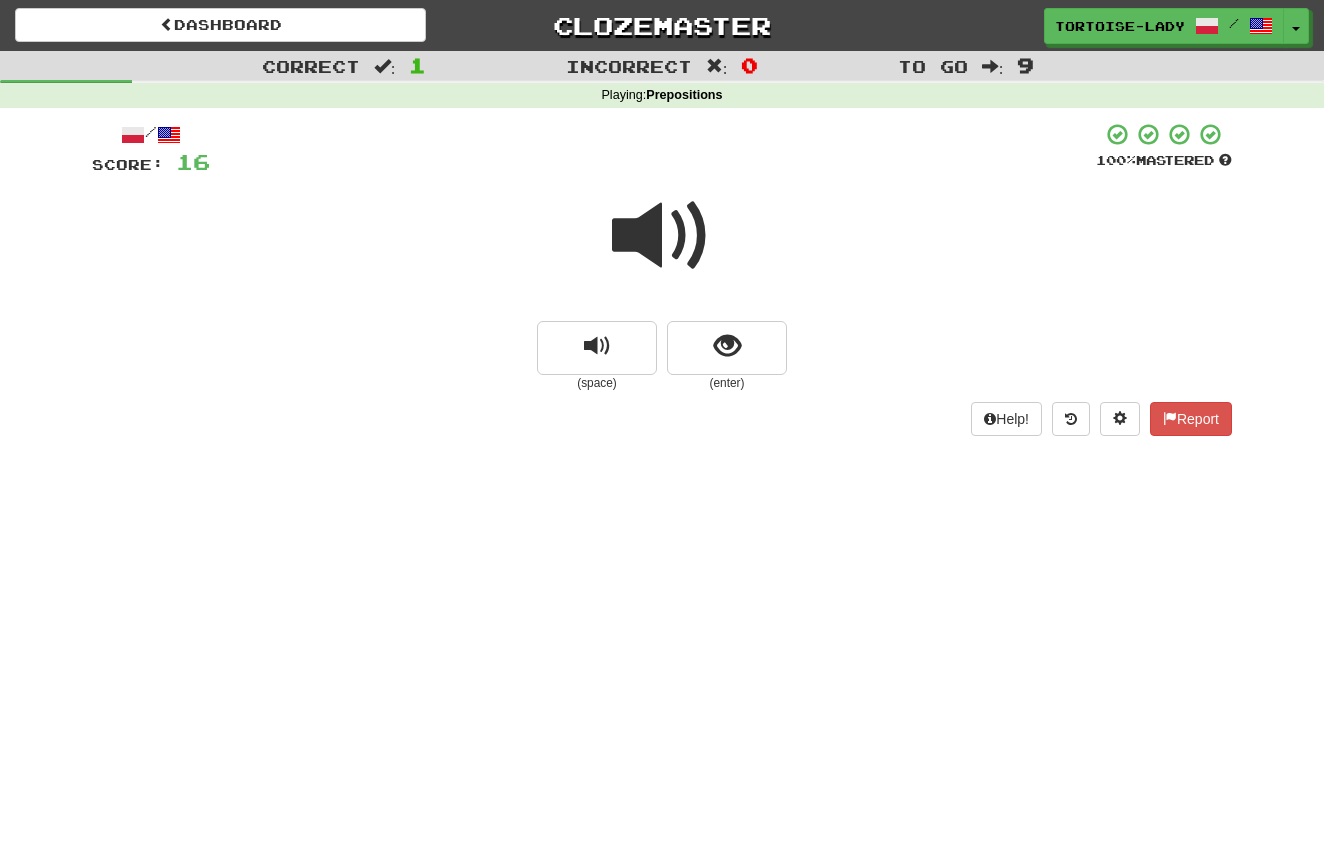 click at bounding box center (662, 236) 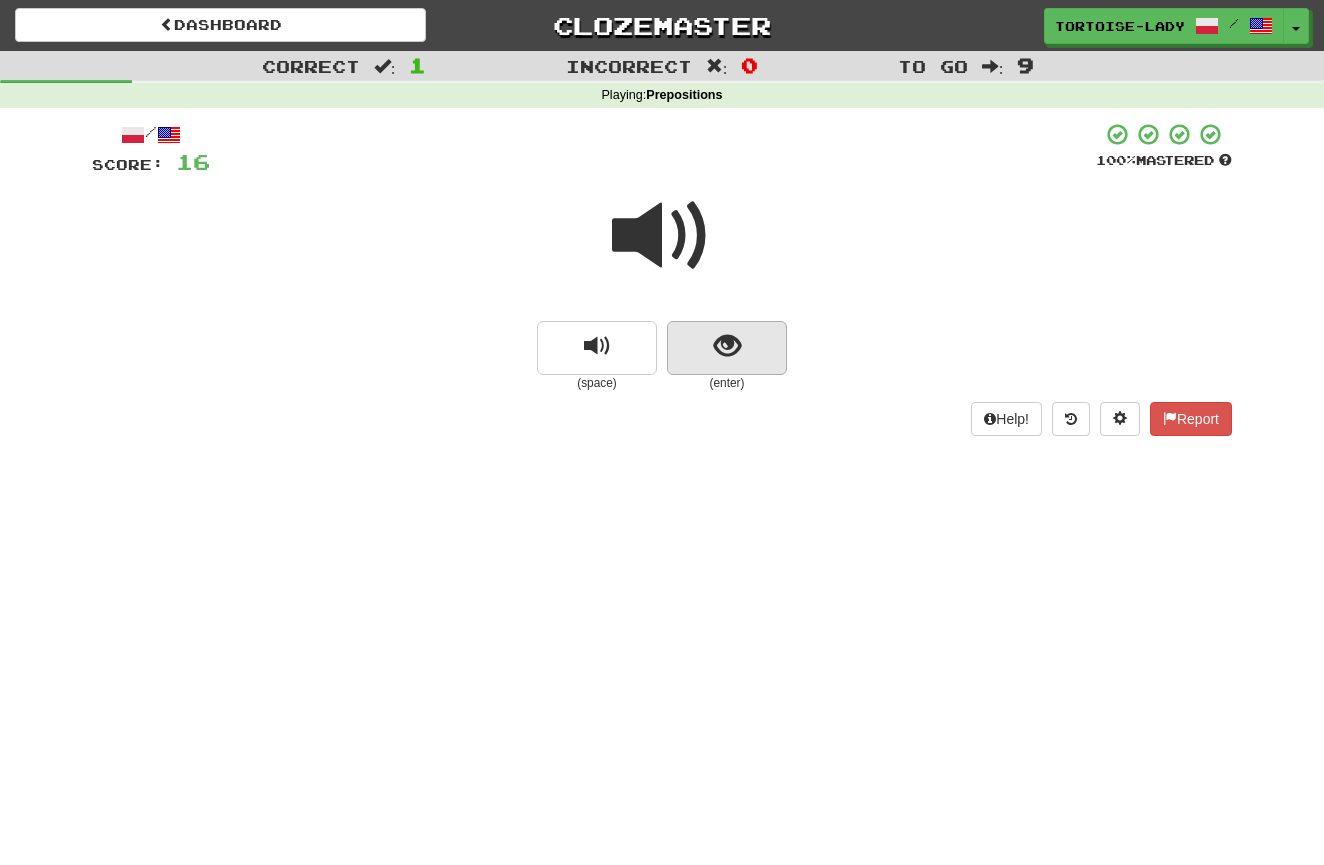 click at bounding box center [727, 348] 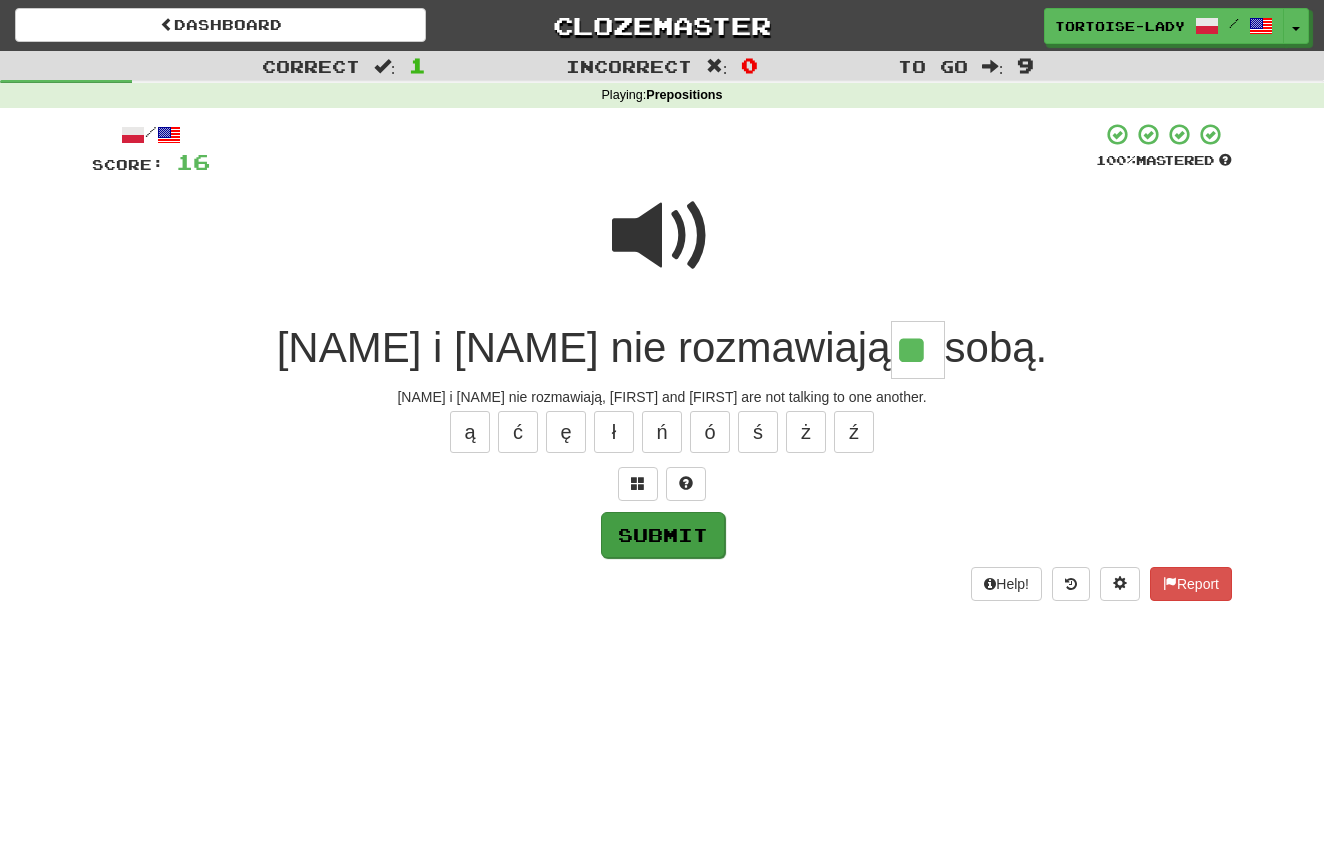 type on "**" 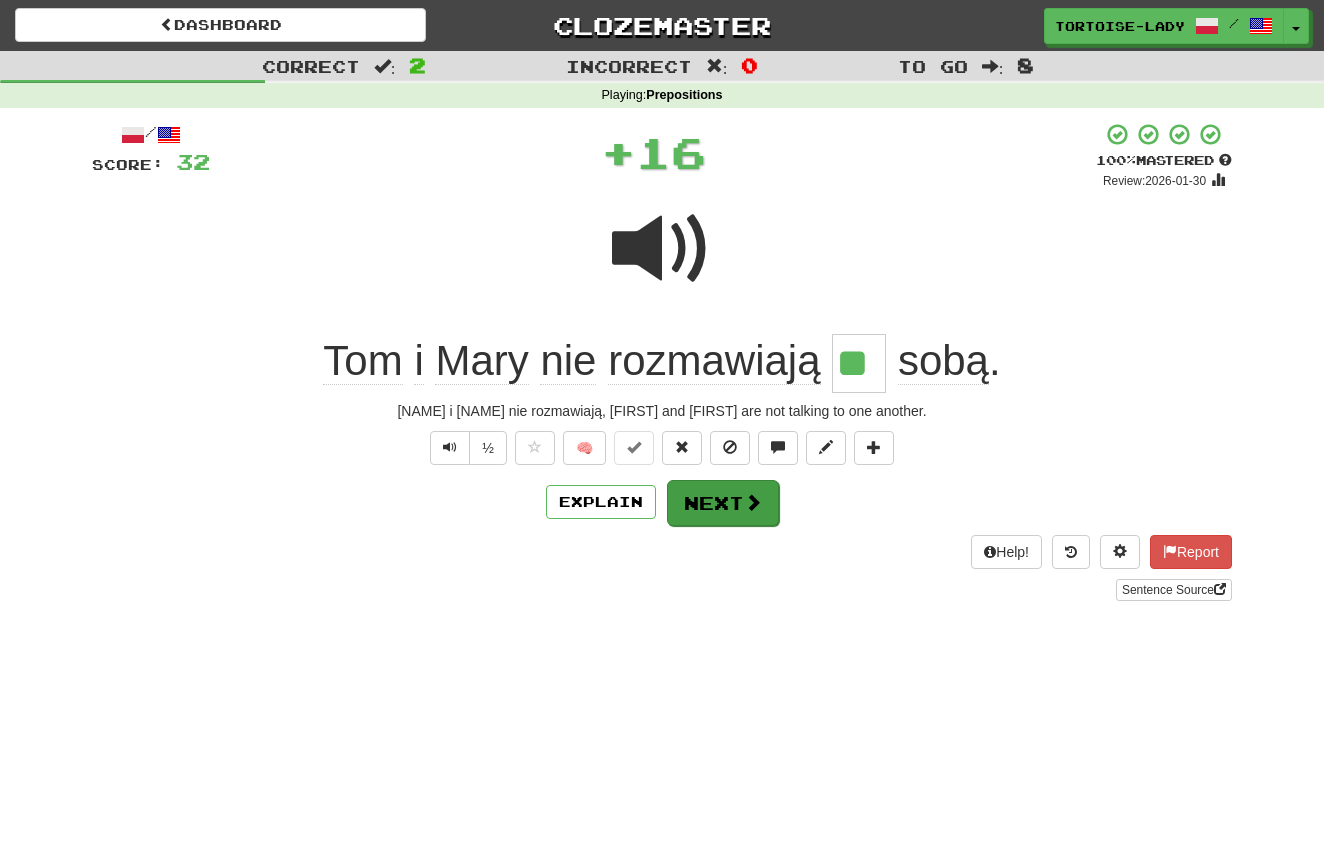 click on "Next" at bounding box center [723, 503] 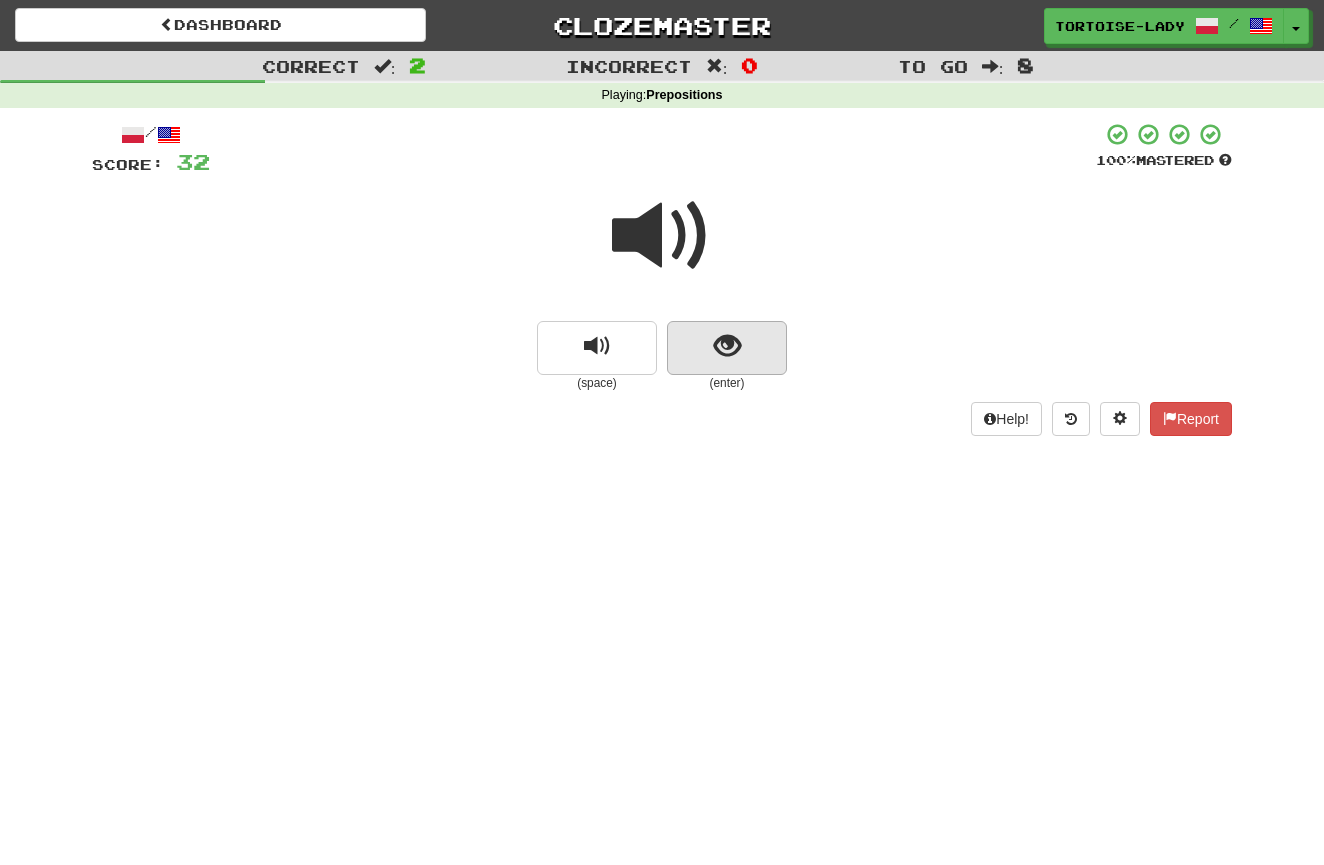 click at bounding box center (727, 346) 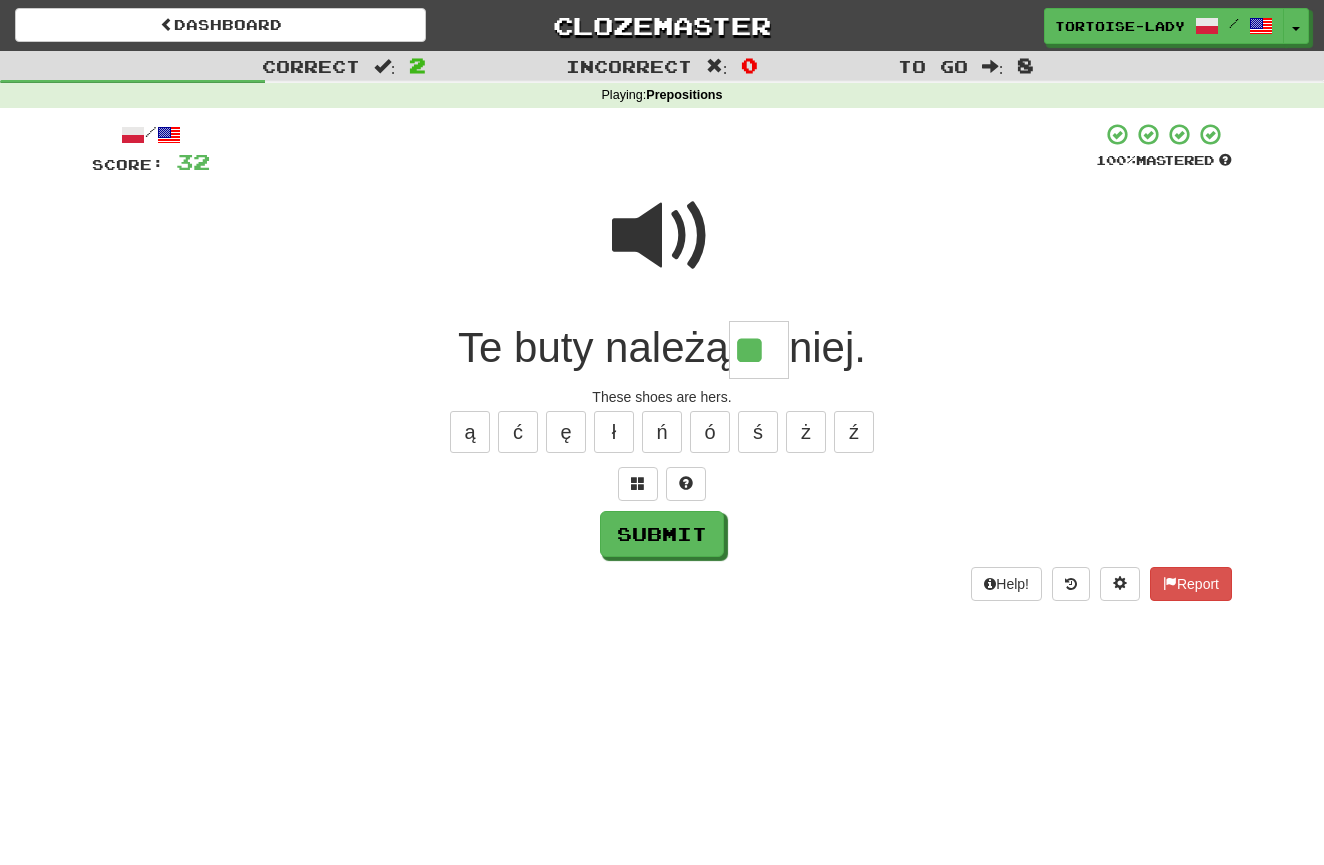 type on "**" 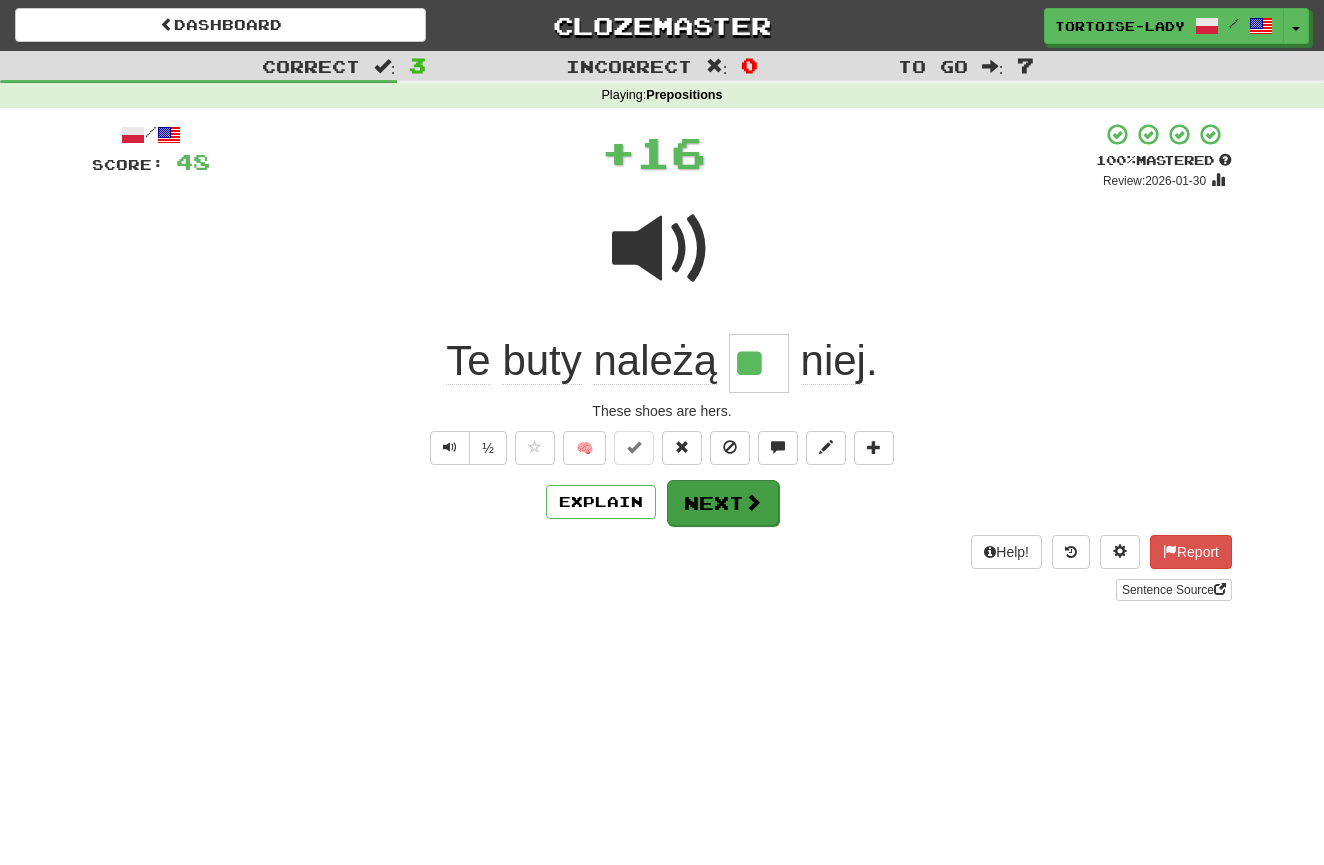click on "Next" at bounding box center [723, 503] 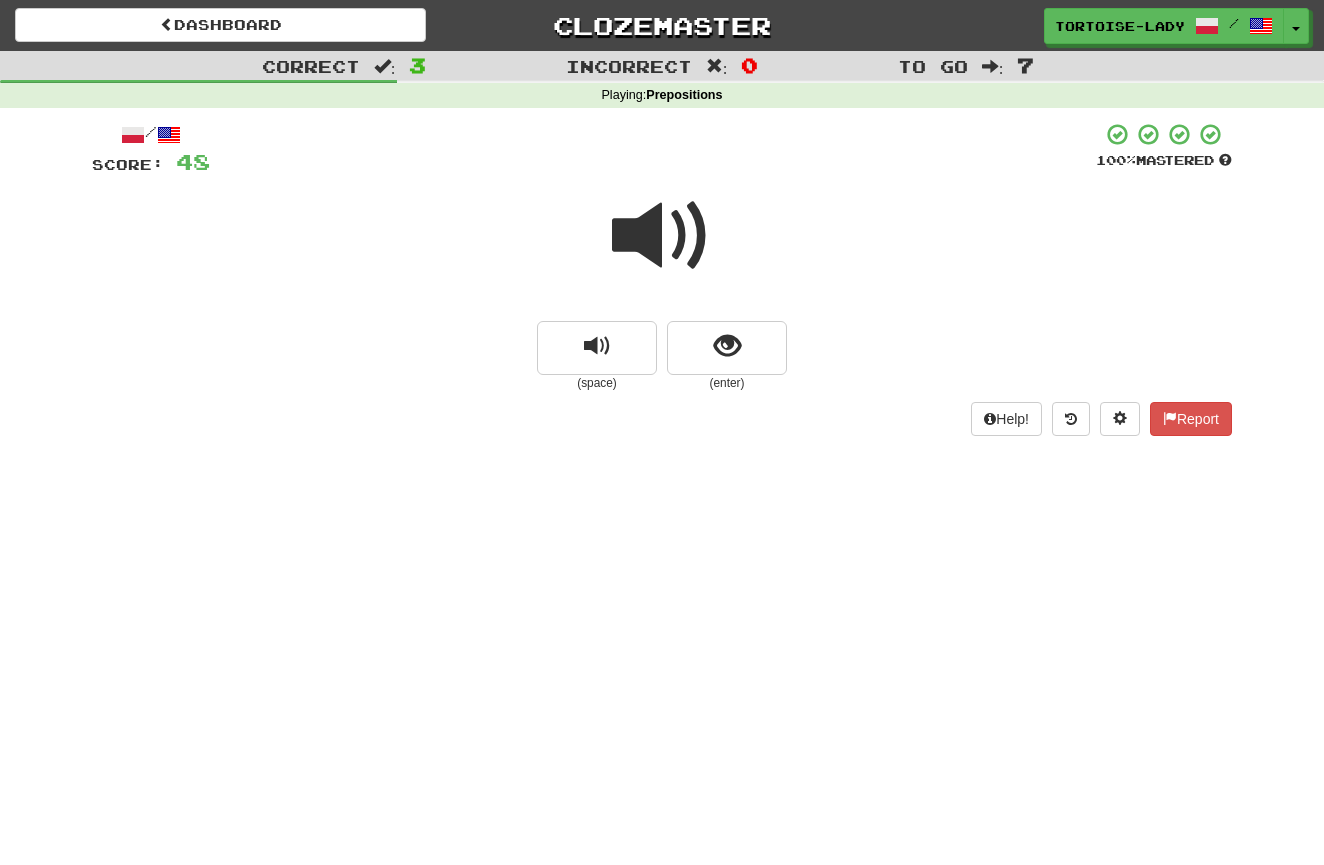click at bounding box center [662, 236] 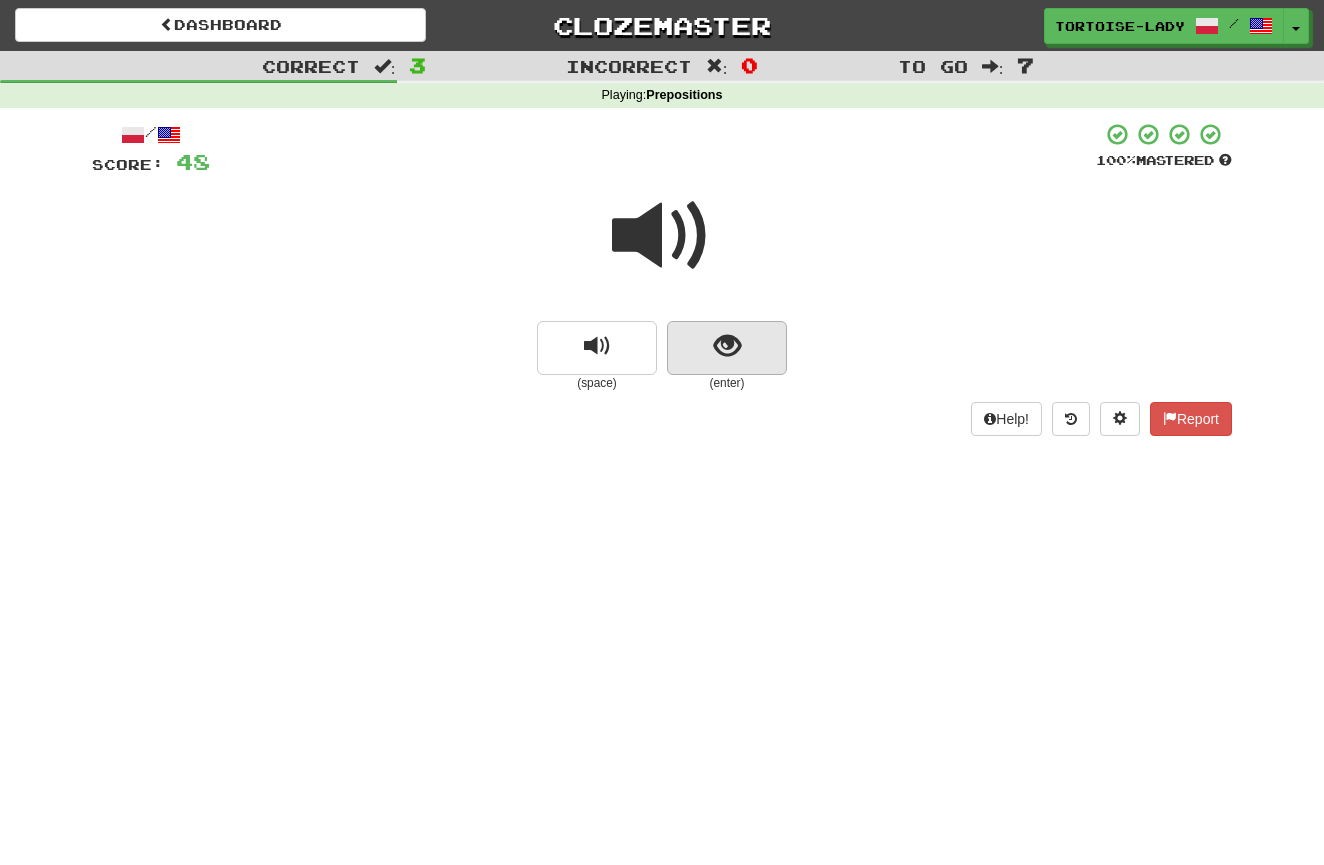 click at bounding box center [727, 346] 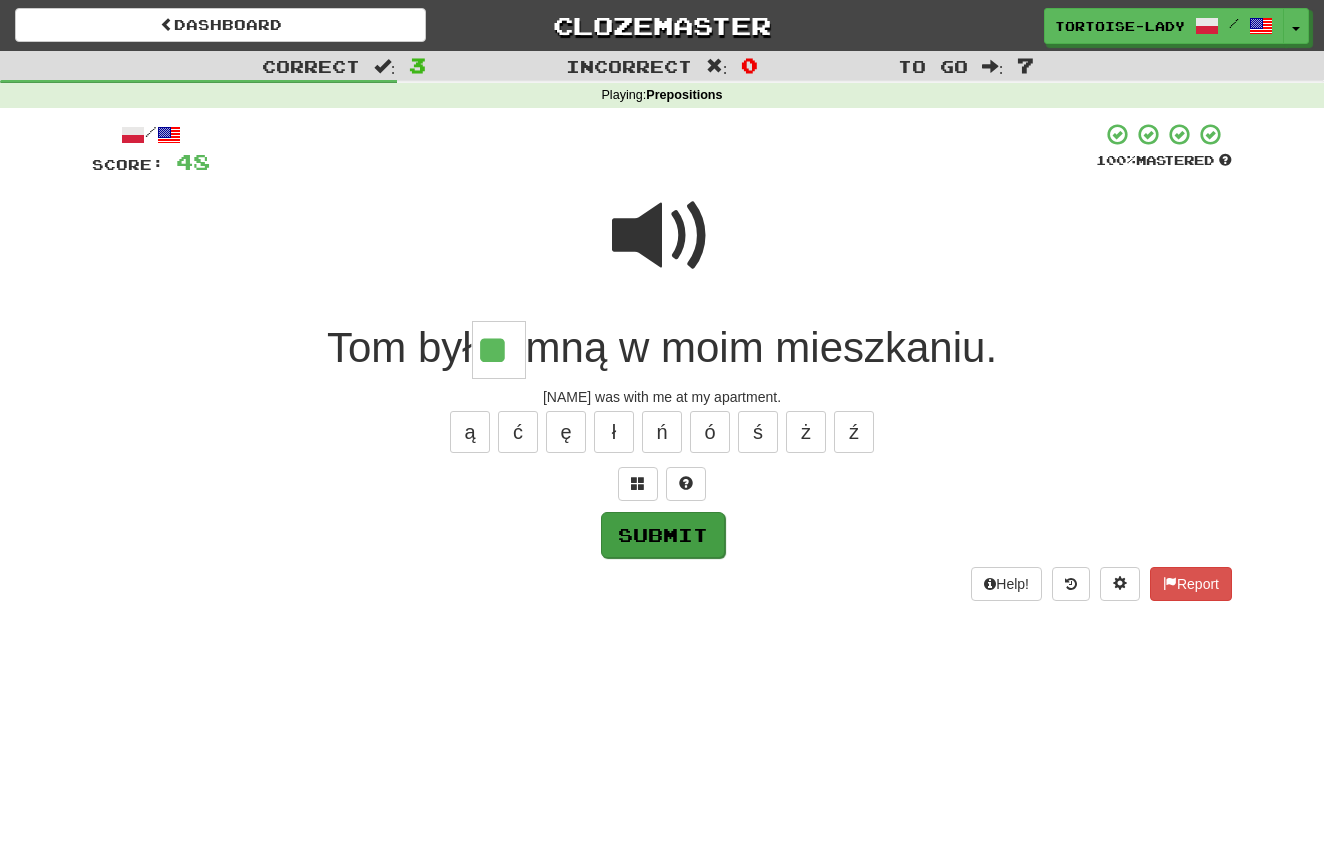 type on "**" 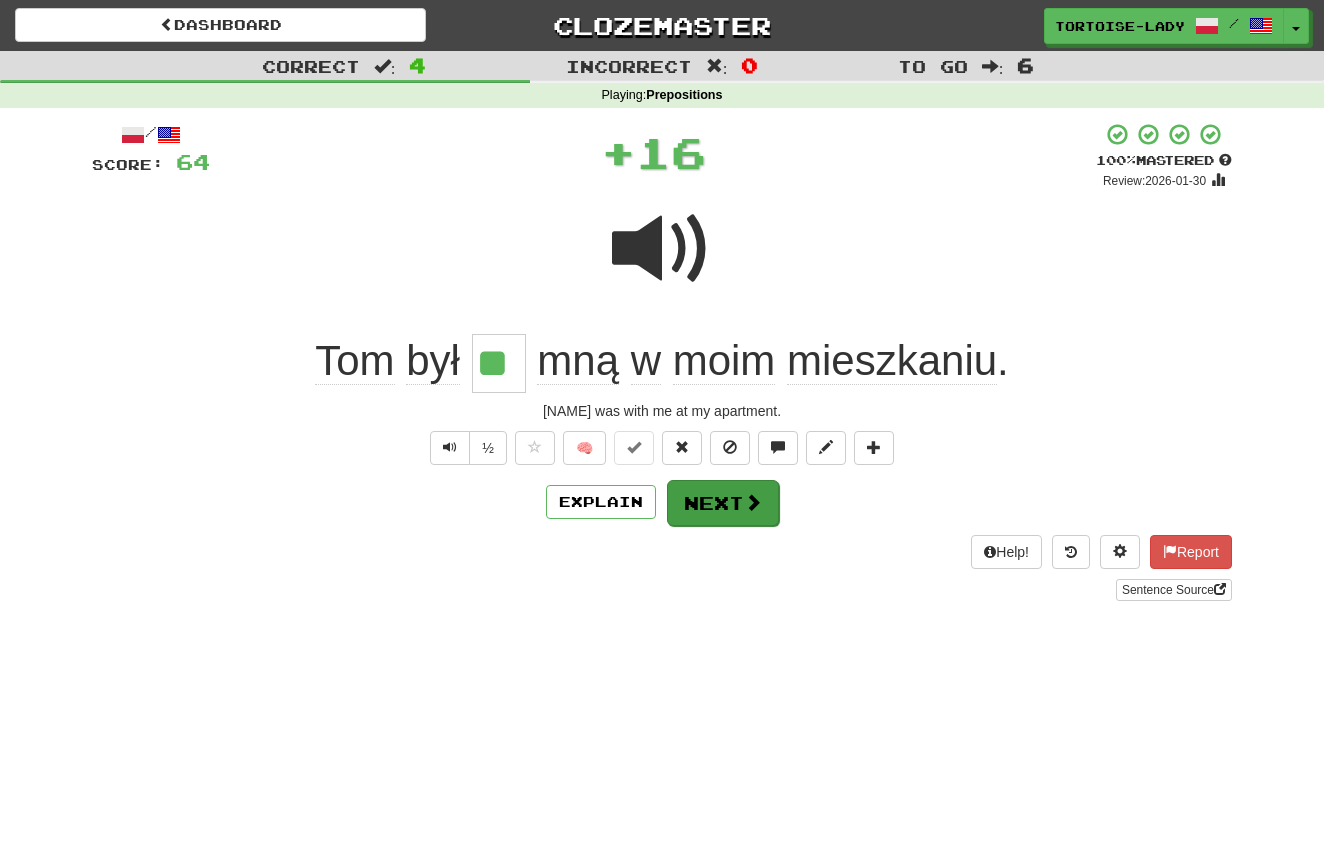 click on "Next" at bounding box center [723, 503] 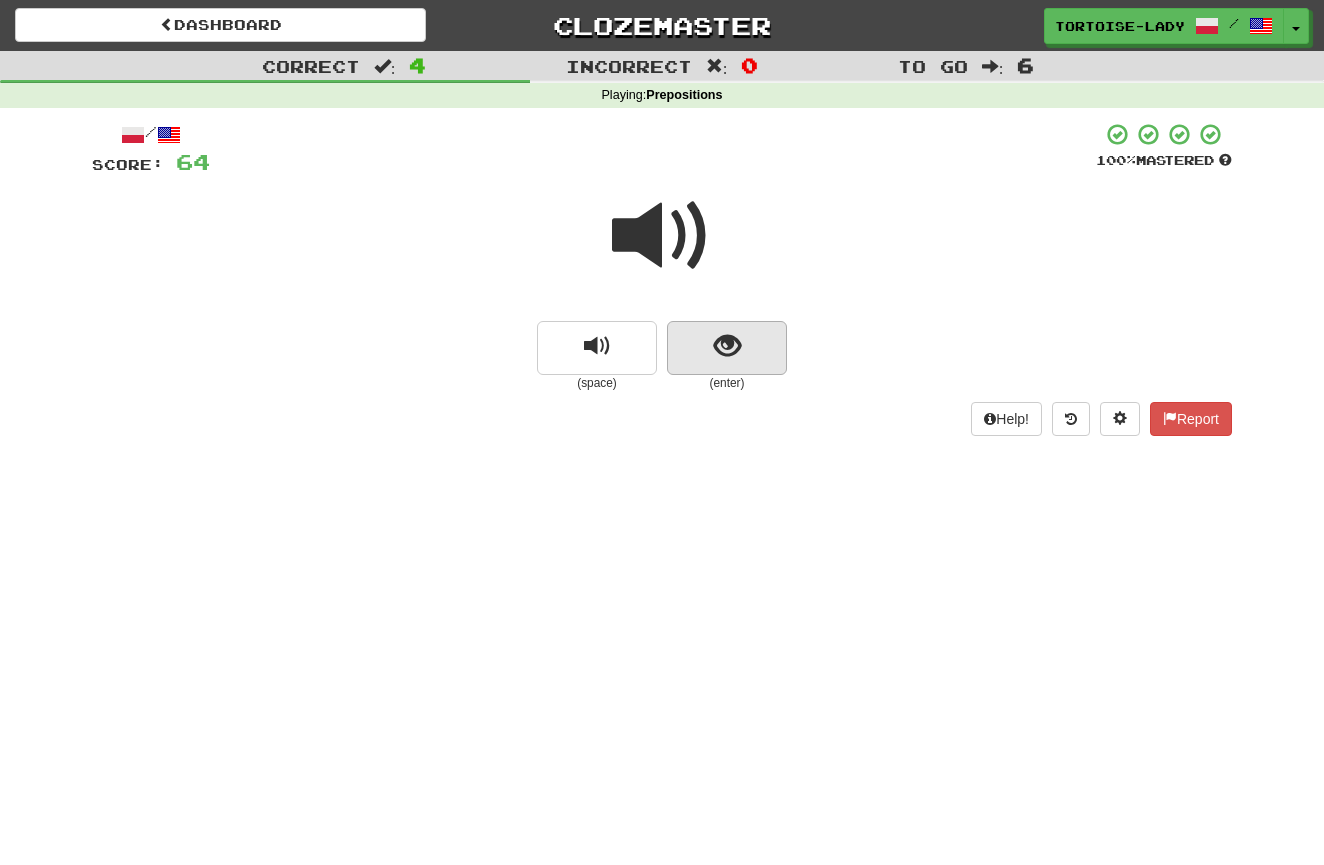click at bounding box center (727, 346) 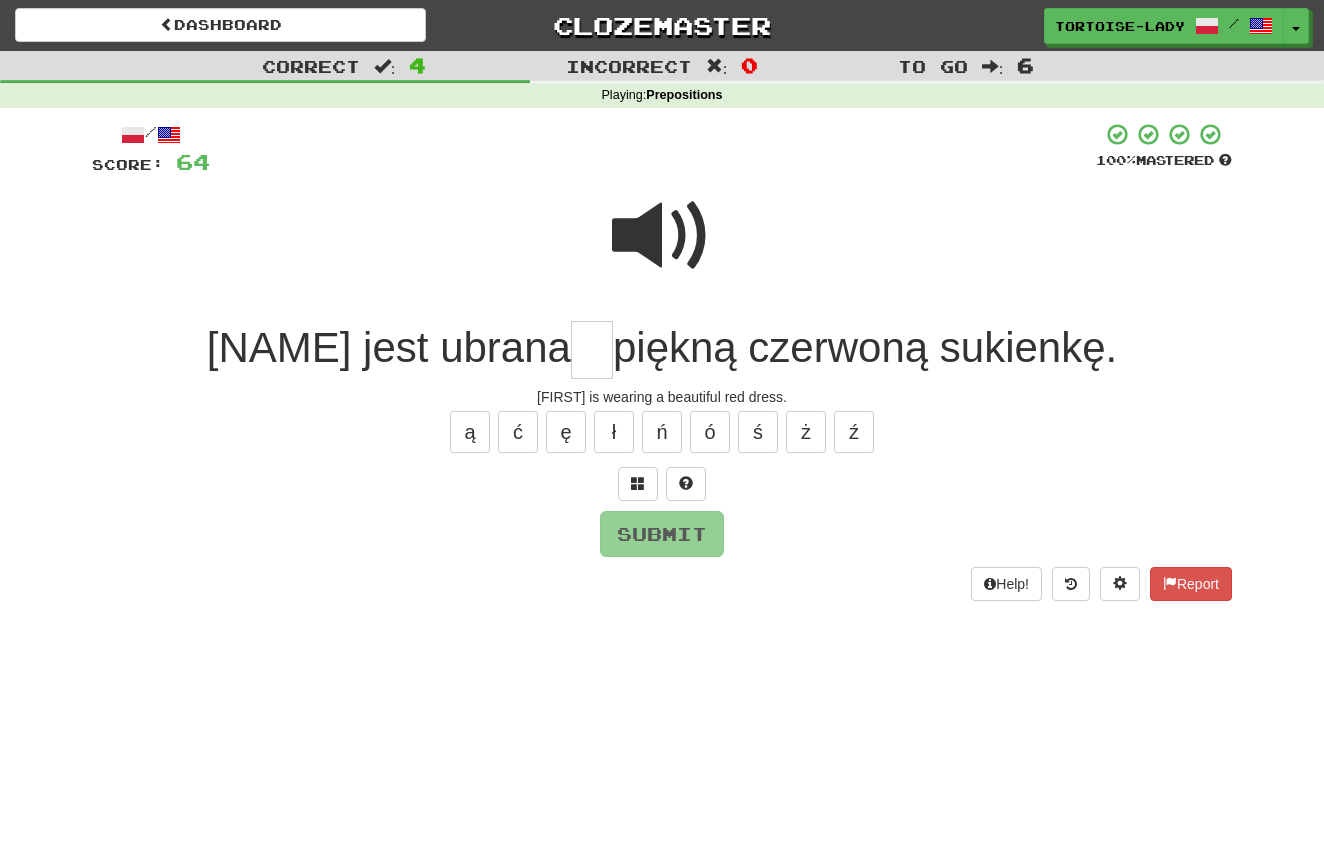 click at bounding box center (662, 236) 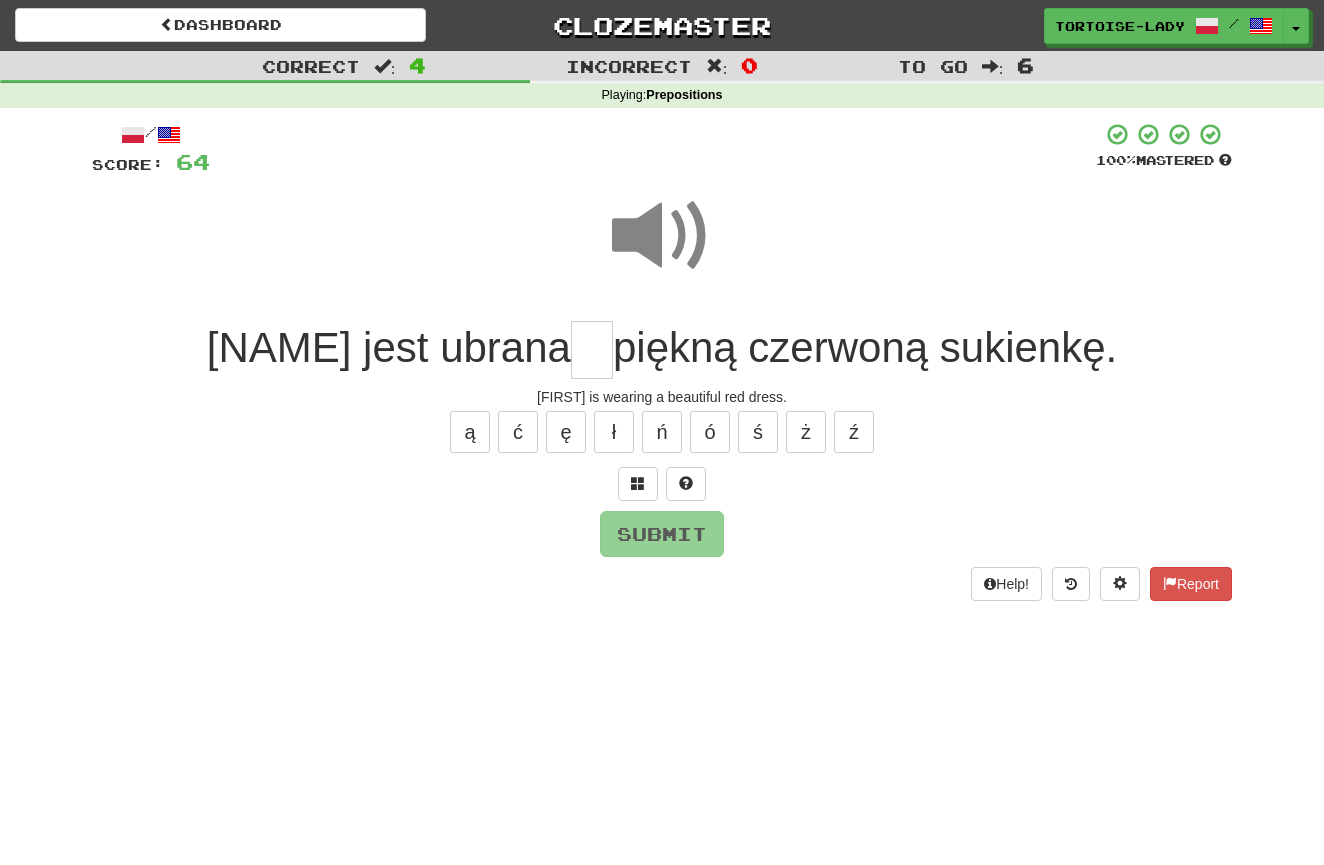 click at bounding box center (592, 350) 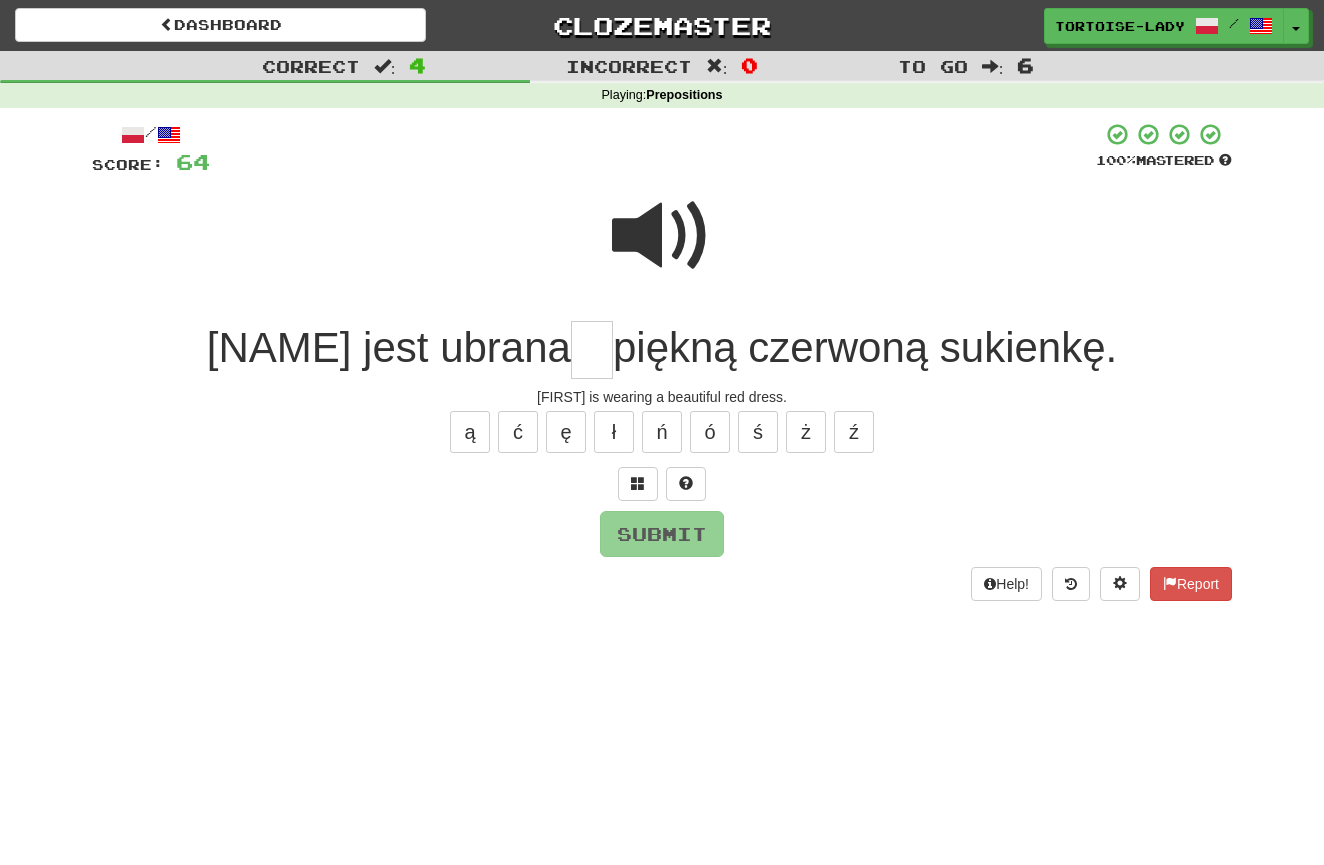 type on "*" 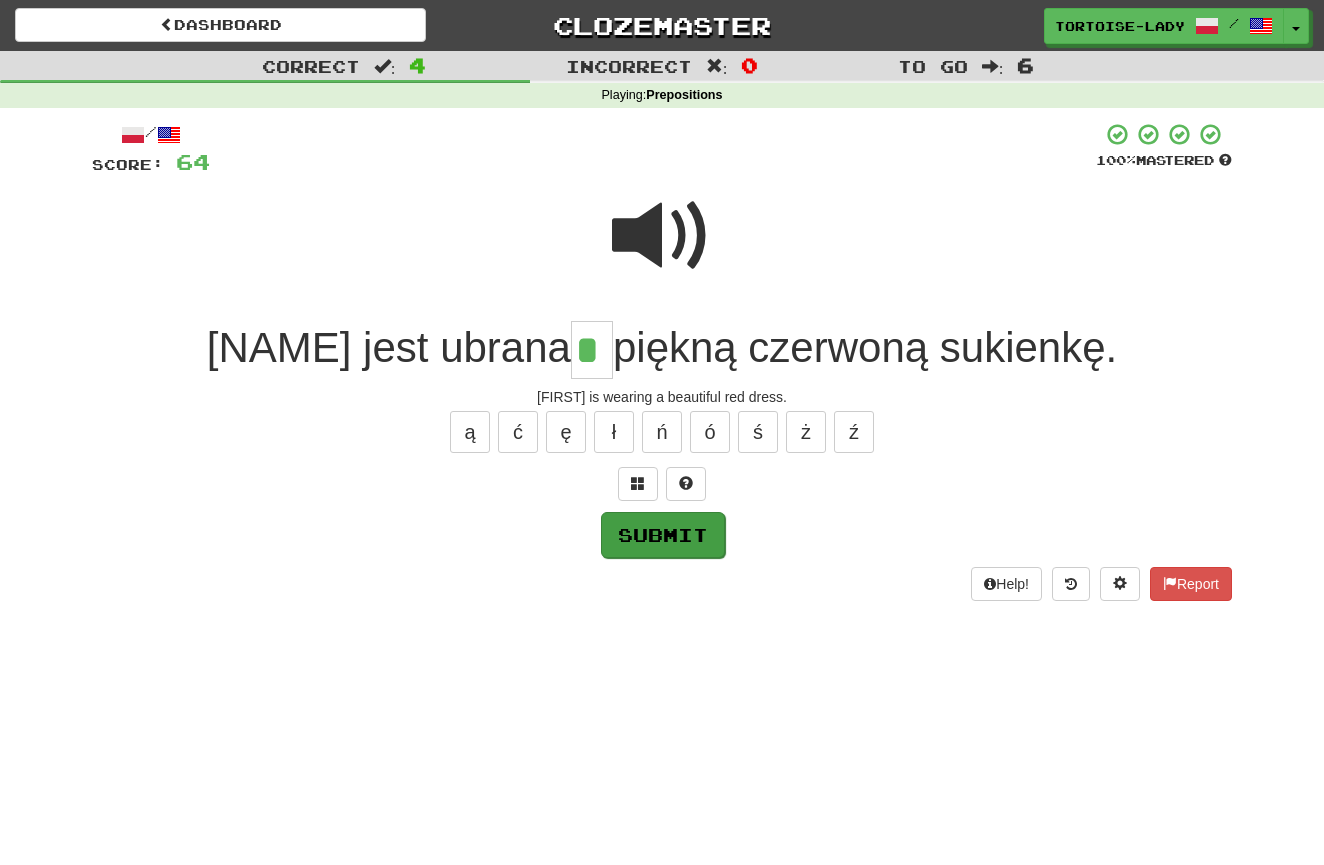 type on "*" 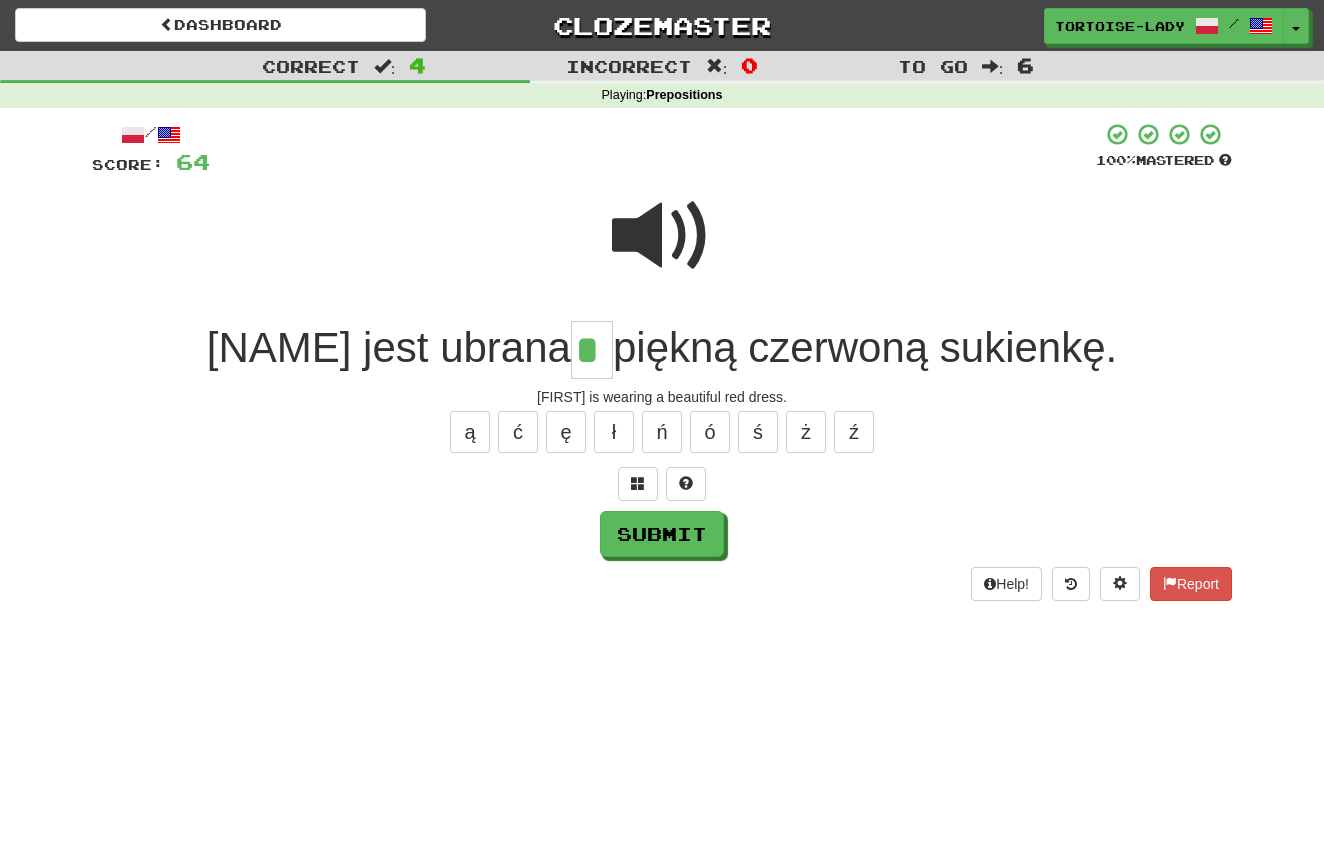 click on "Submit" at bounding box center (662, 534) 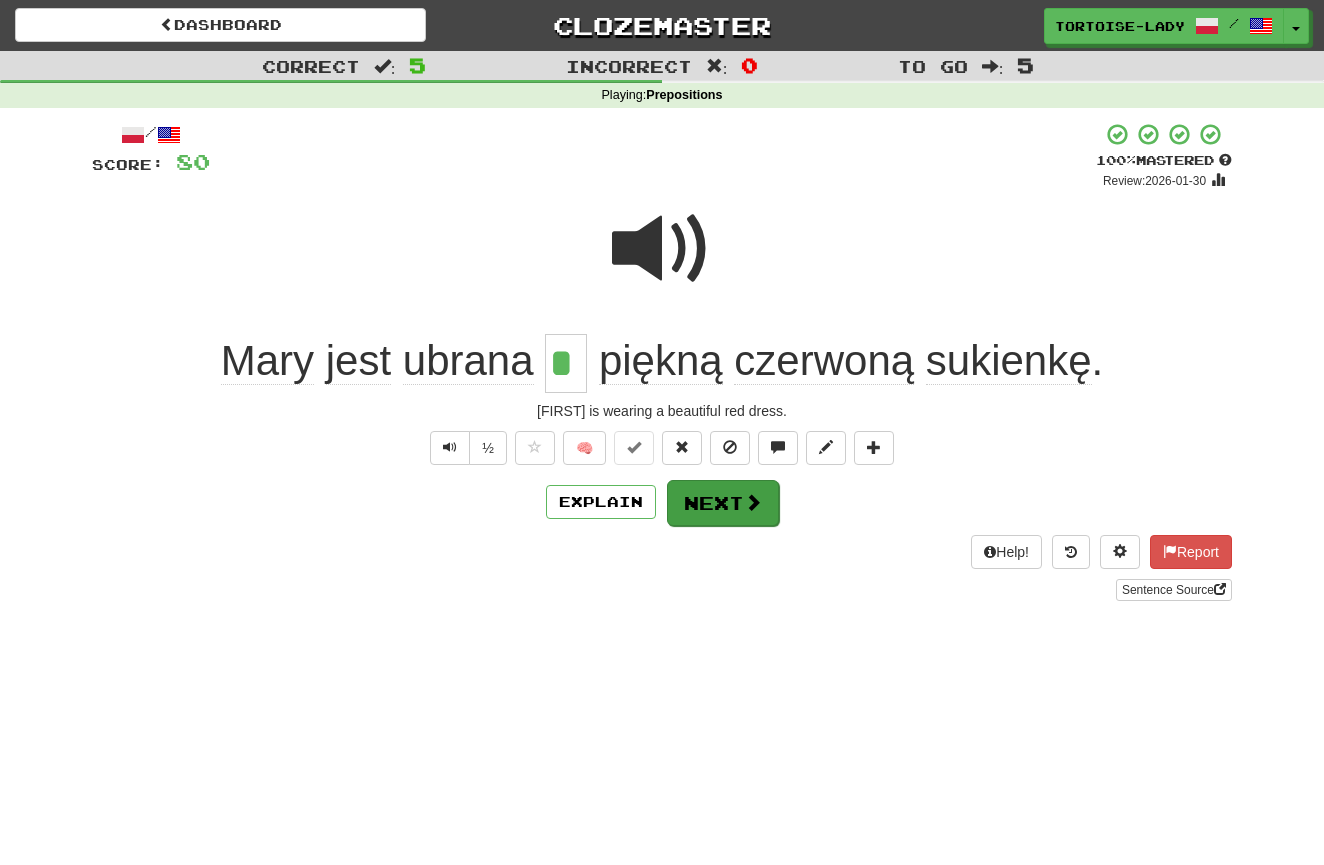 click on "Next" at bounding box center [723, 503] 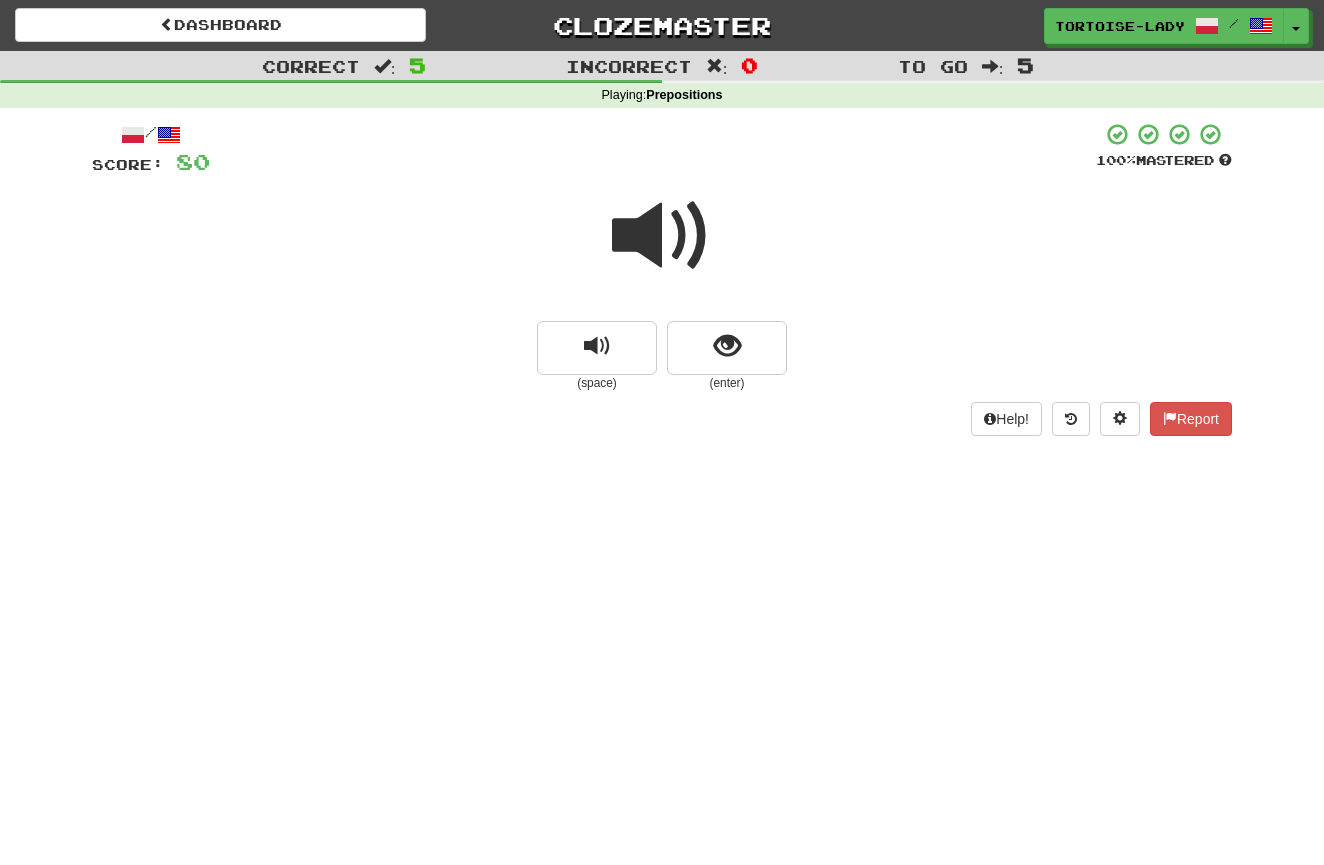 click at bounding box center (662, 236) 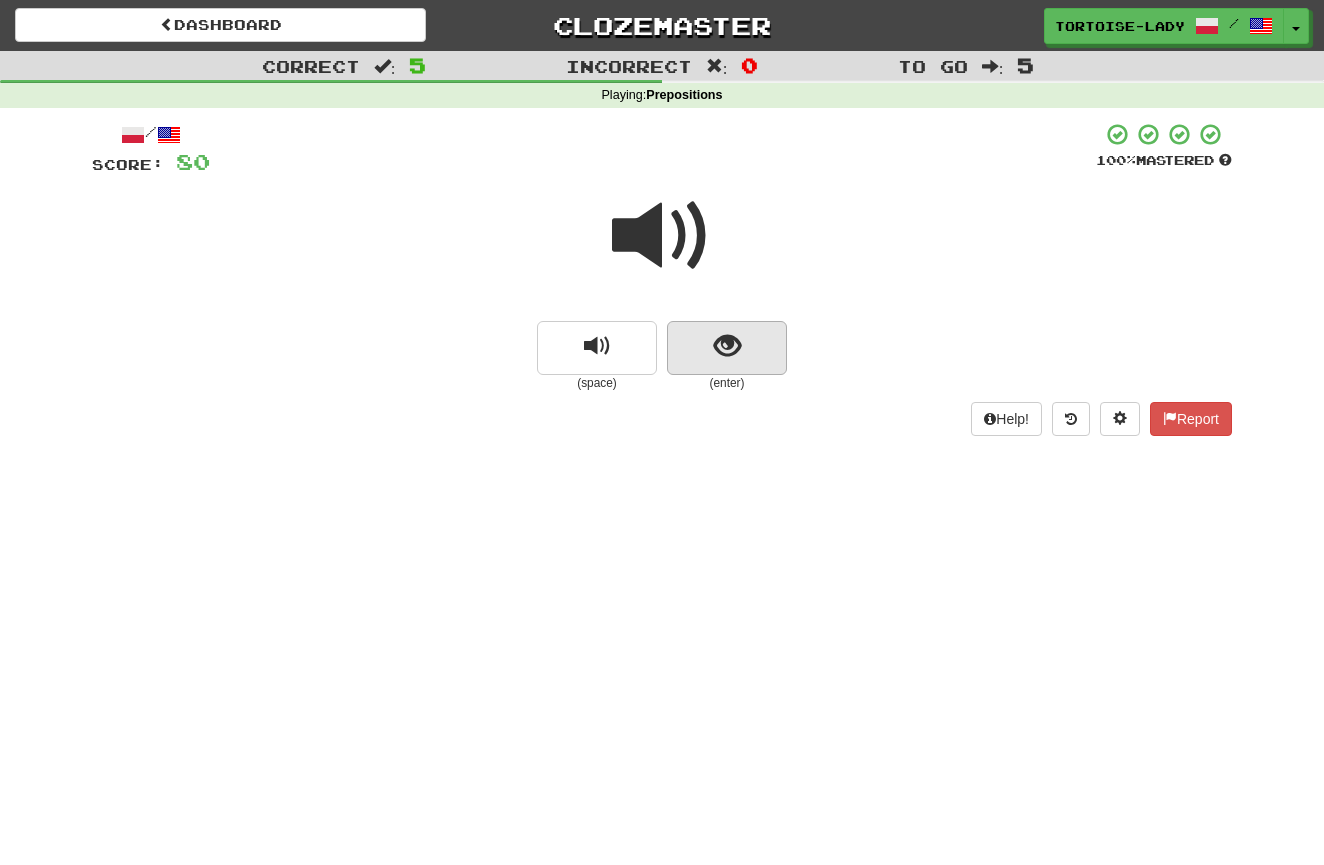 click at bounding box center [727, 346] 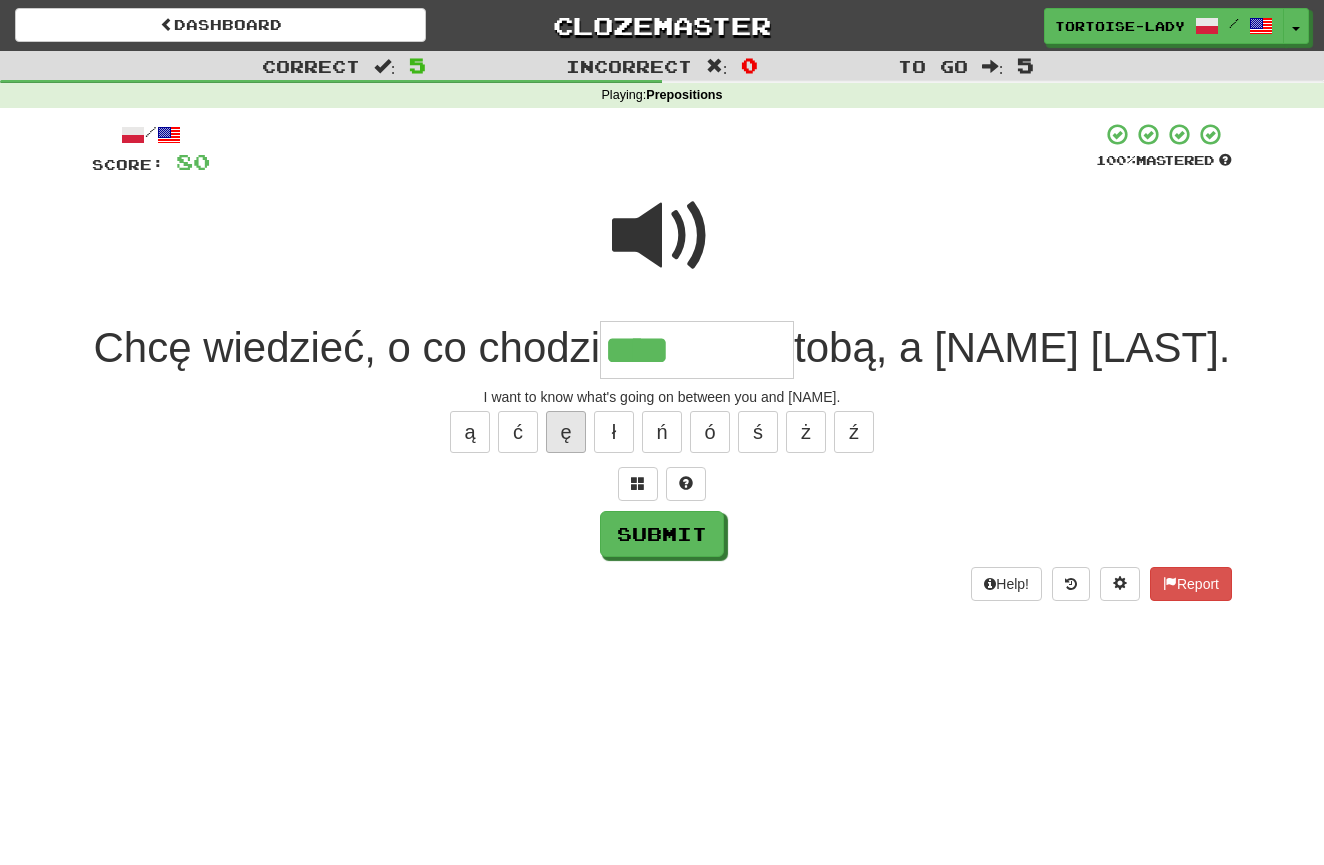click on "ę" at bounding box center [566, 432] 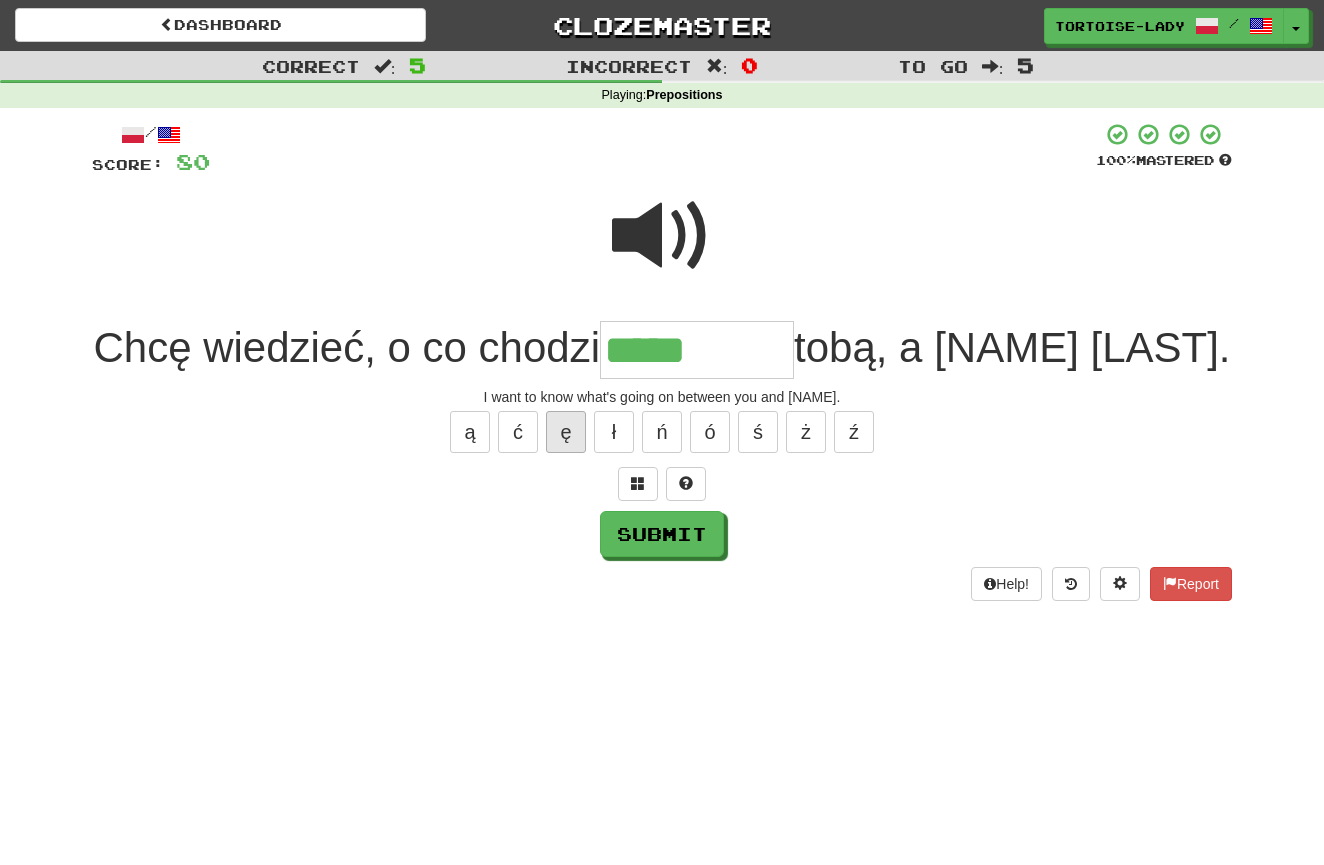 scroll, scrollTop: 0, scrollLeft: 0, axis: both 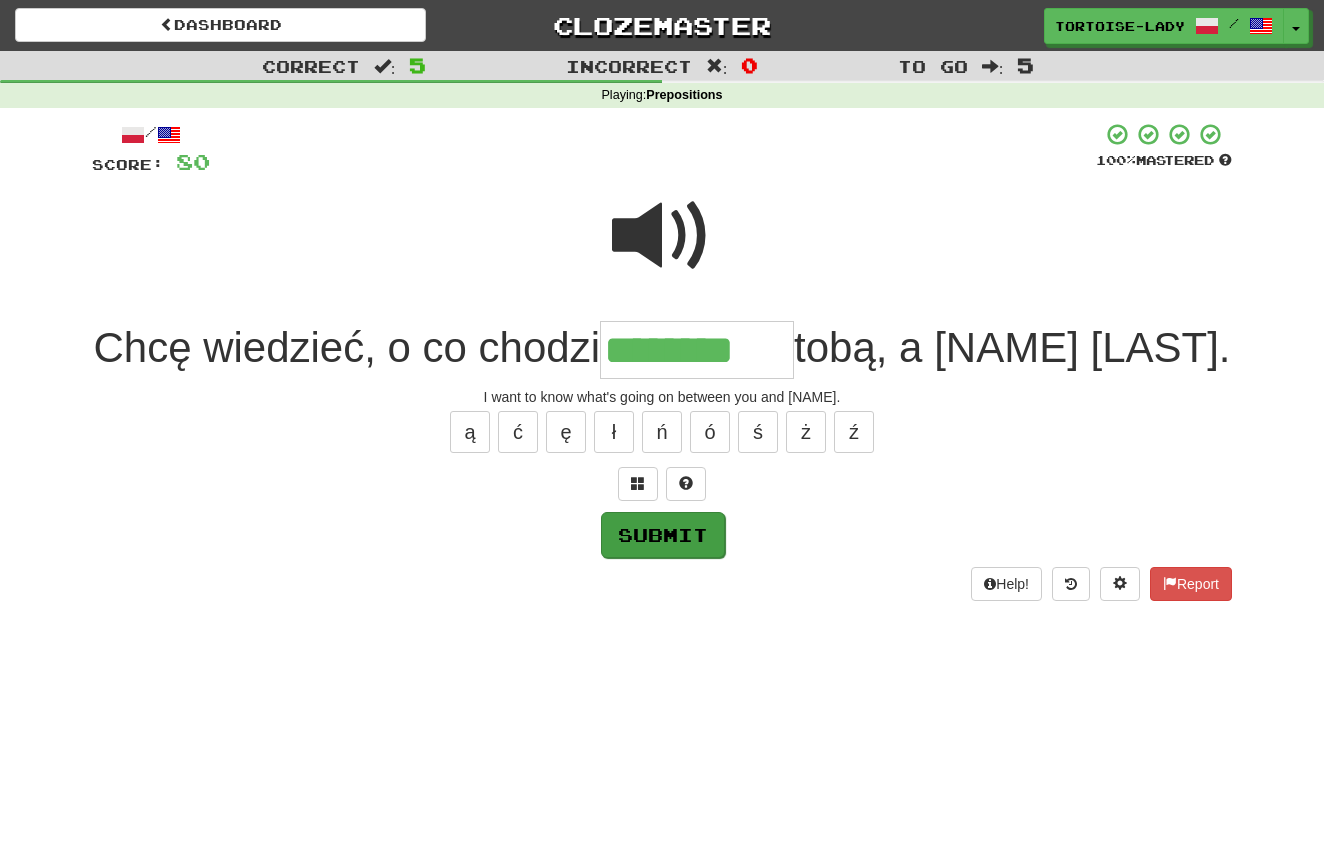 type on "********" 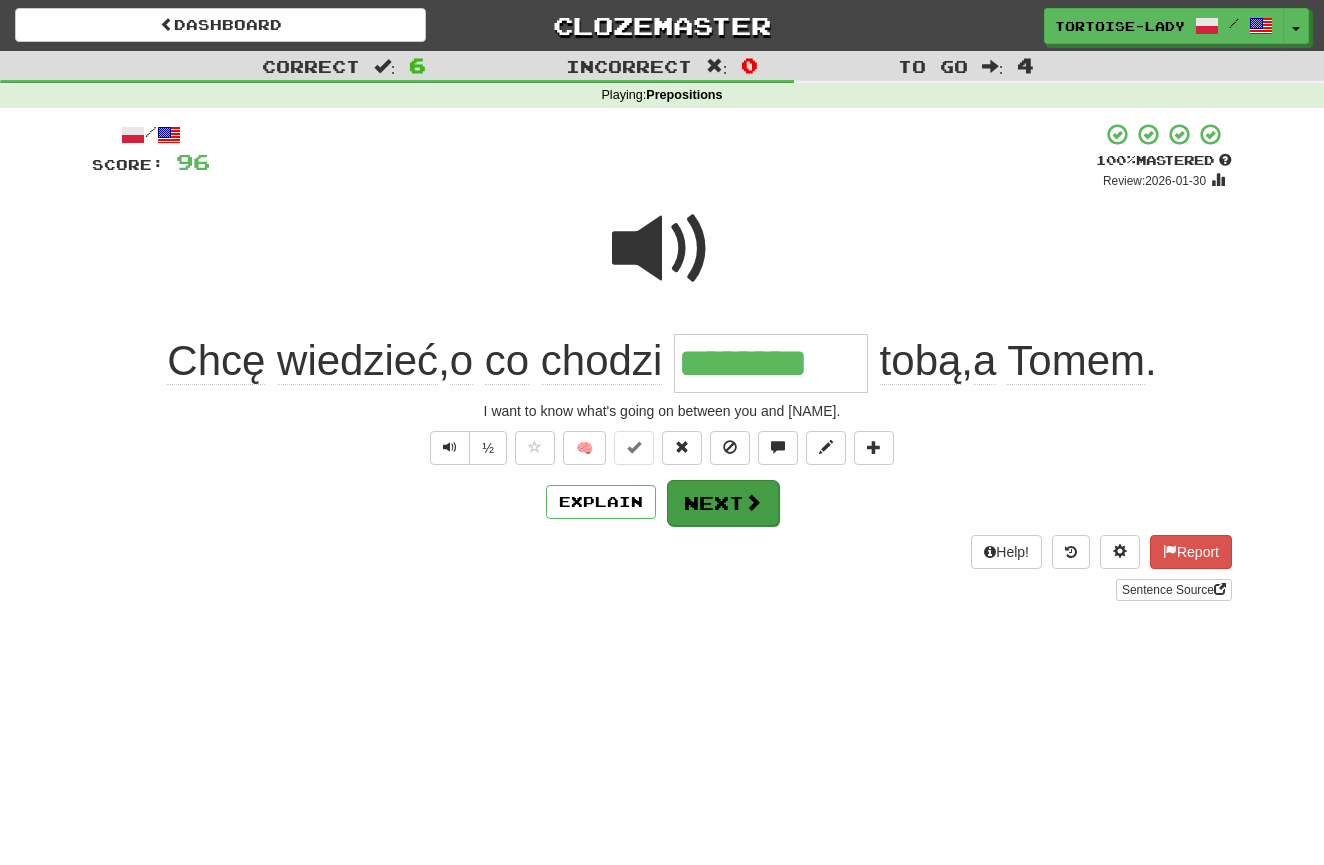 click on "Next" at bounding box center (723, 503) 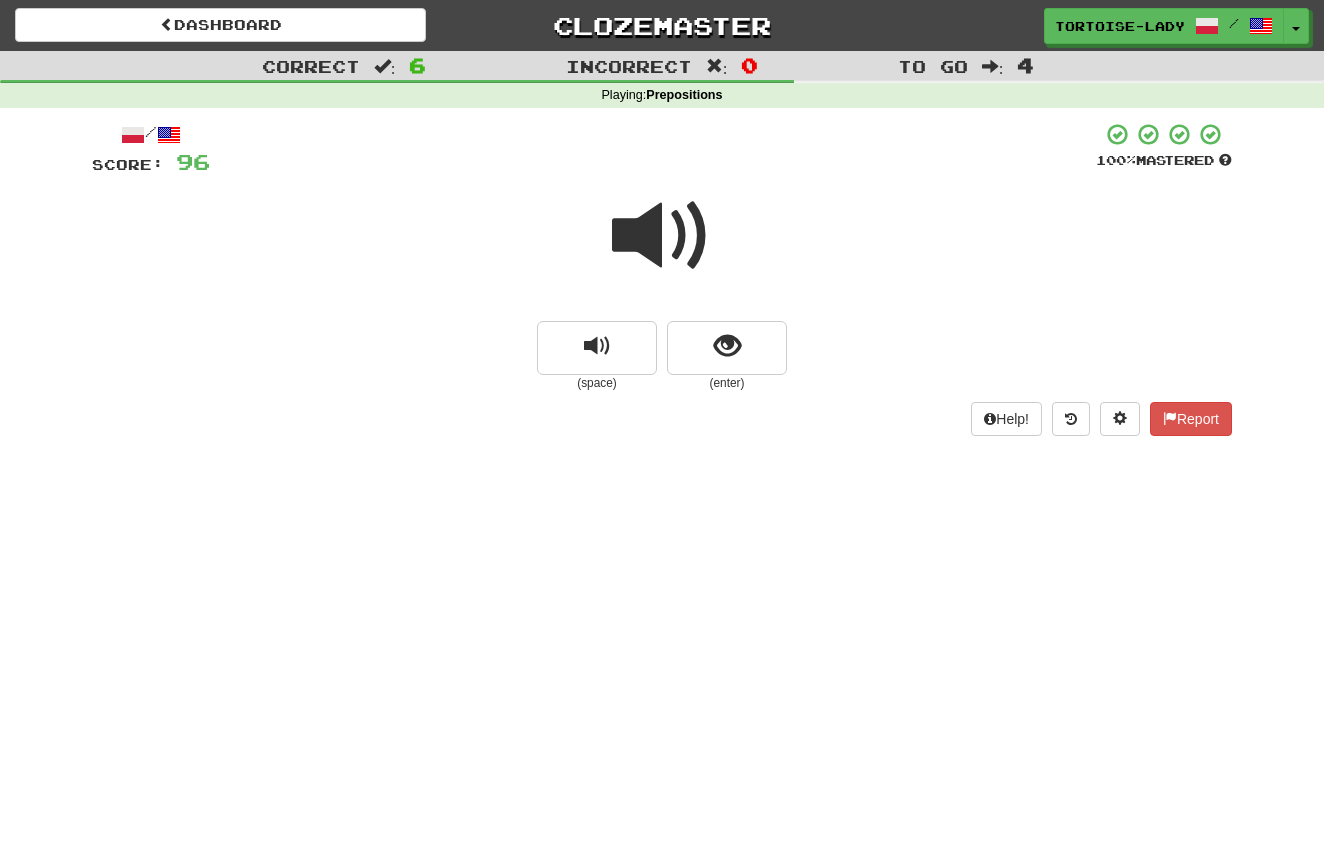 click at bounding box center (662, 236) 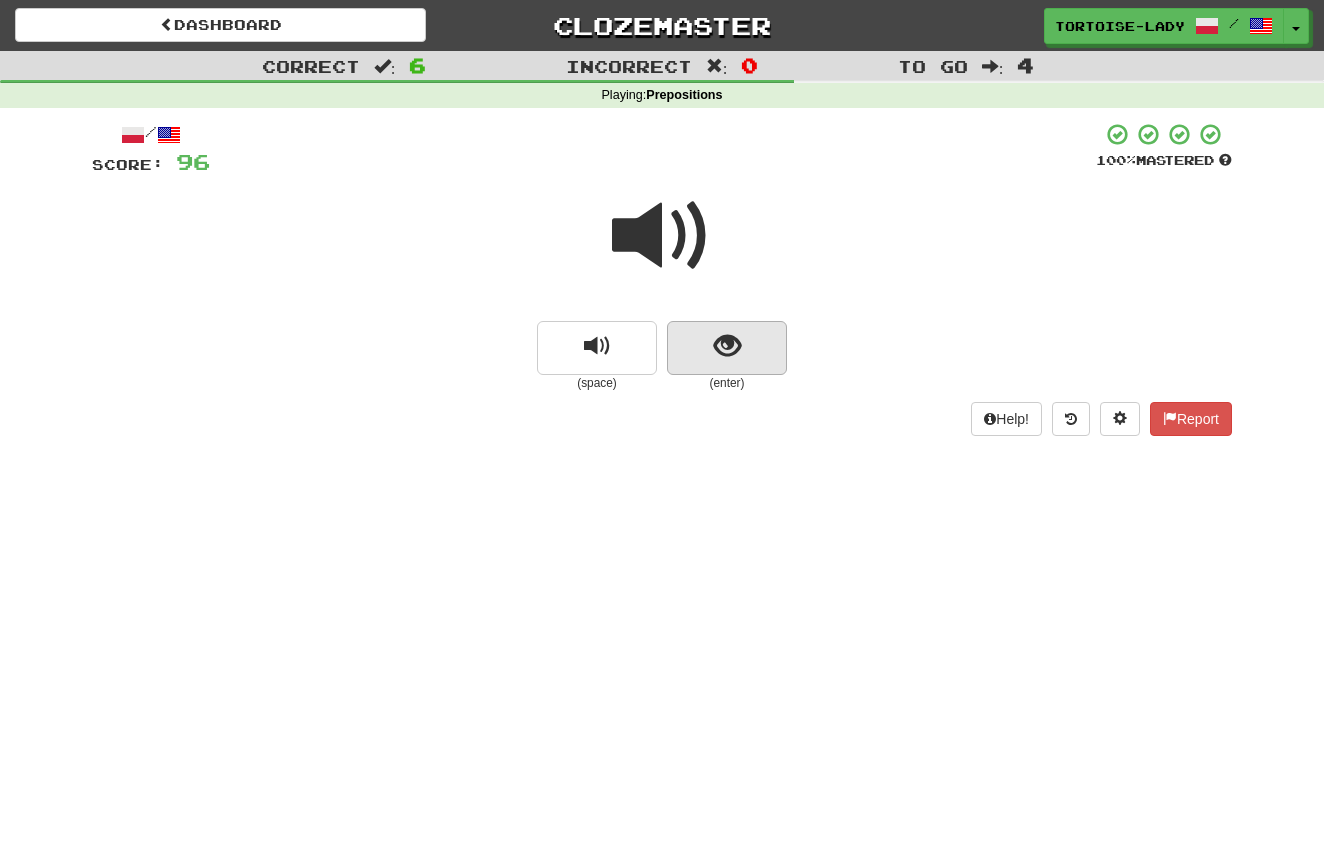 click at bounding box center (727, 348) 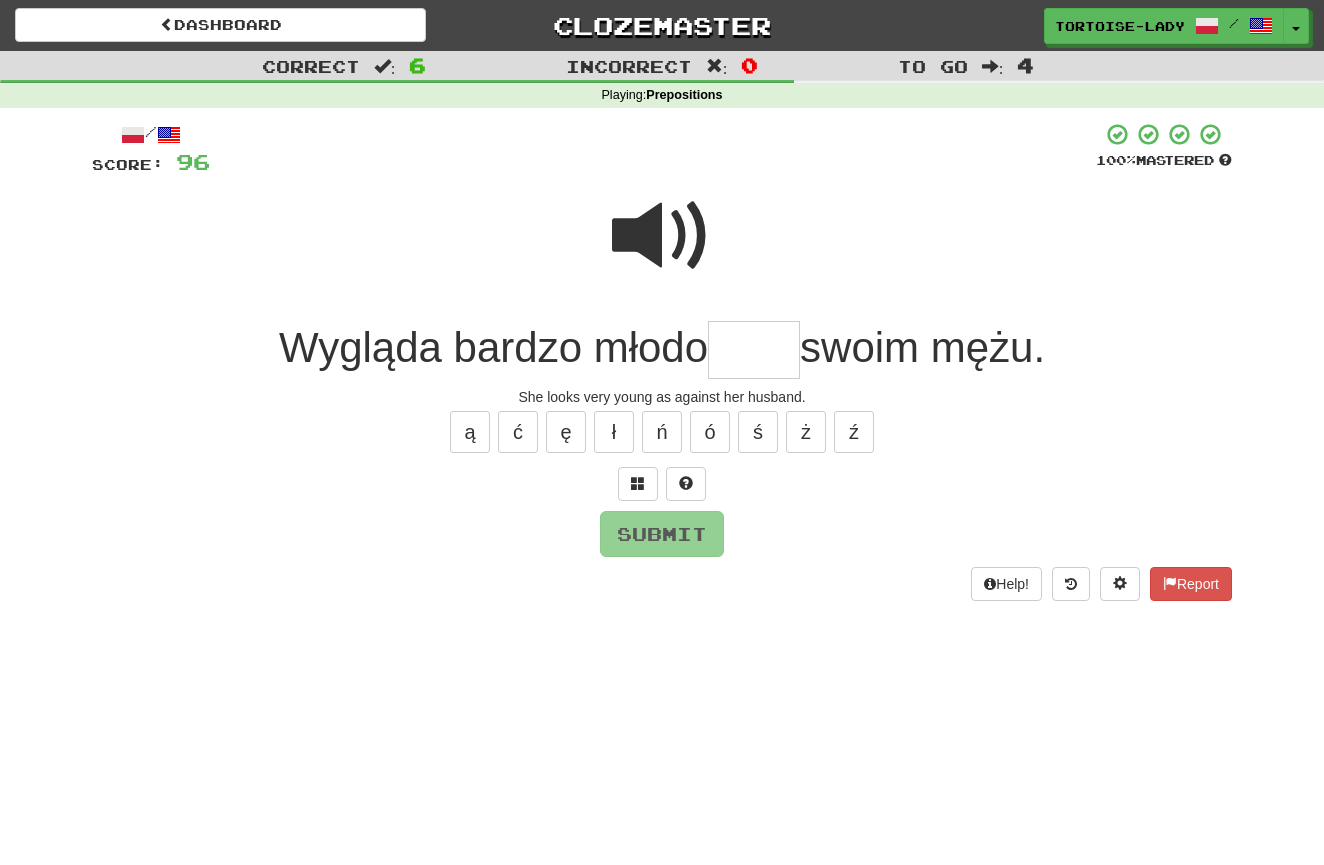 click at bounding box center [662, 236] 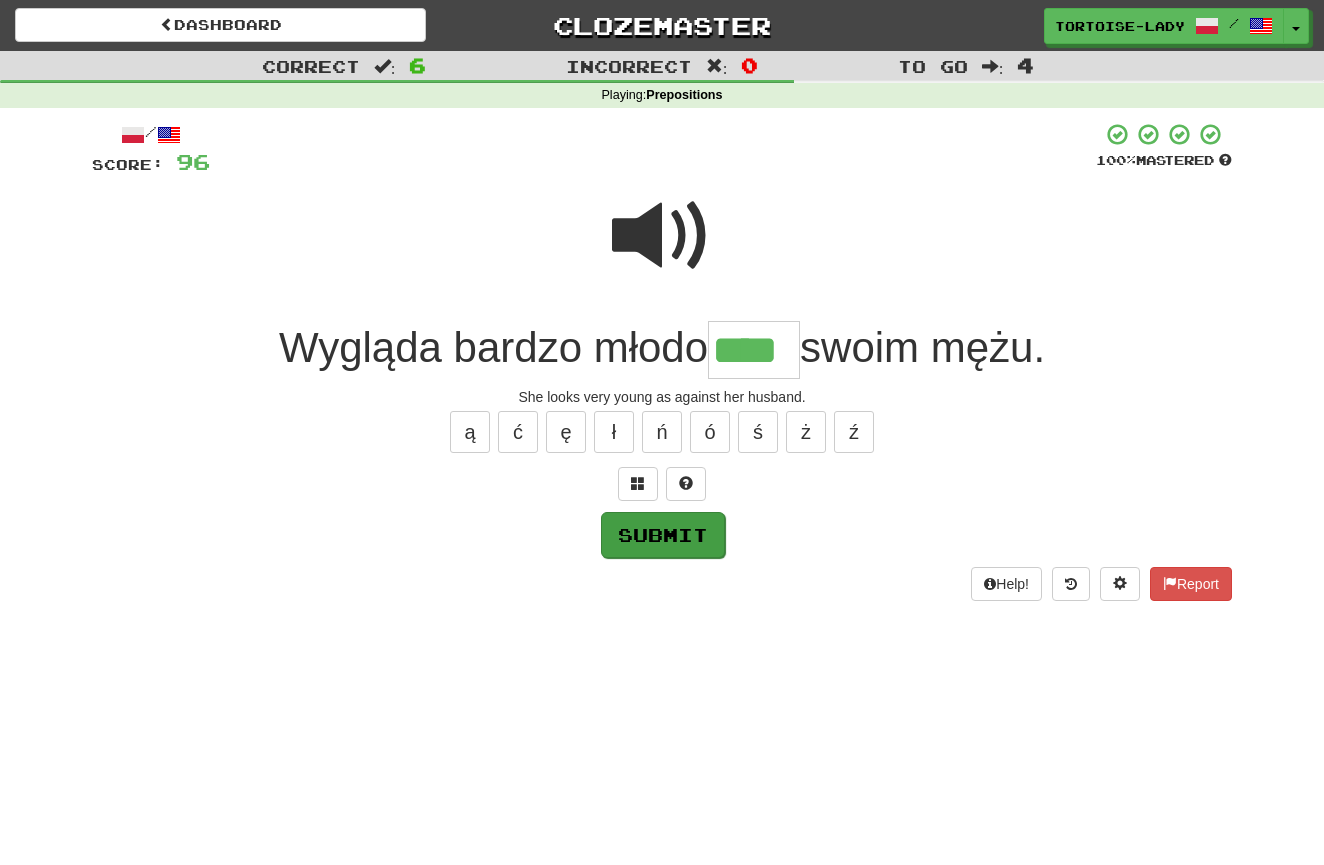 type on "****" 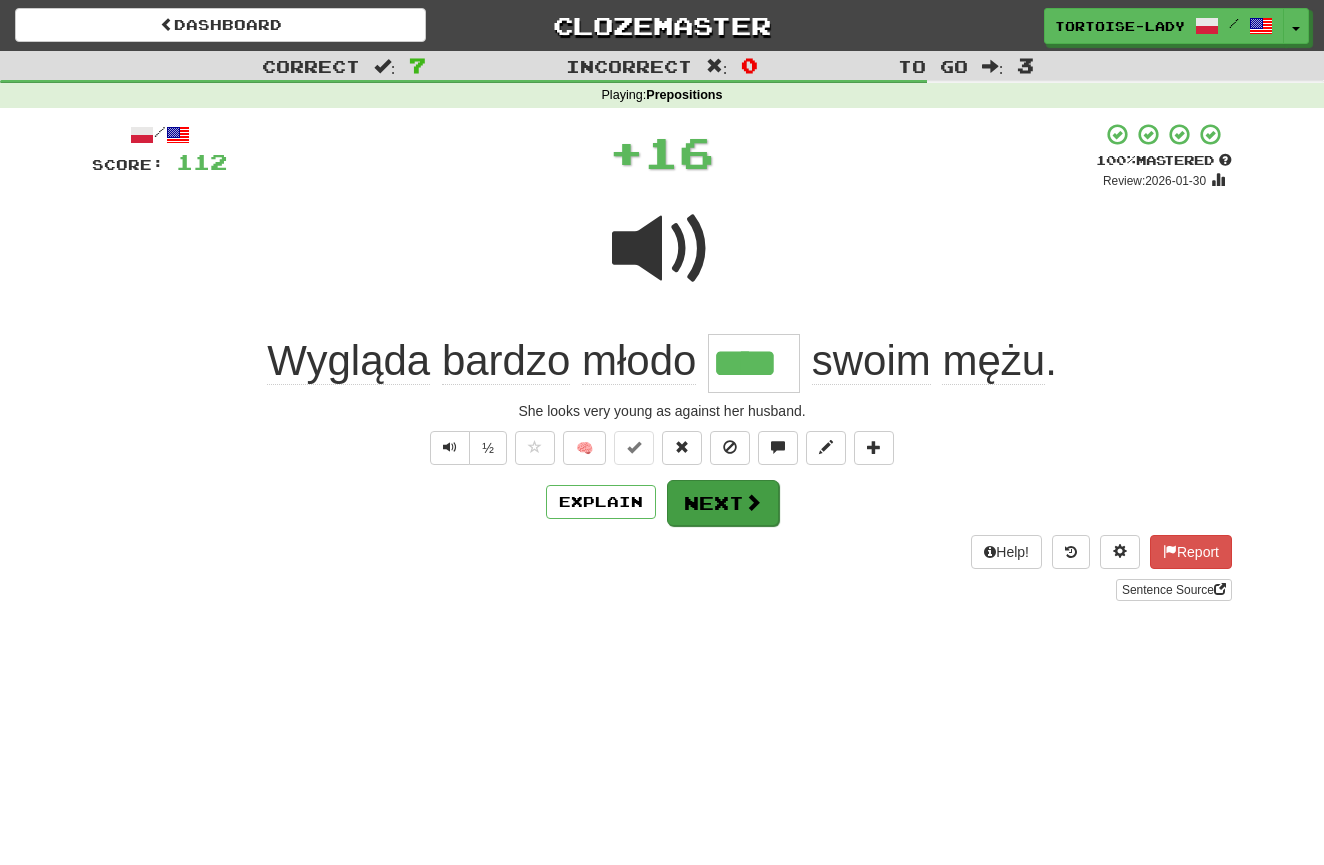 click on "Next" at bounding box center [723, 503] 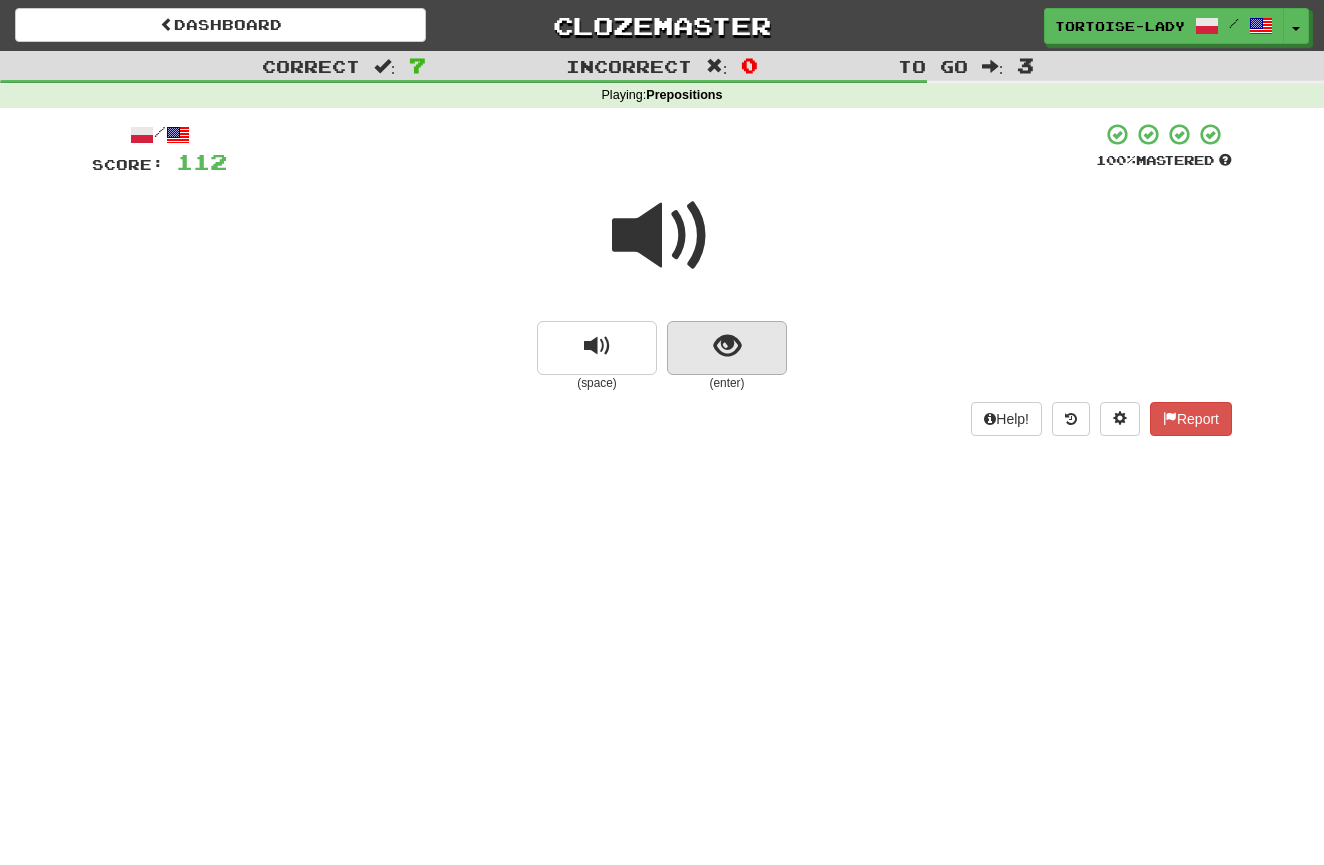 click at bounding box center (727, 348) 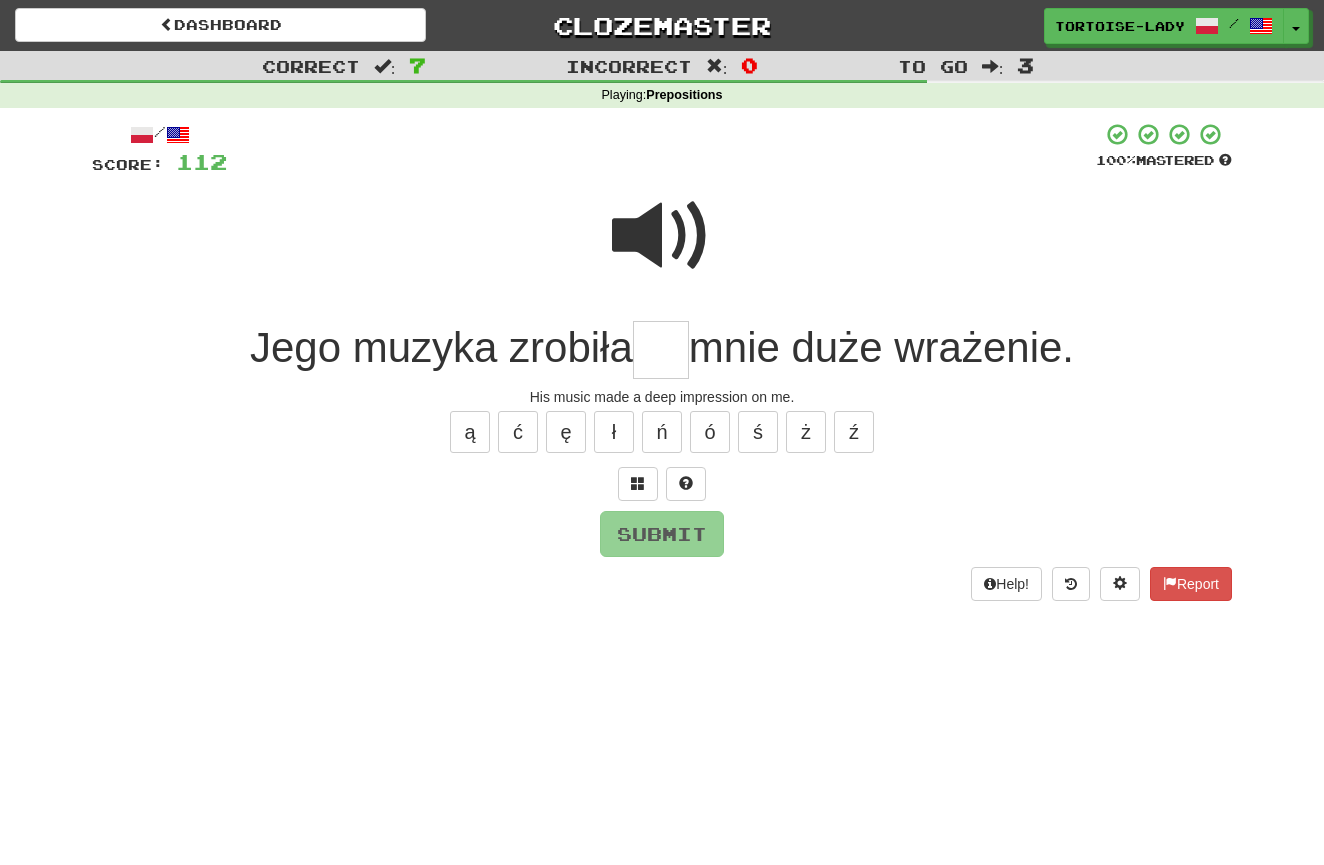 click at bounding box center [661, 350] 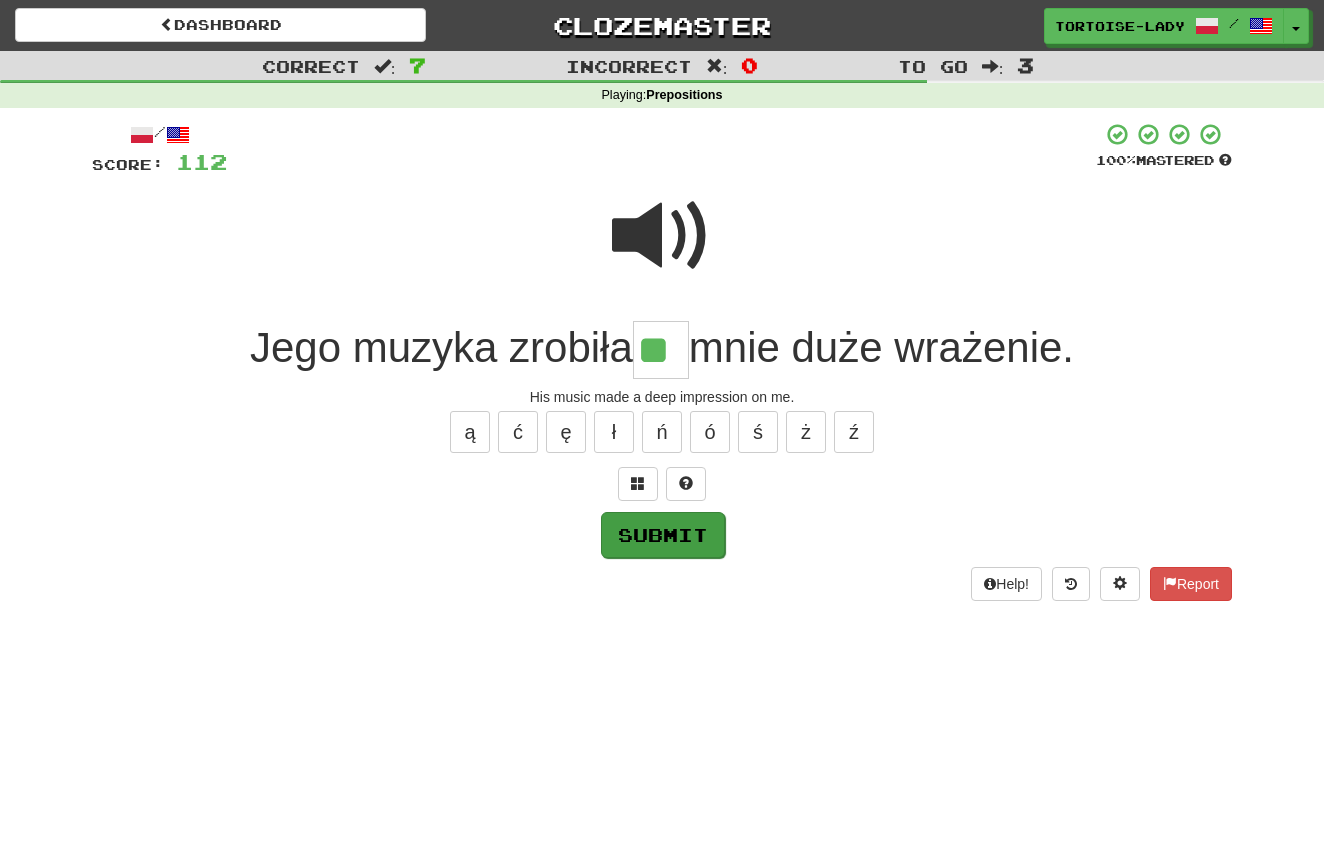 type on "**" 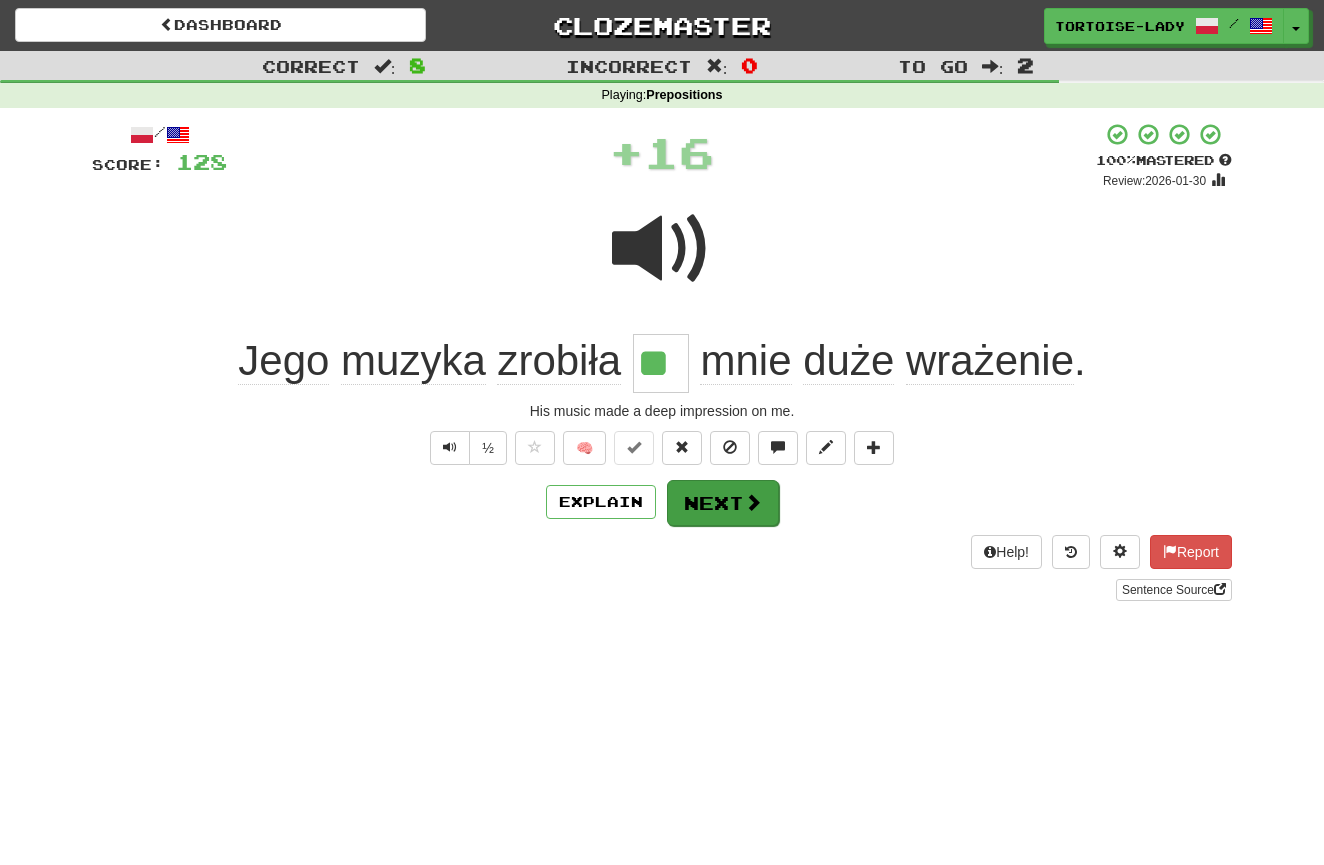 click on "Next" at bounding box center (723, 503) 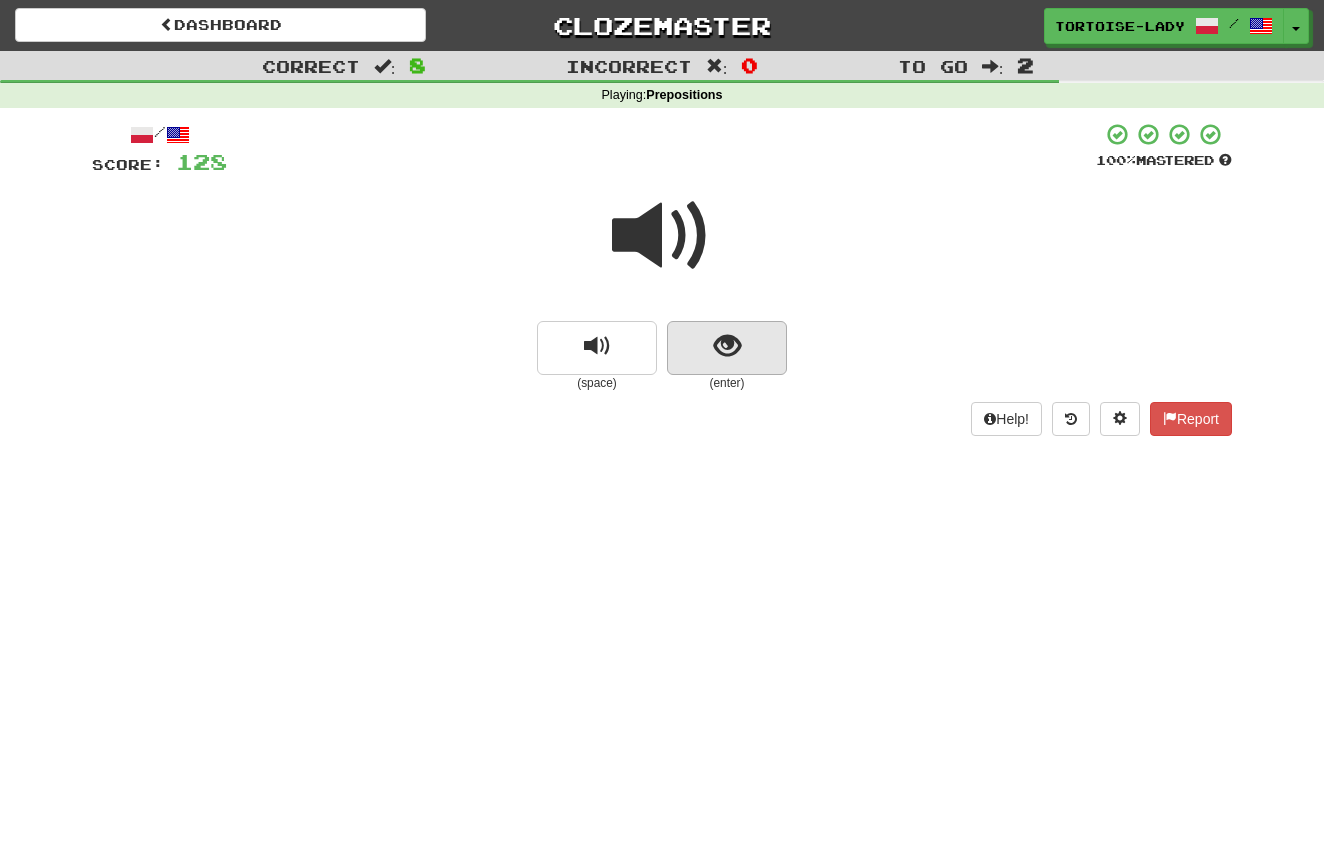 click at bounding box center (727, 348) 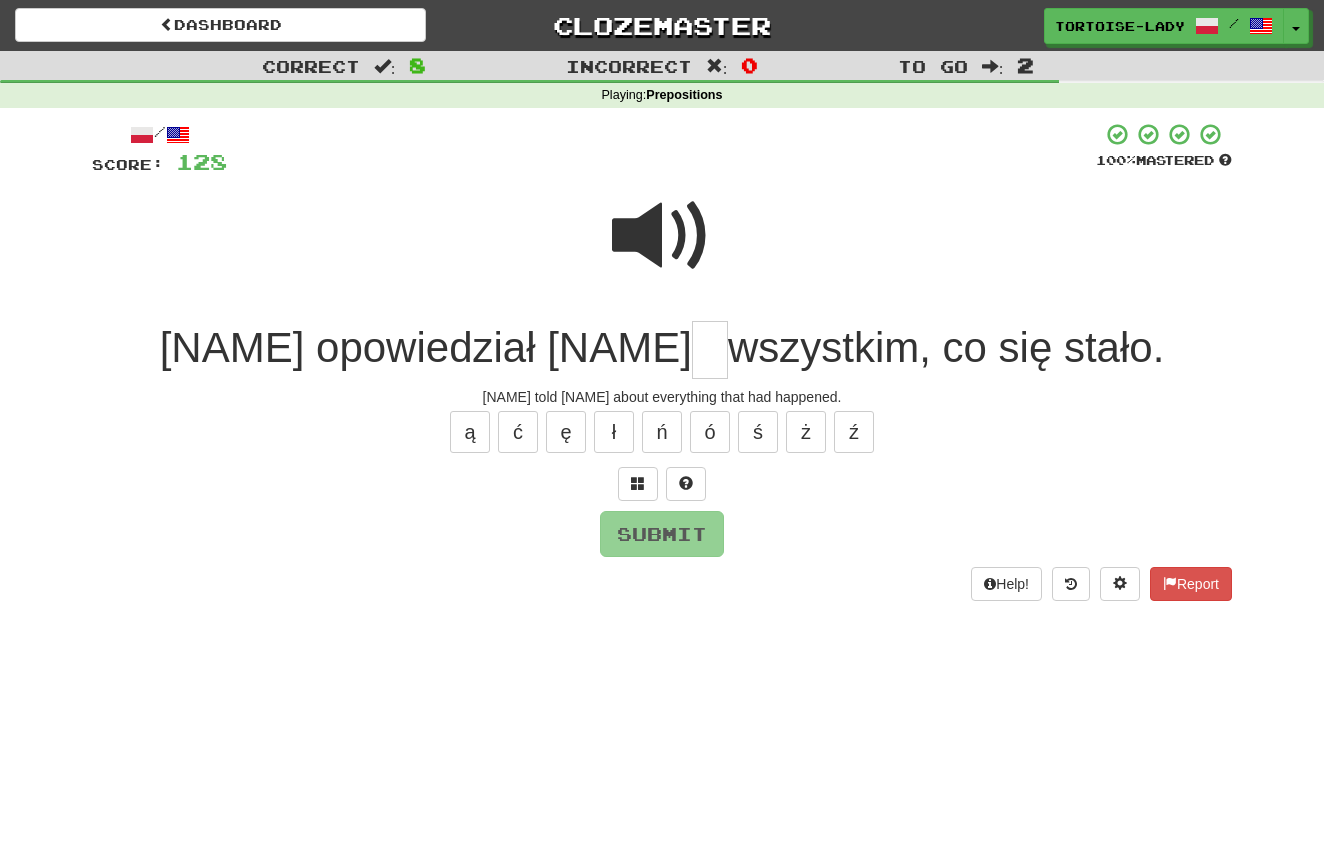 click at bounding box center (710, 350) 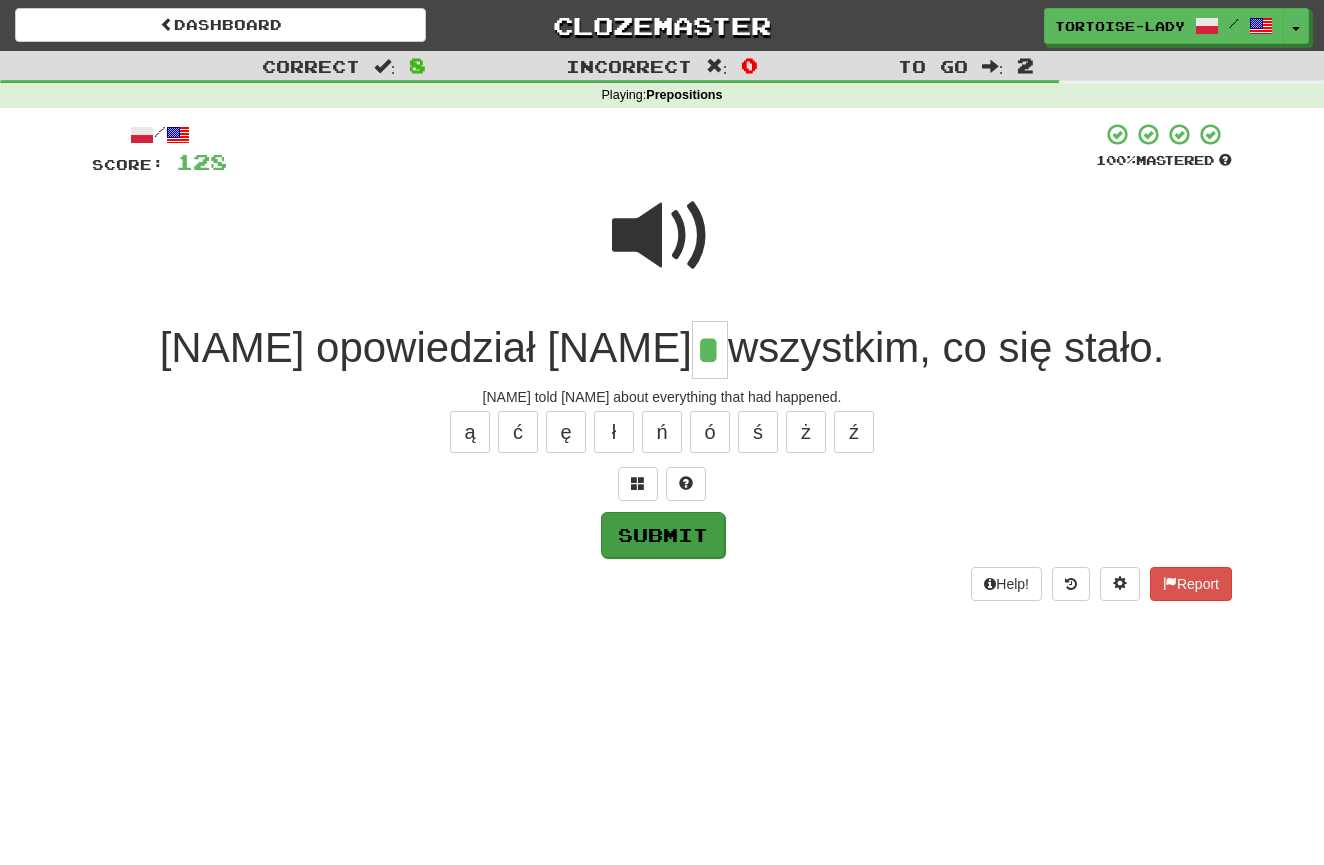type on "*" 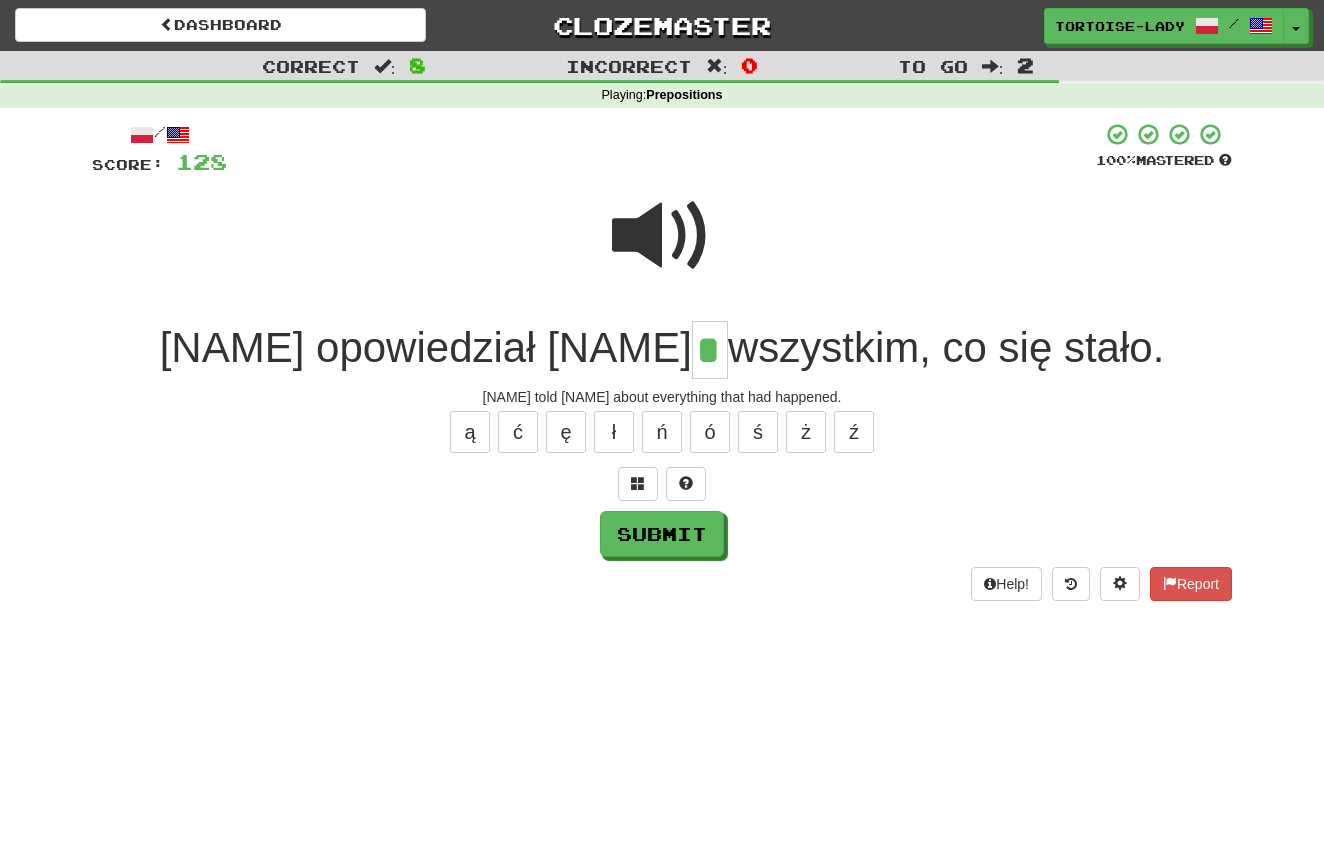 click on "Submit" at bounding box center (662, 534) 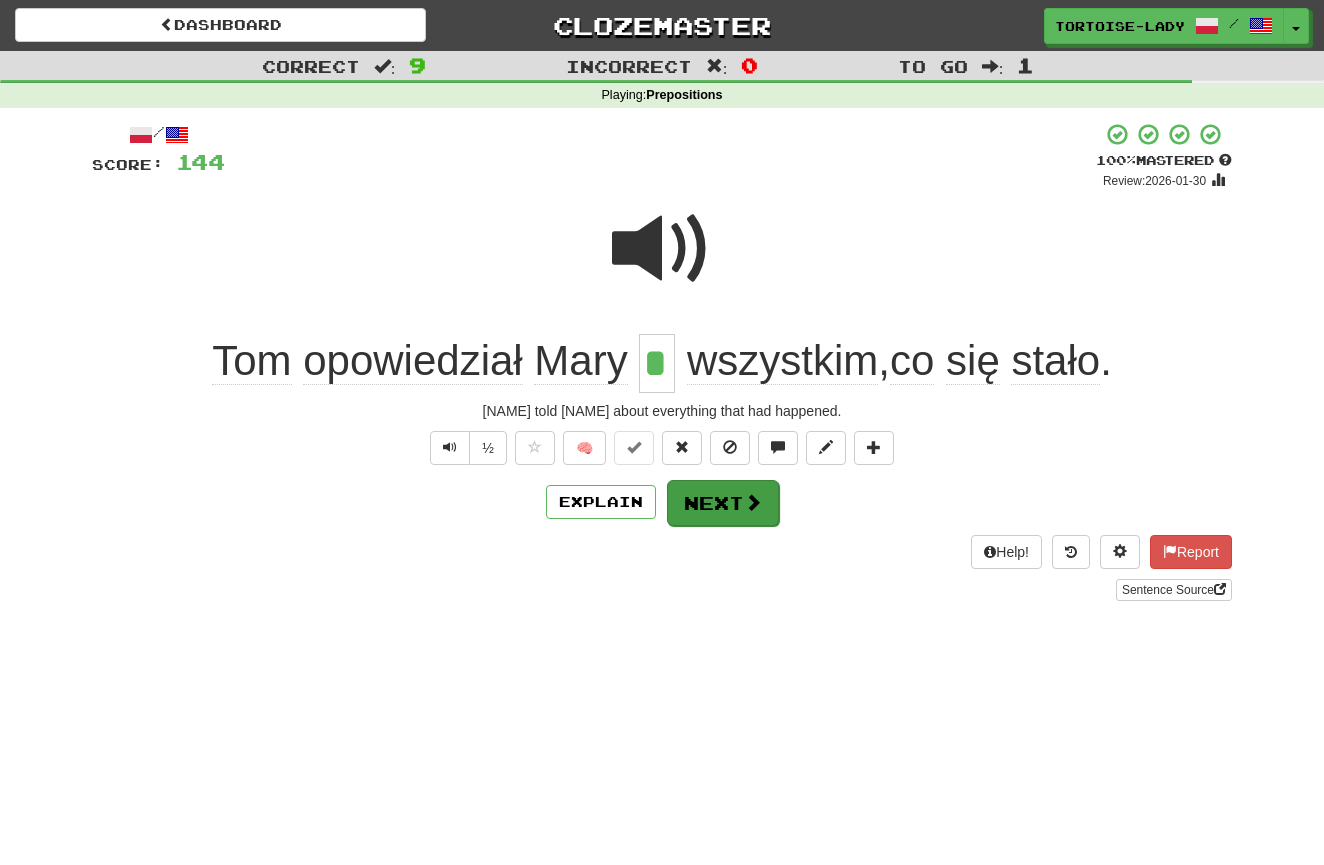click on "Next" at bounding box center (723, 503) 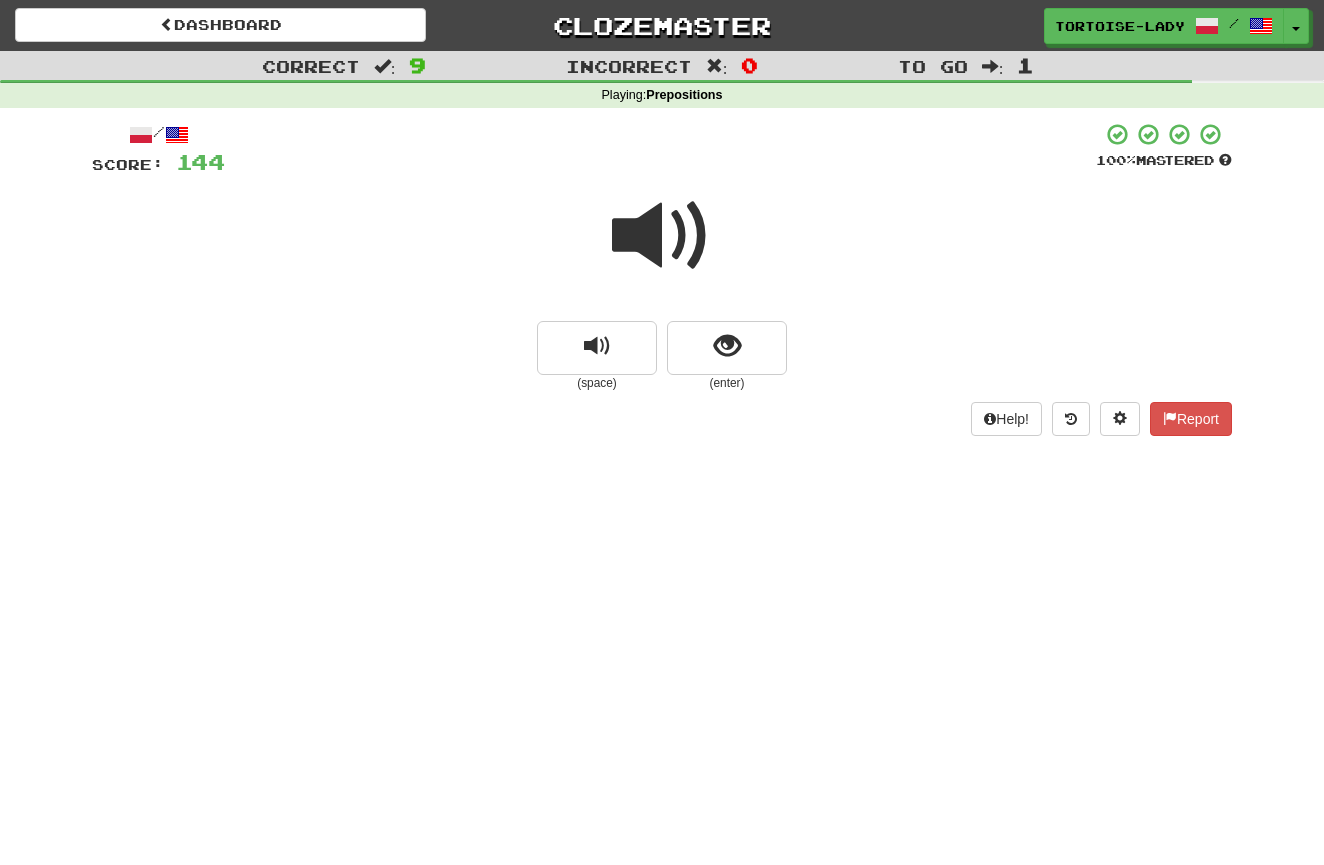 click at bounding box center (662, 236) 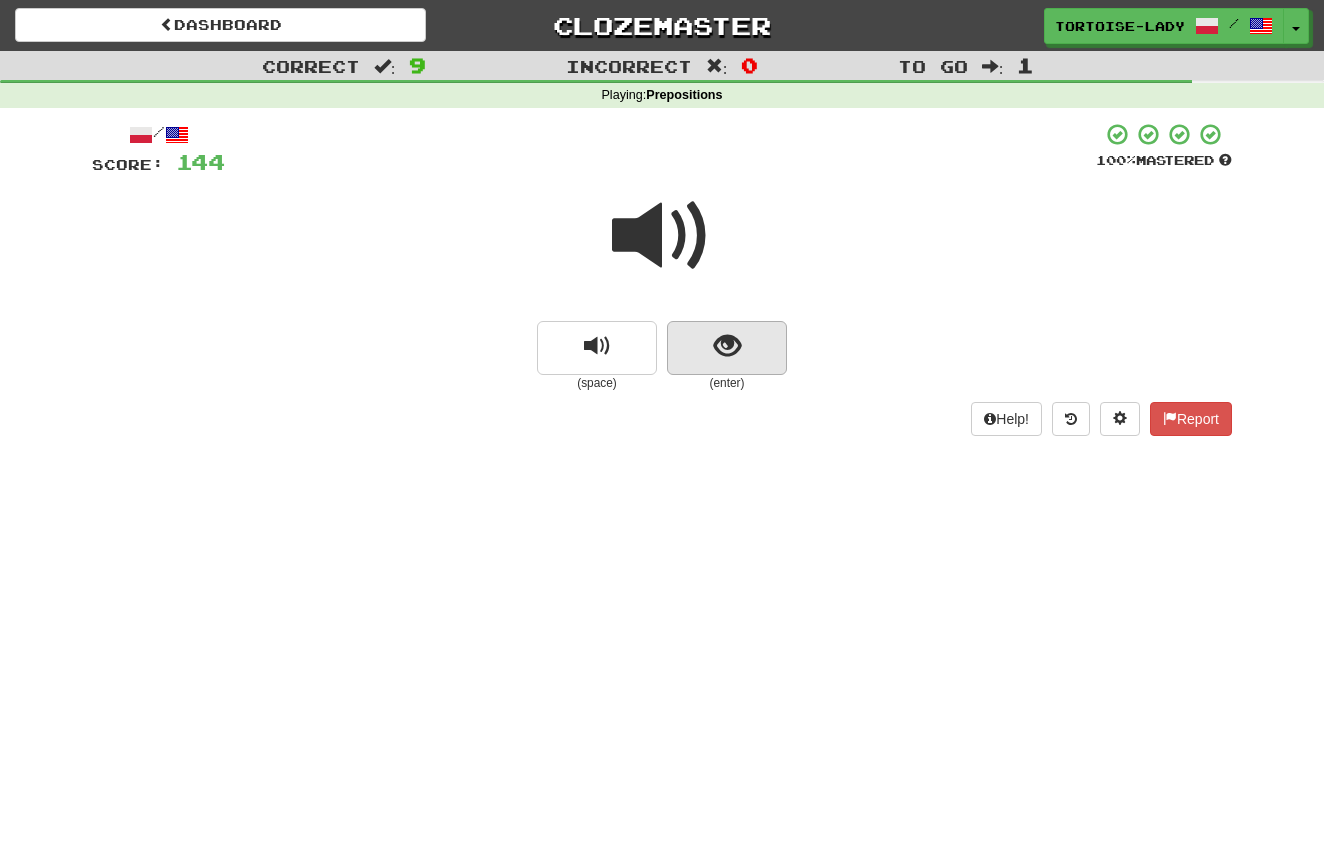 click at bounding box center (727, 348) 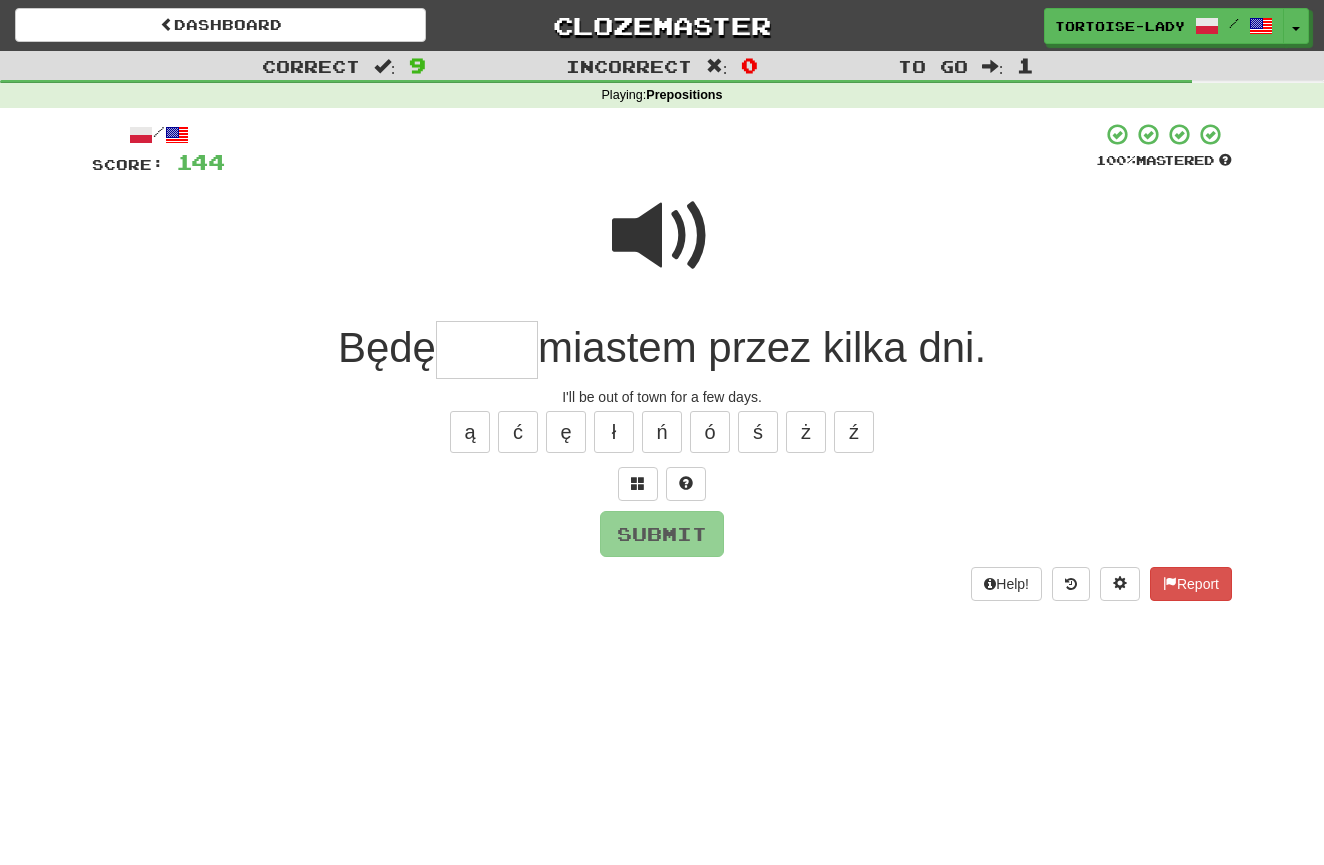 click at bounding box center [662, 236] 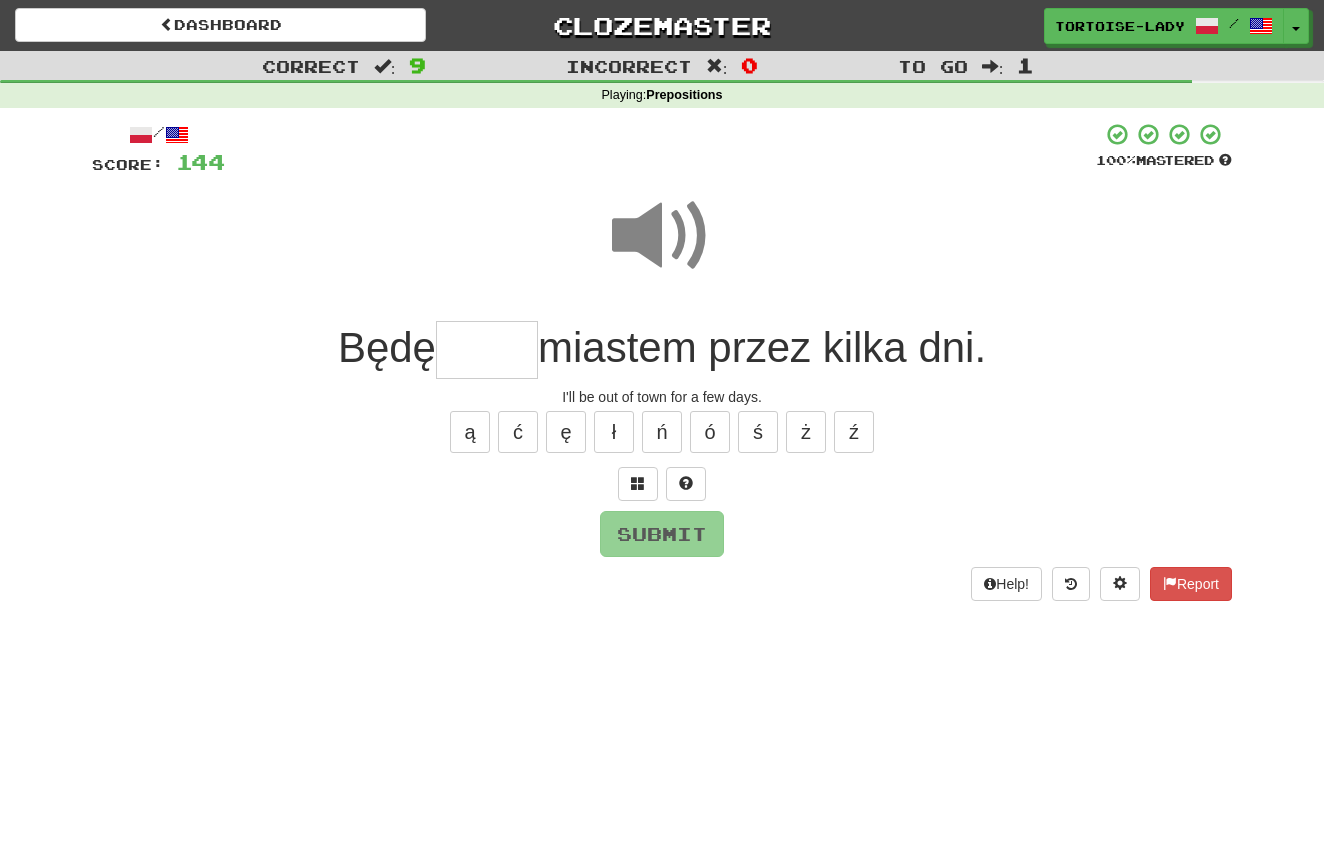 click at bounding box center (487, 350) 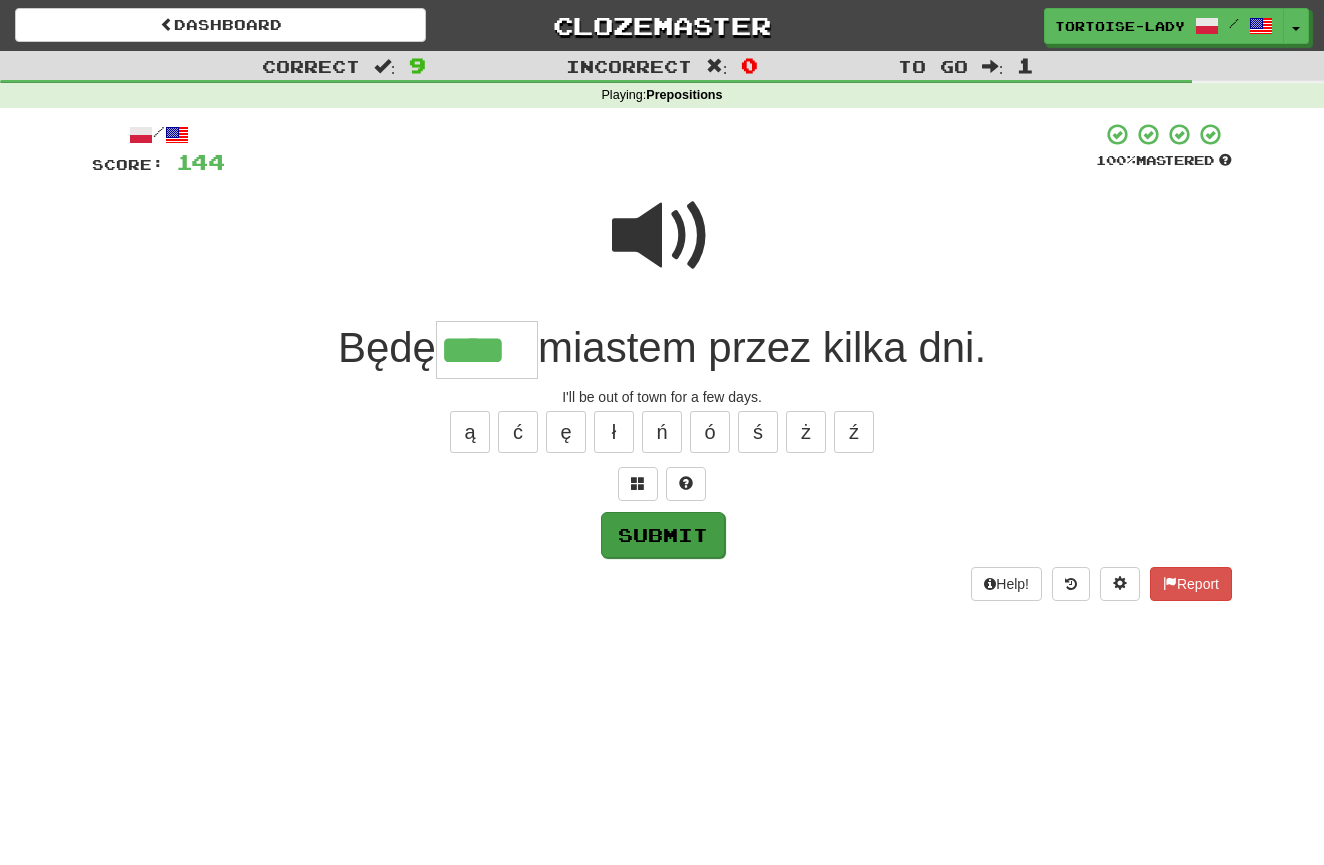 type on "****" 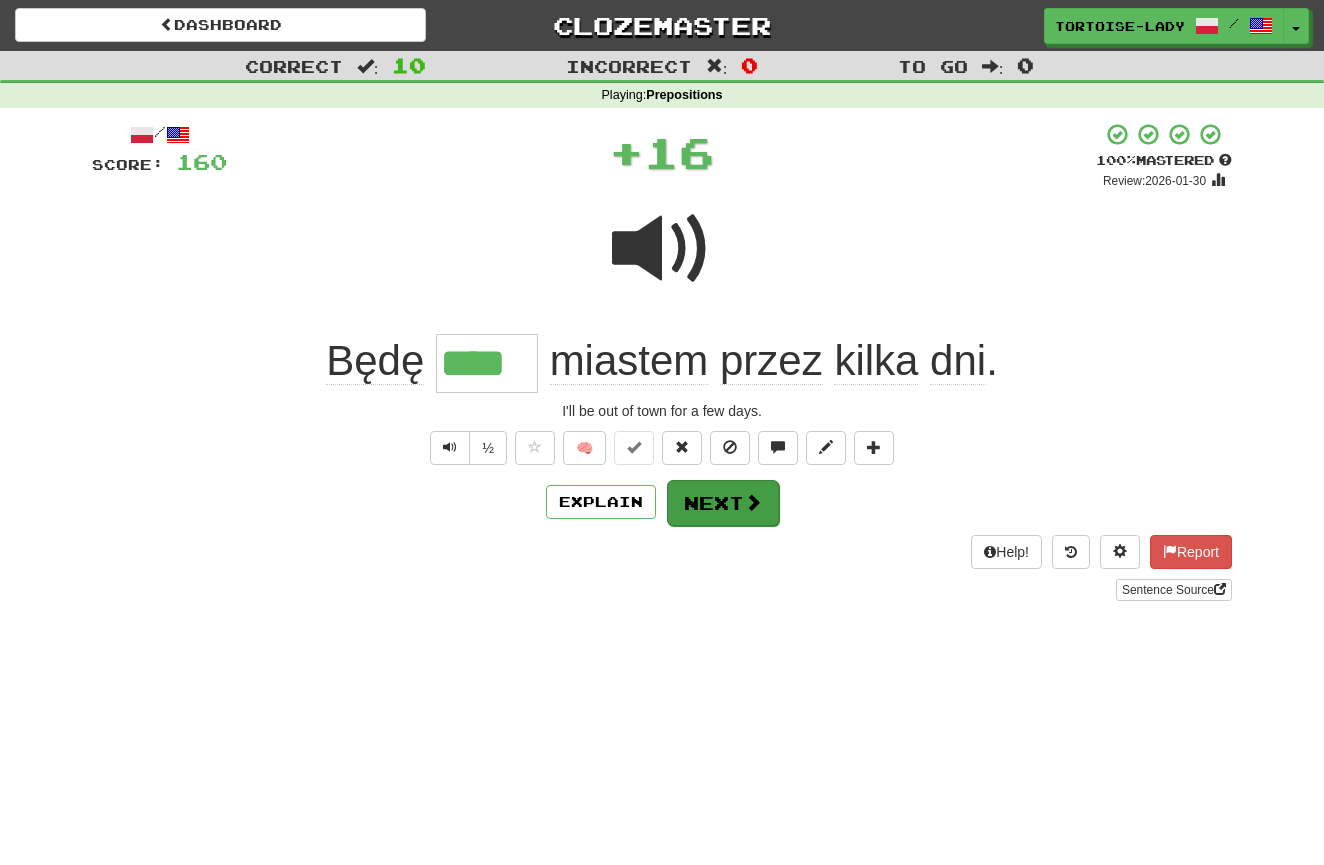 click on "Next" at bounding box center (723, 503) 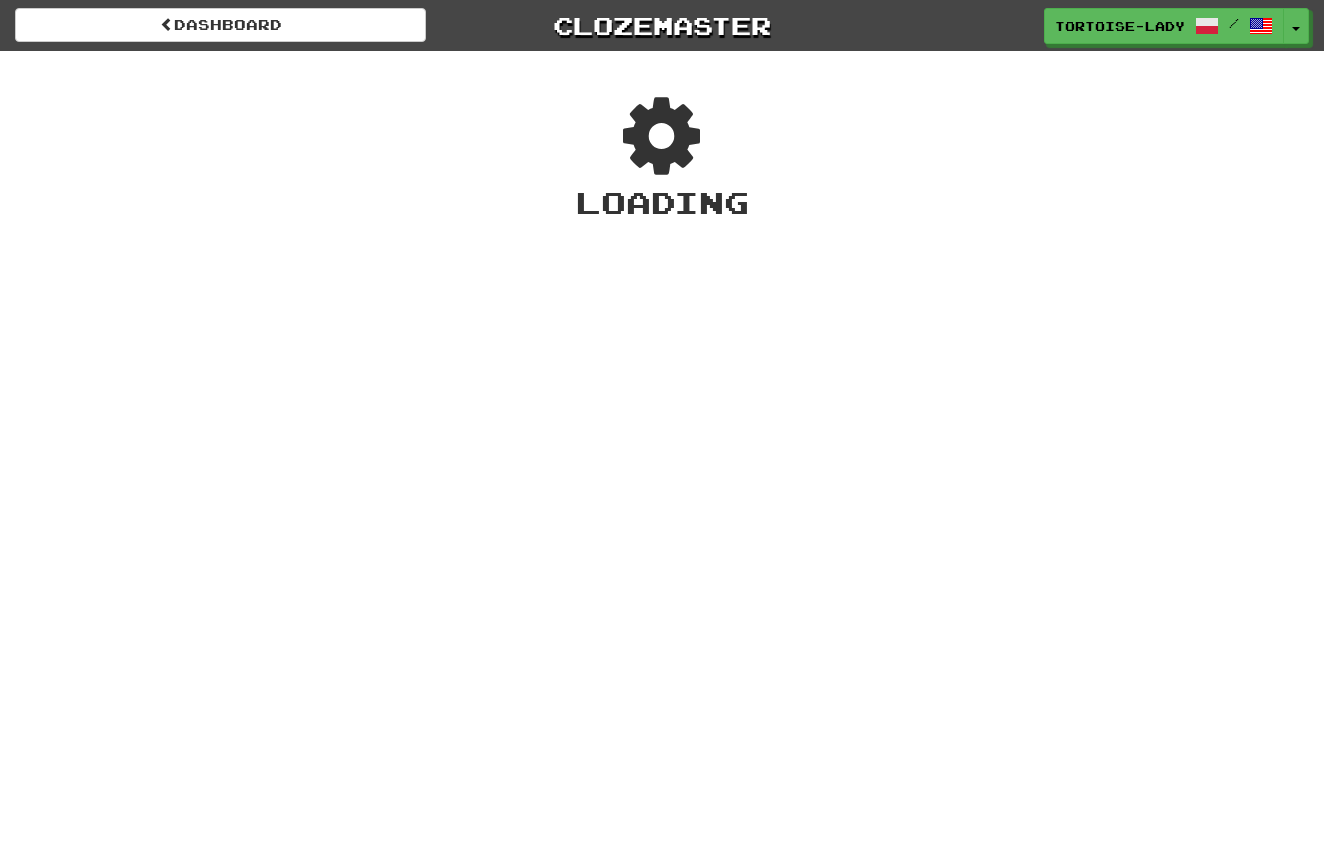 scroll, scrollTop: 0, scrollLeft: 0, axis: both 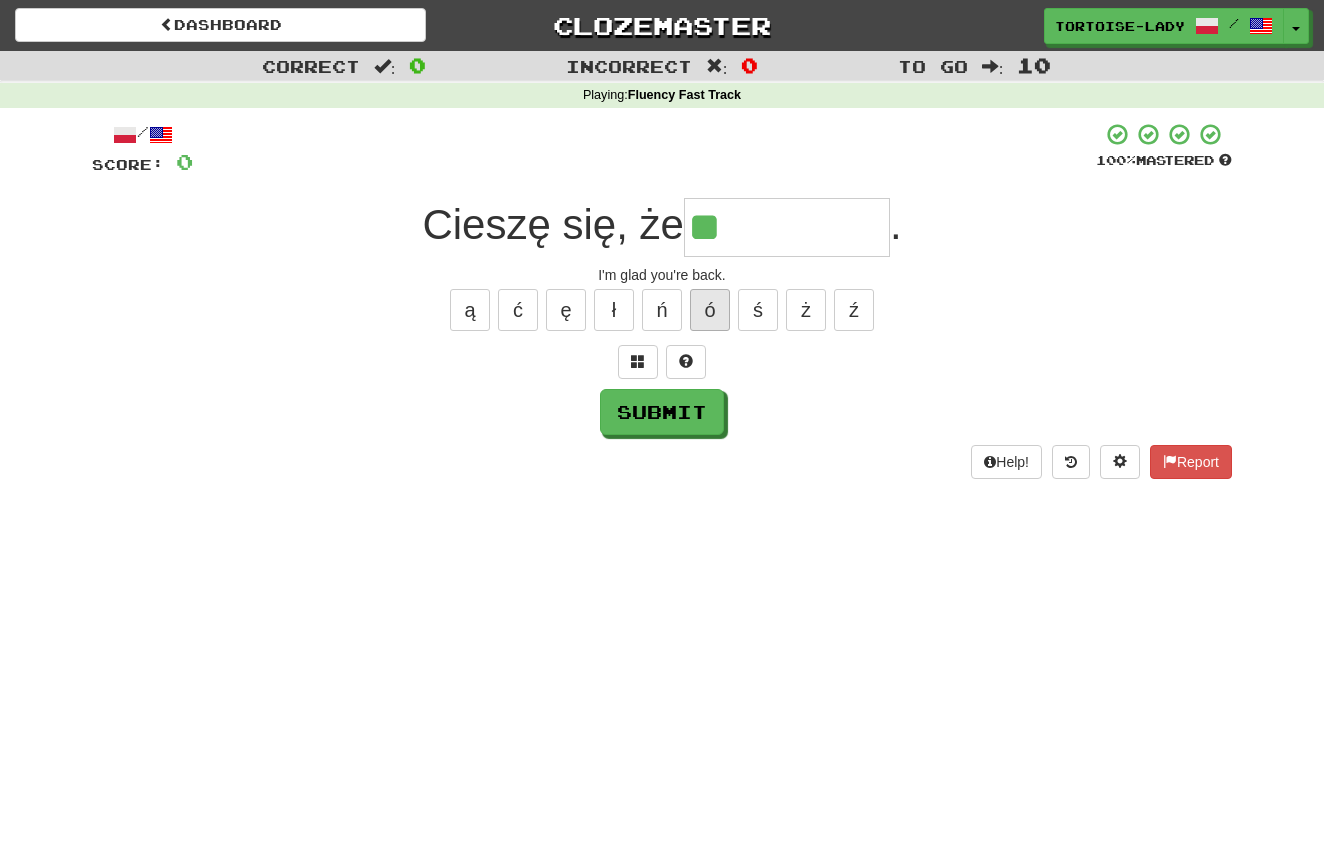 click on "ó" at bounding box center [710, 310] 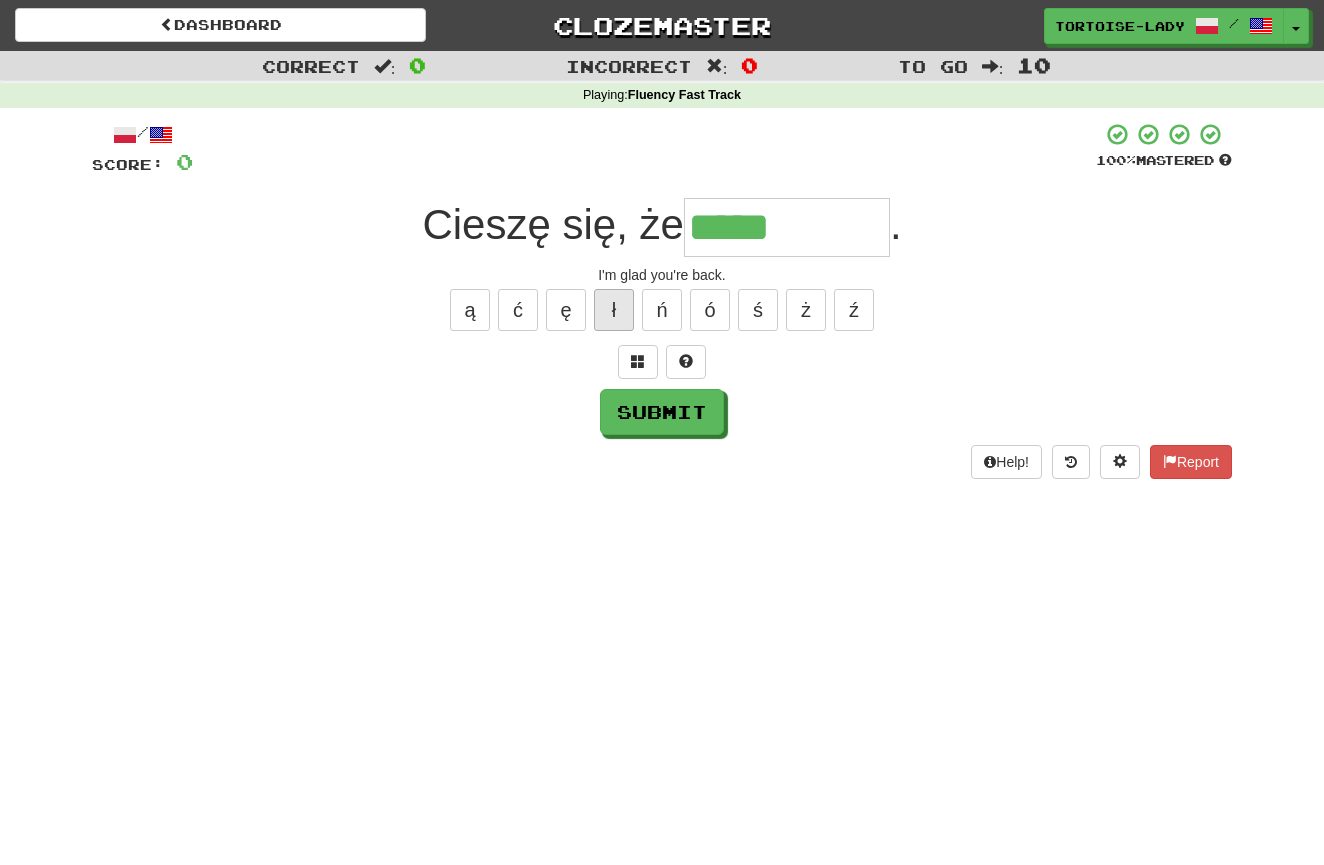 click on "ł" at bounding box center [614, 310] 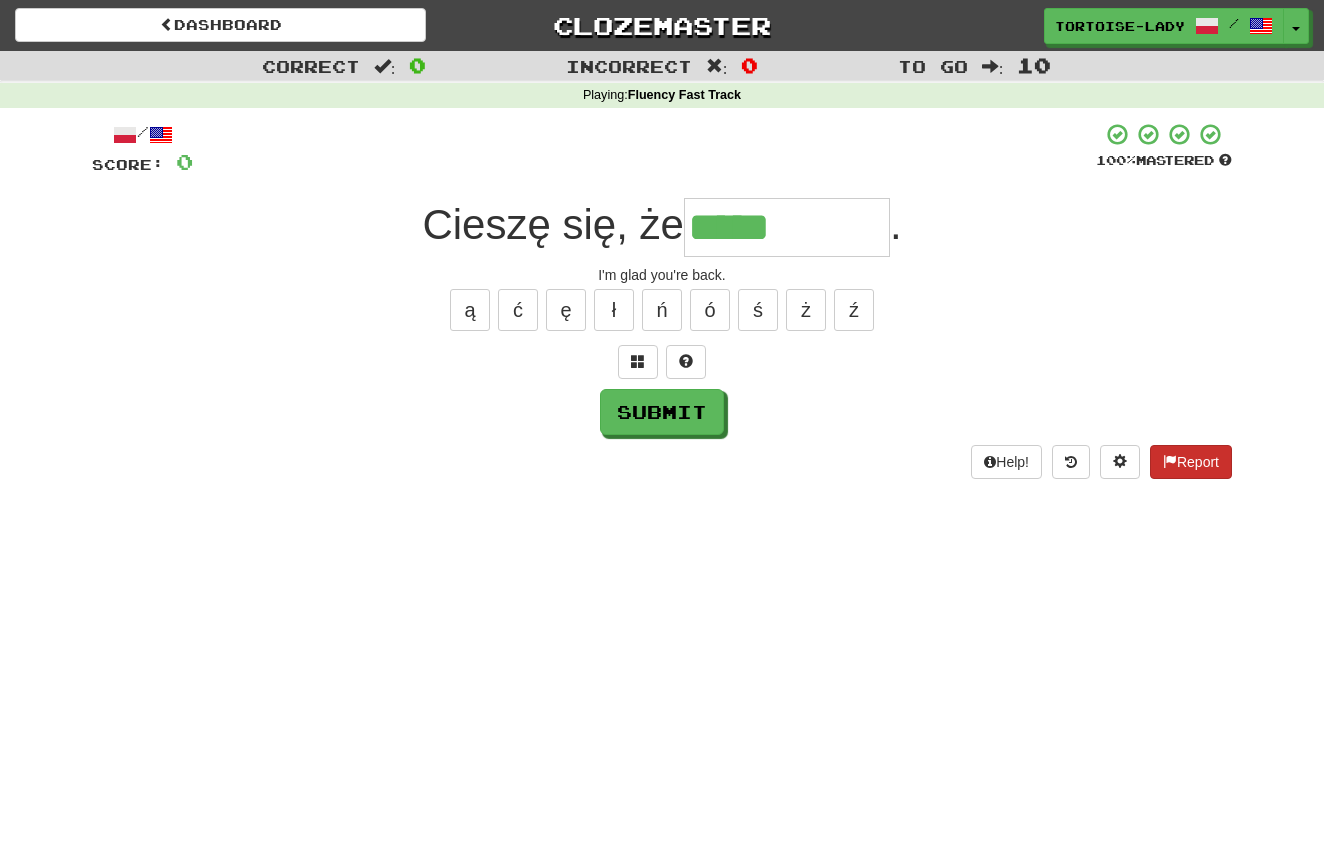 click on "Report" at bounding box center [1191, 462] 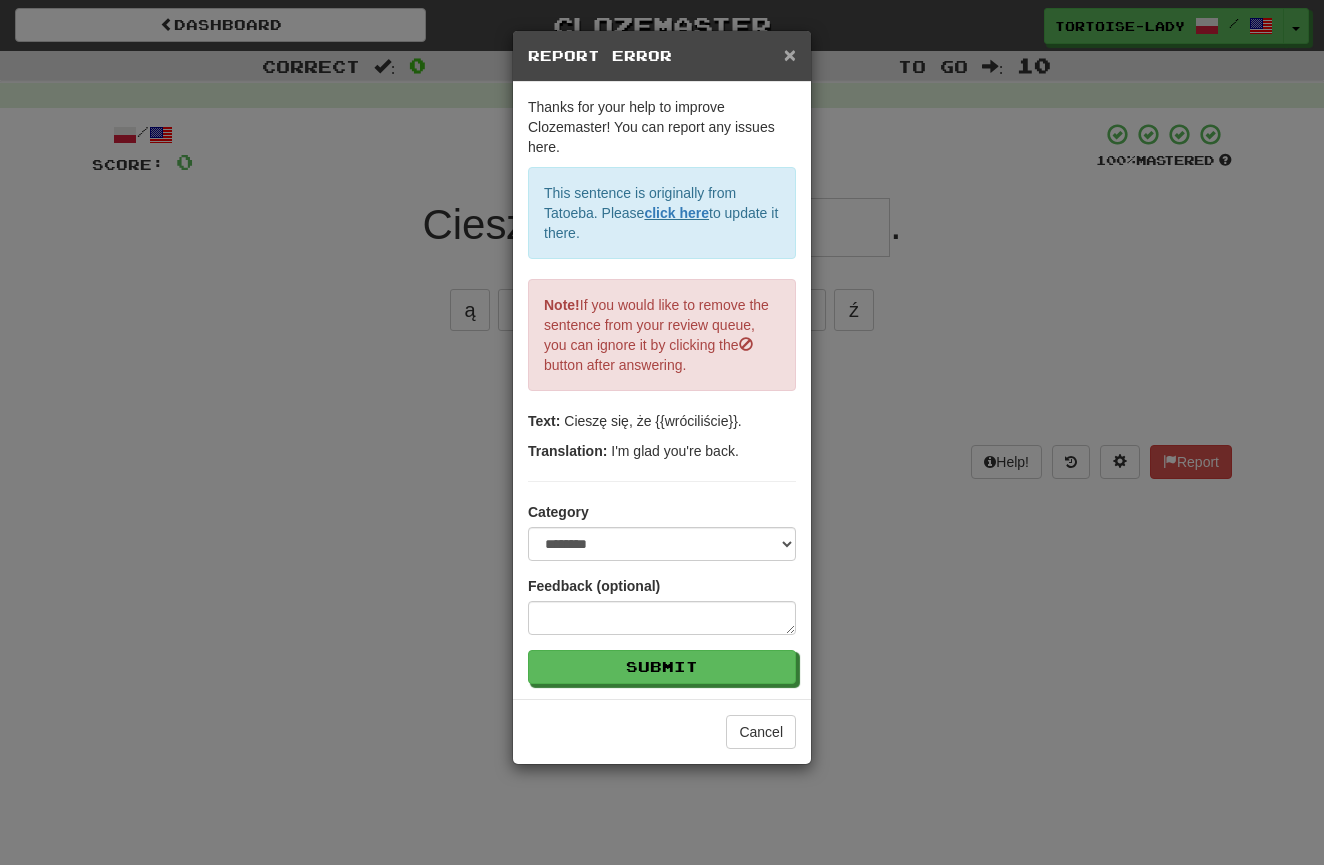 click on "×" at bounding box center [790, 54] 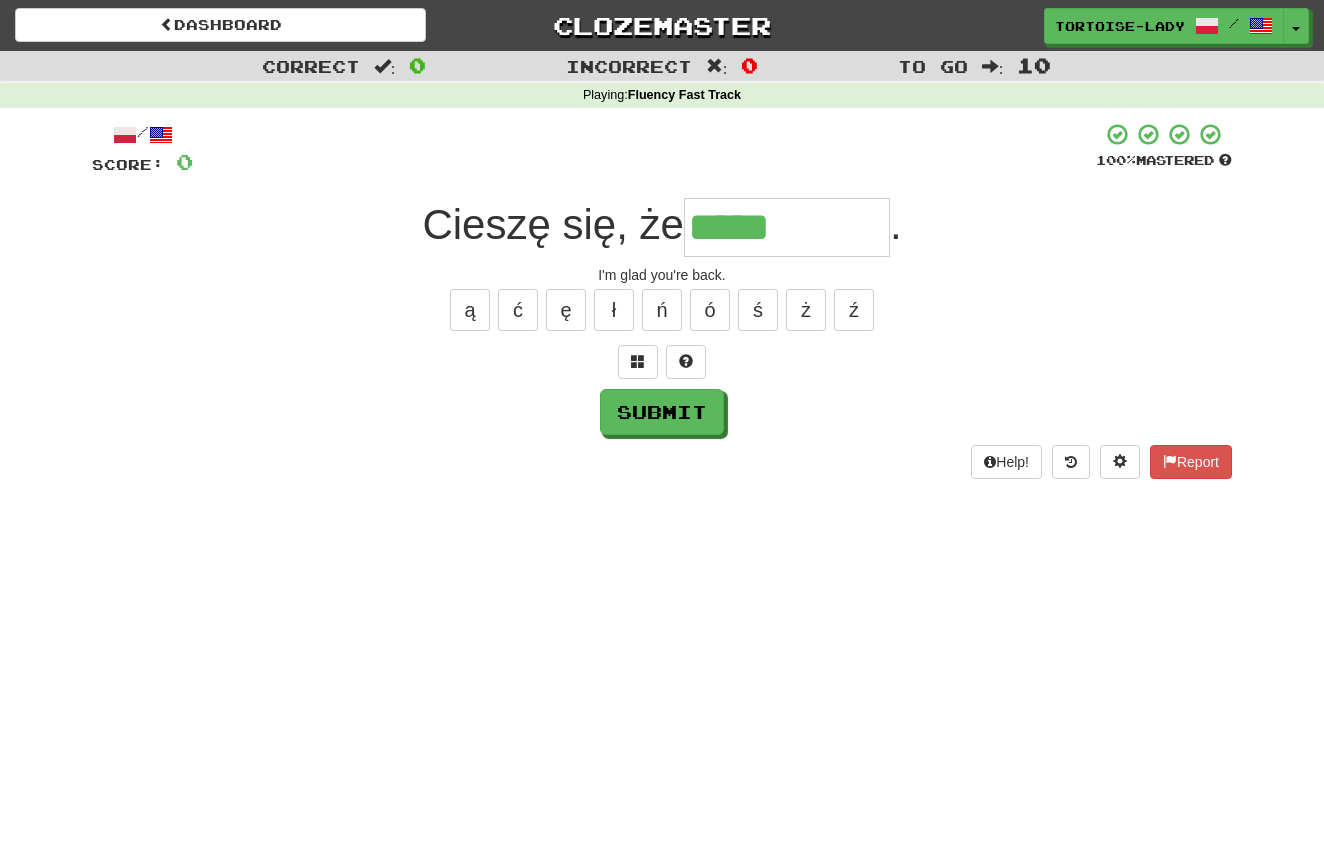 click on "*****" at bounding box center (787, 227) 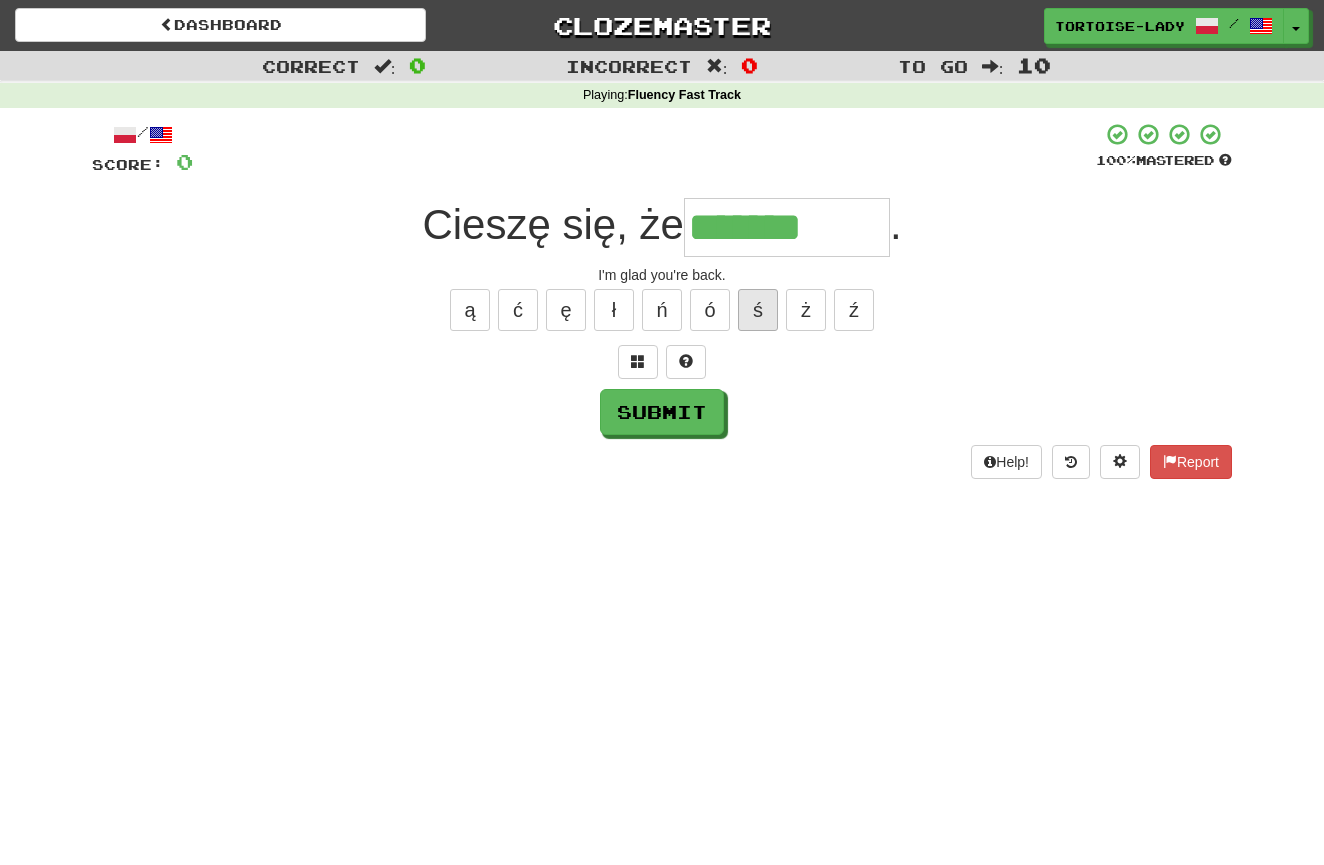 click on "ś" at bounding box center [758, 310] 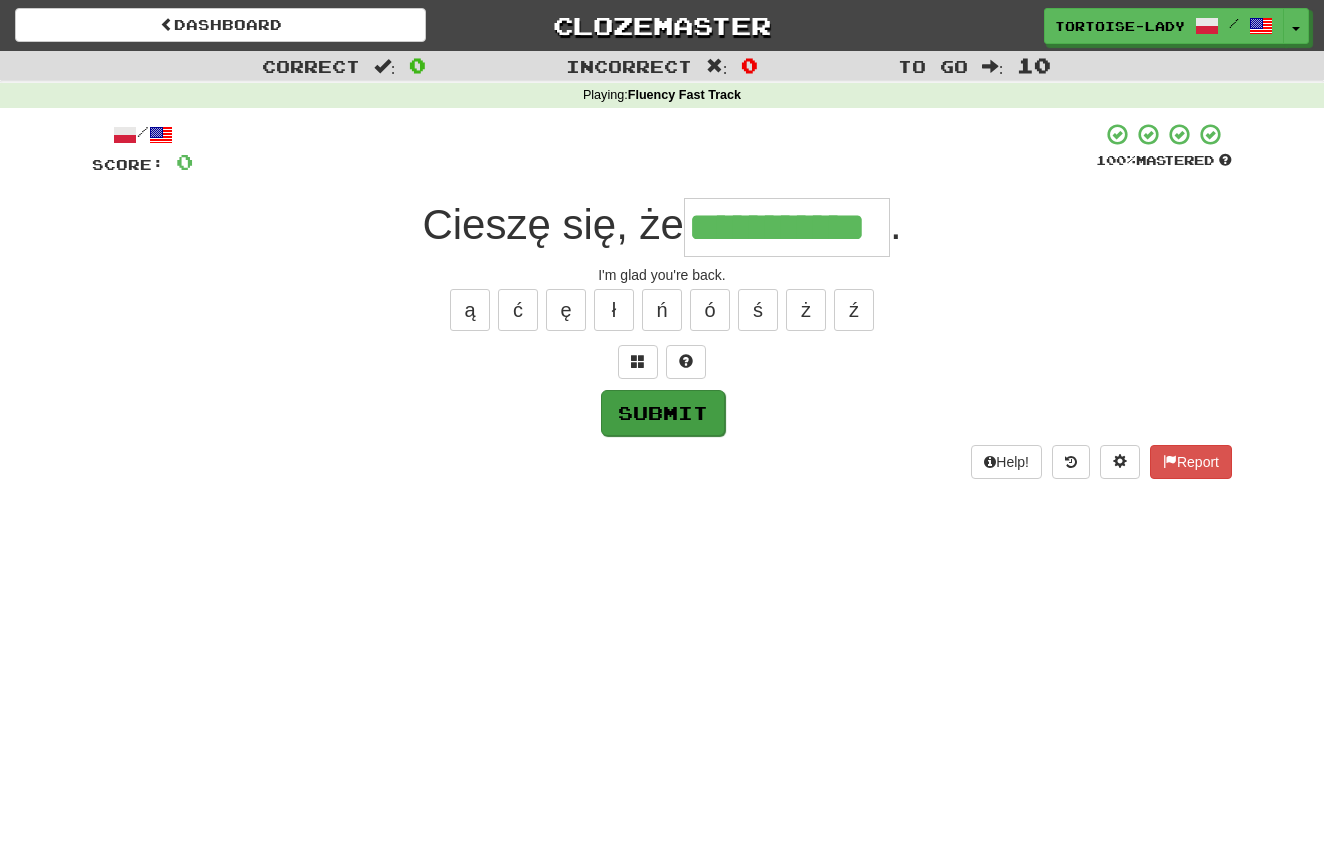 type on "**********" 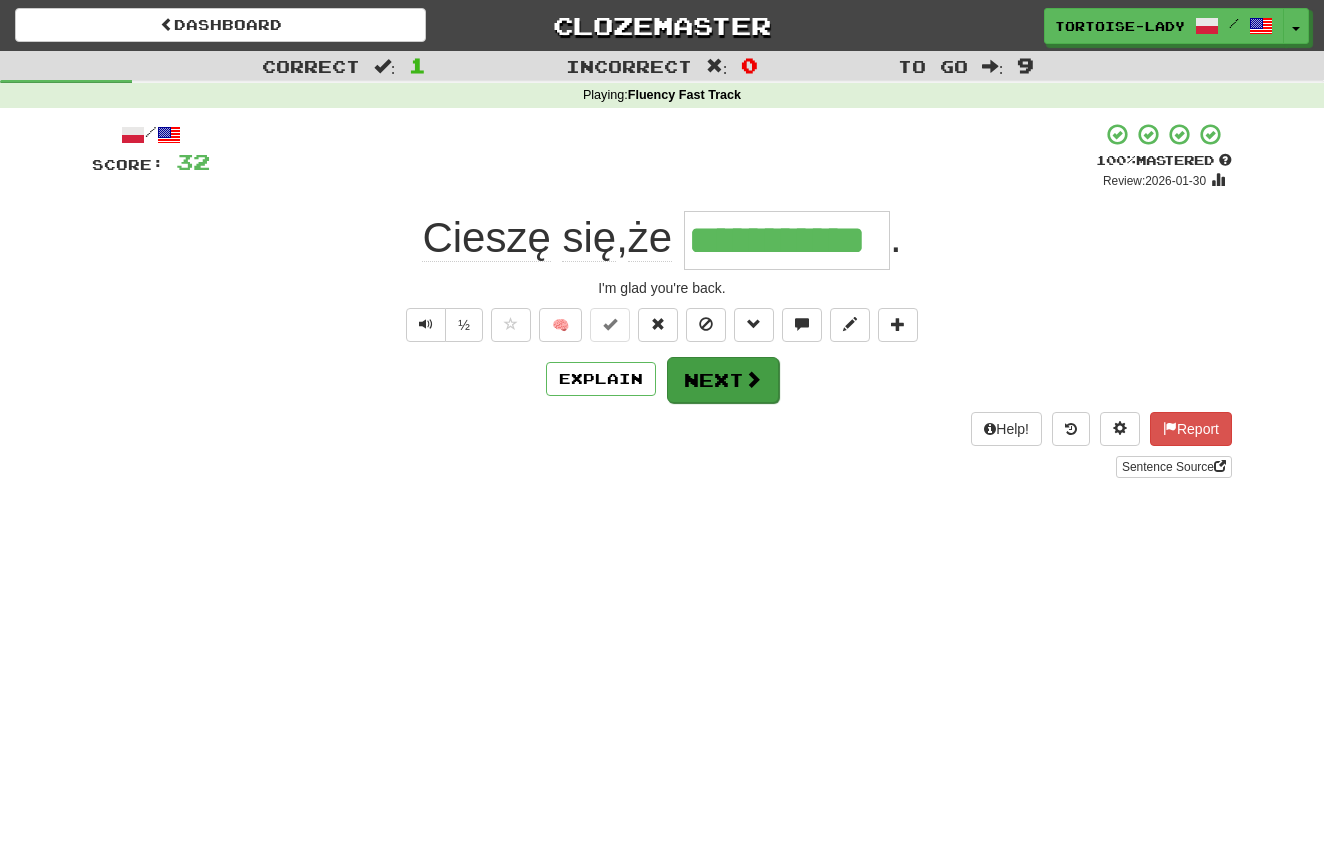 click on "Next" at bounding box center [723, 380] 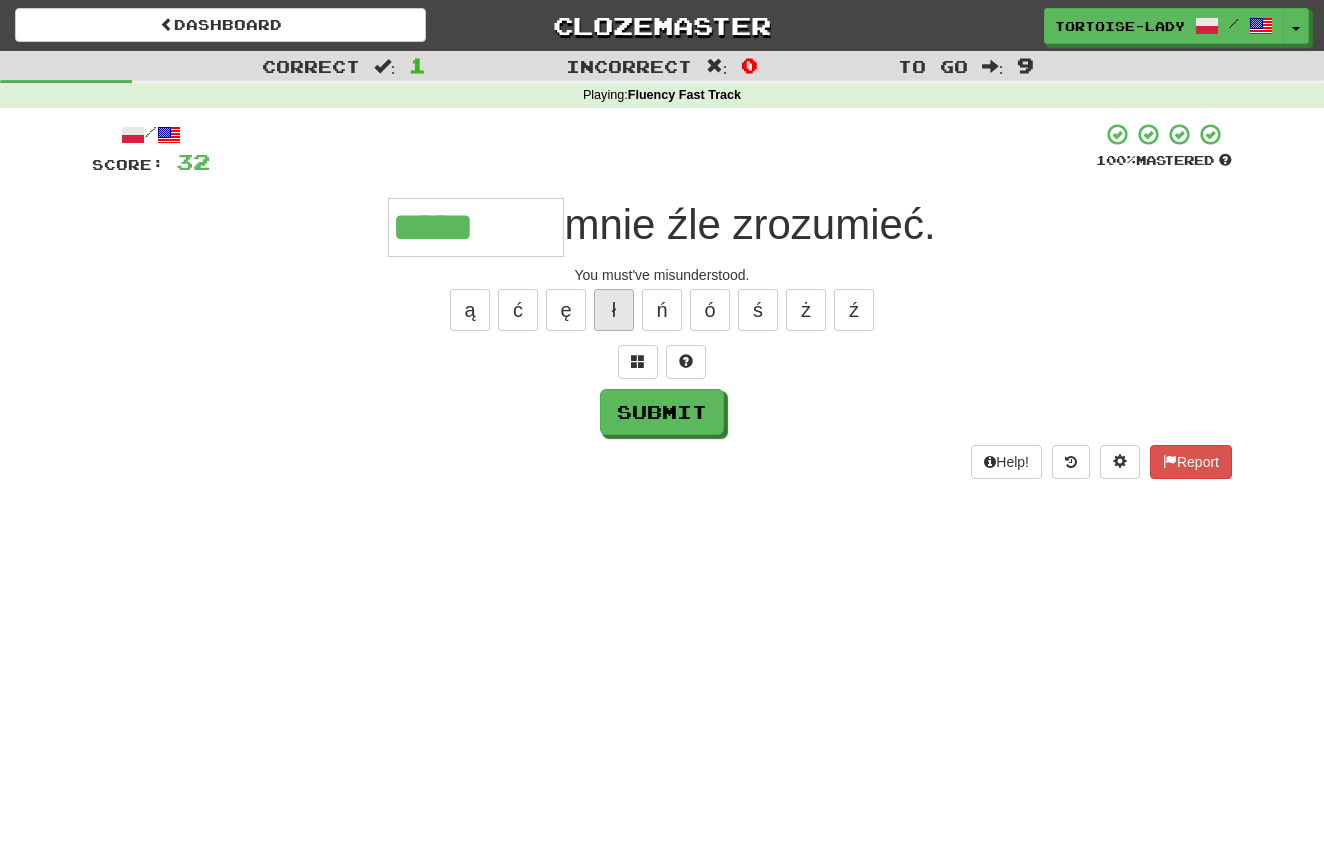 click on "ł" at bounding box center [614, 310] 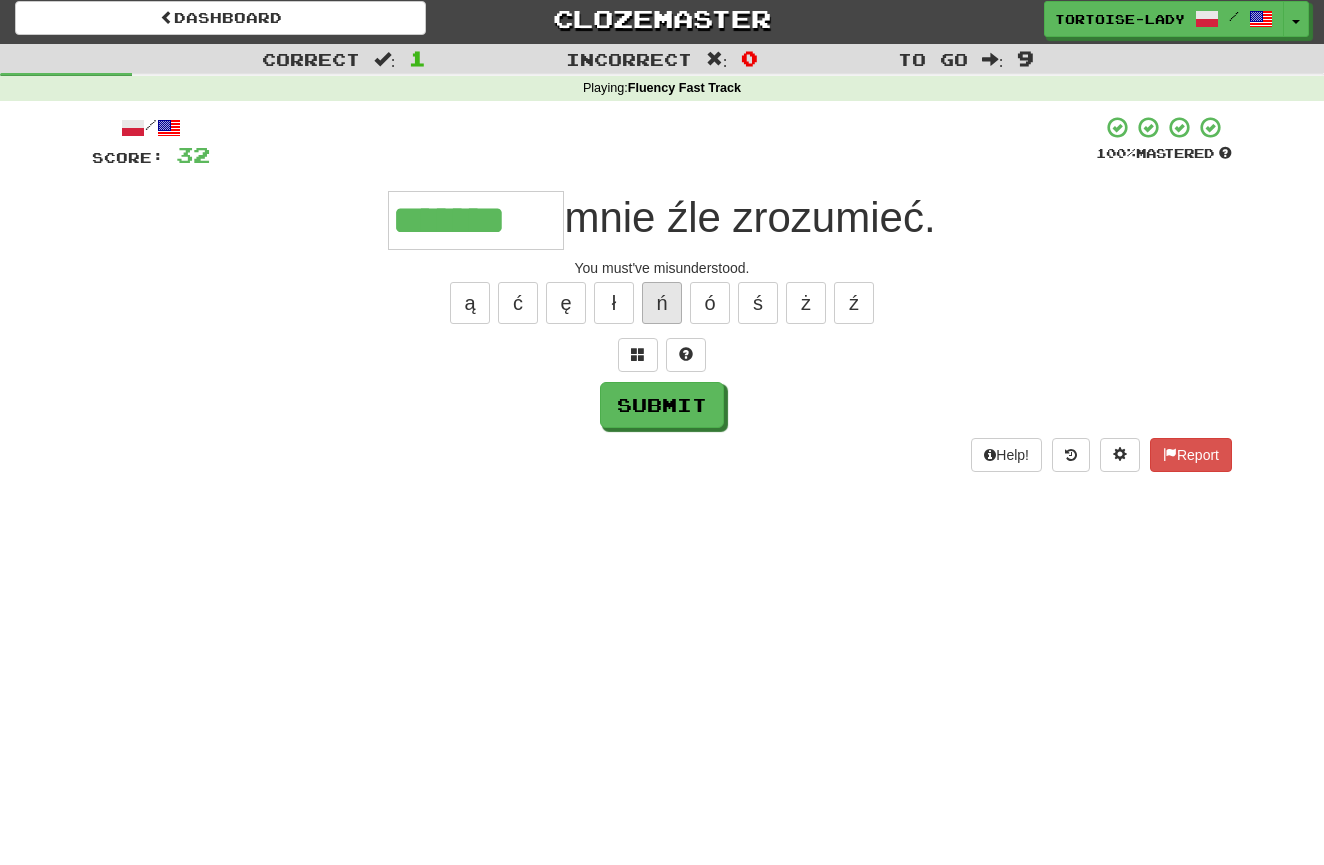 scroll, scrollTop: 8, scrollLeft: 0, axis: vertical 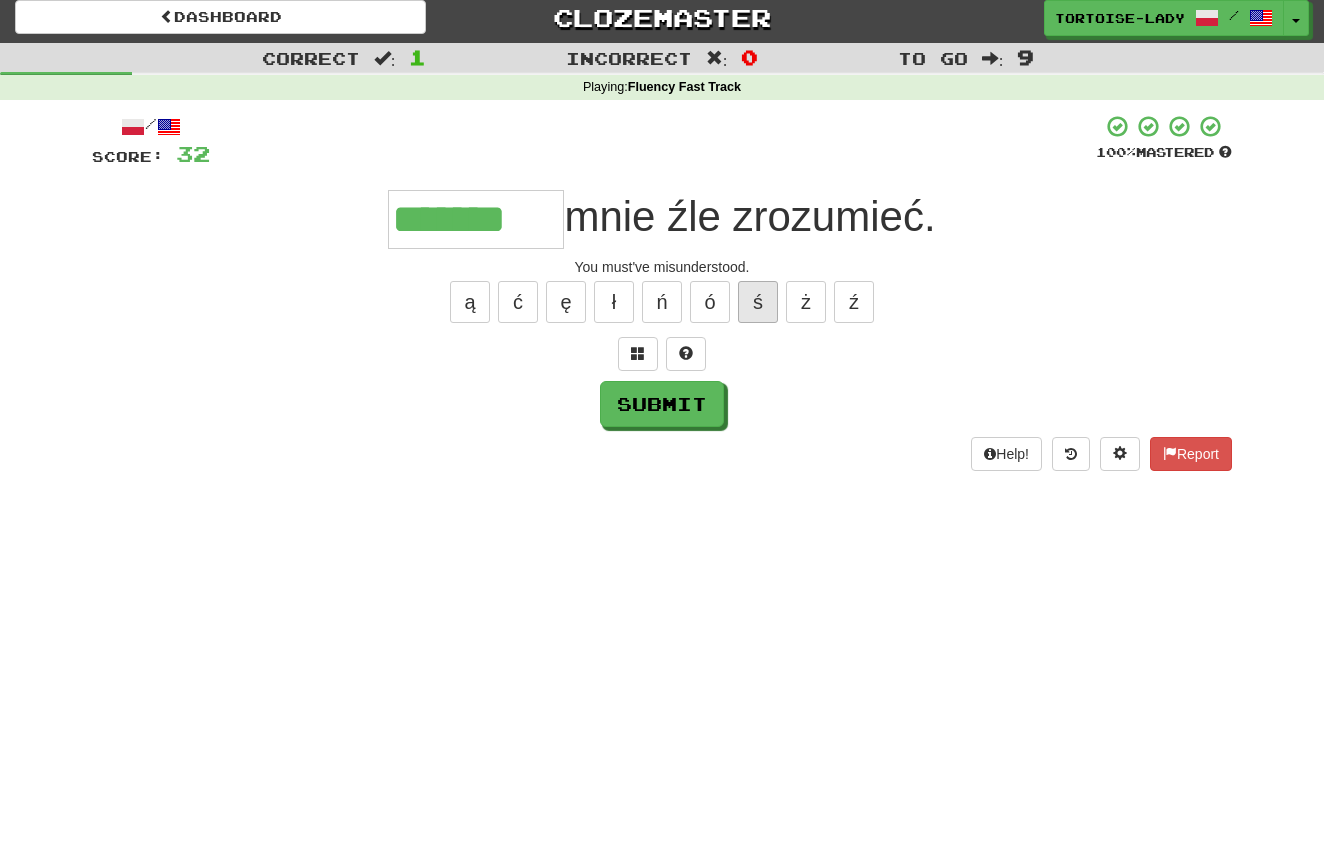 click on "ś" at bounding box center [758, 302] 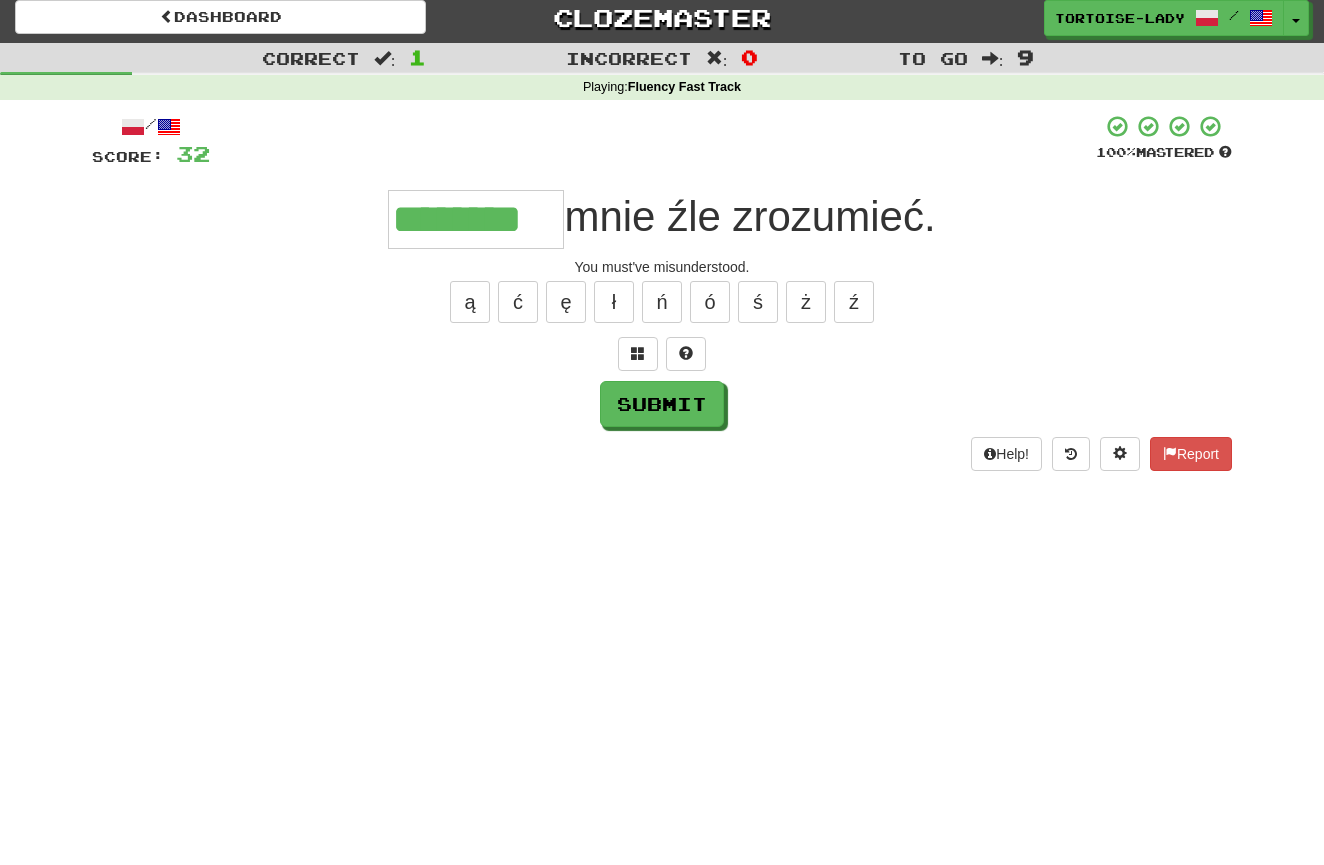 scroll, scrollTop: 2, scrollLeft: 0, axis: vertical 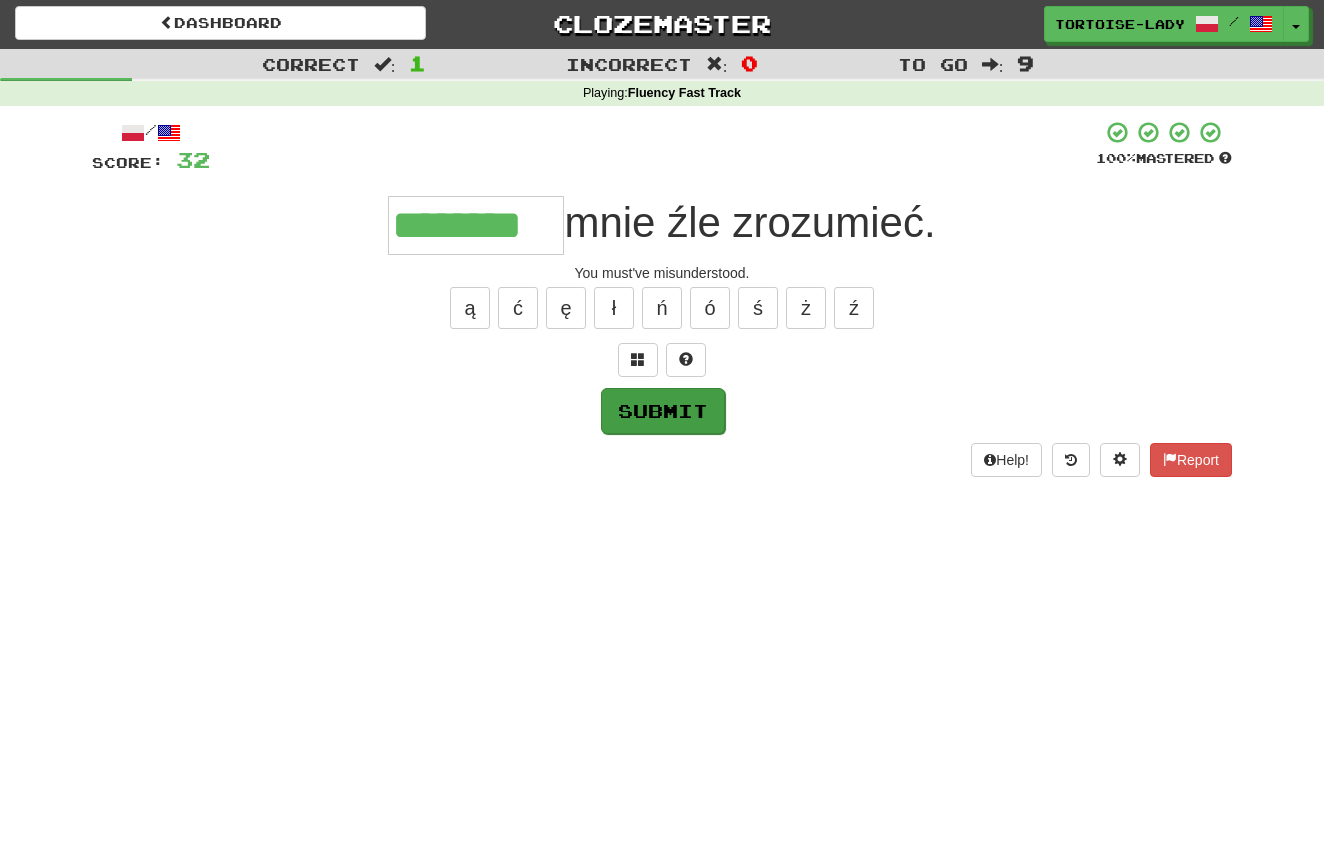click on "Submit" at bounding box center [663, 411] 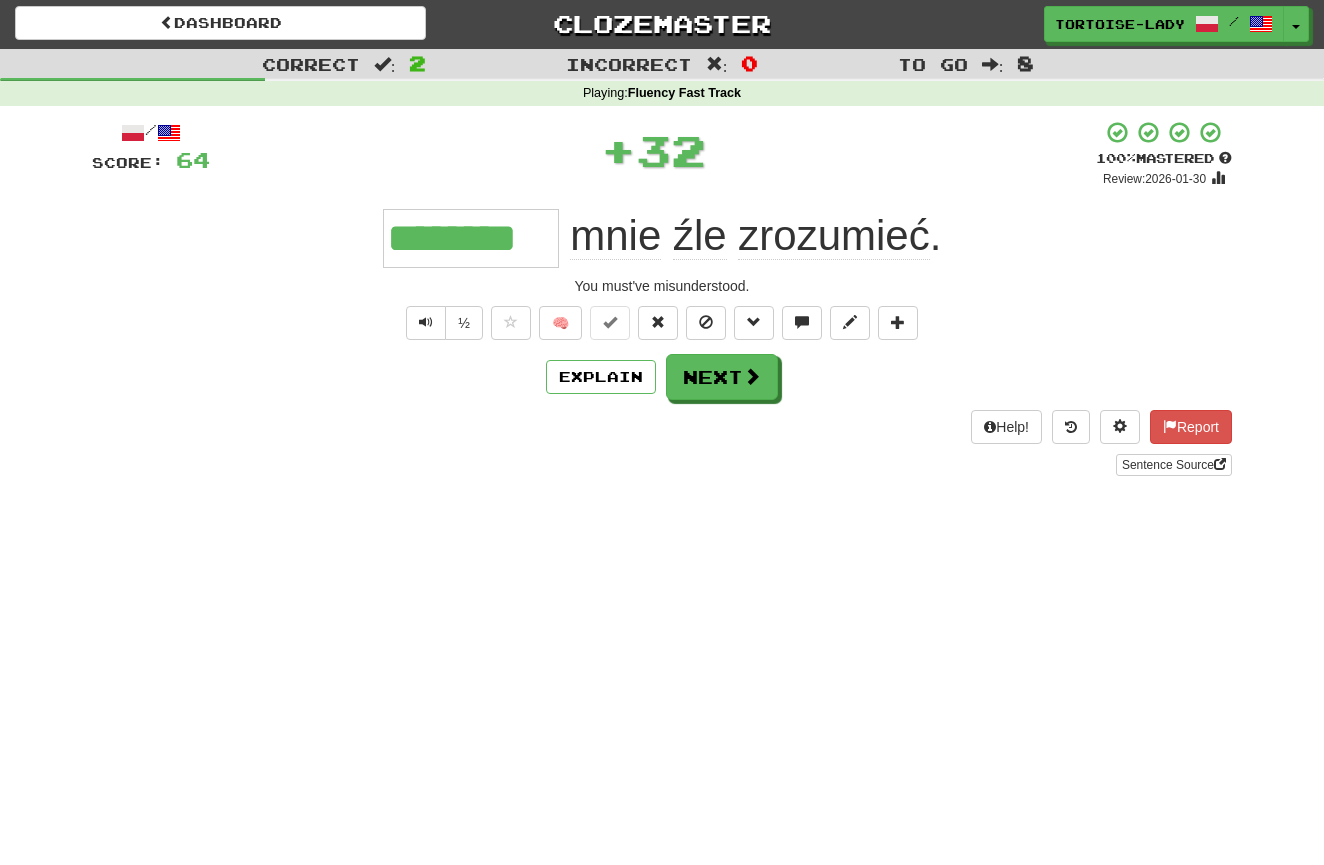 scroll, scrollTop: 0, scrollLeft: 0, axis: both 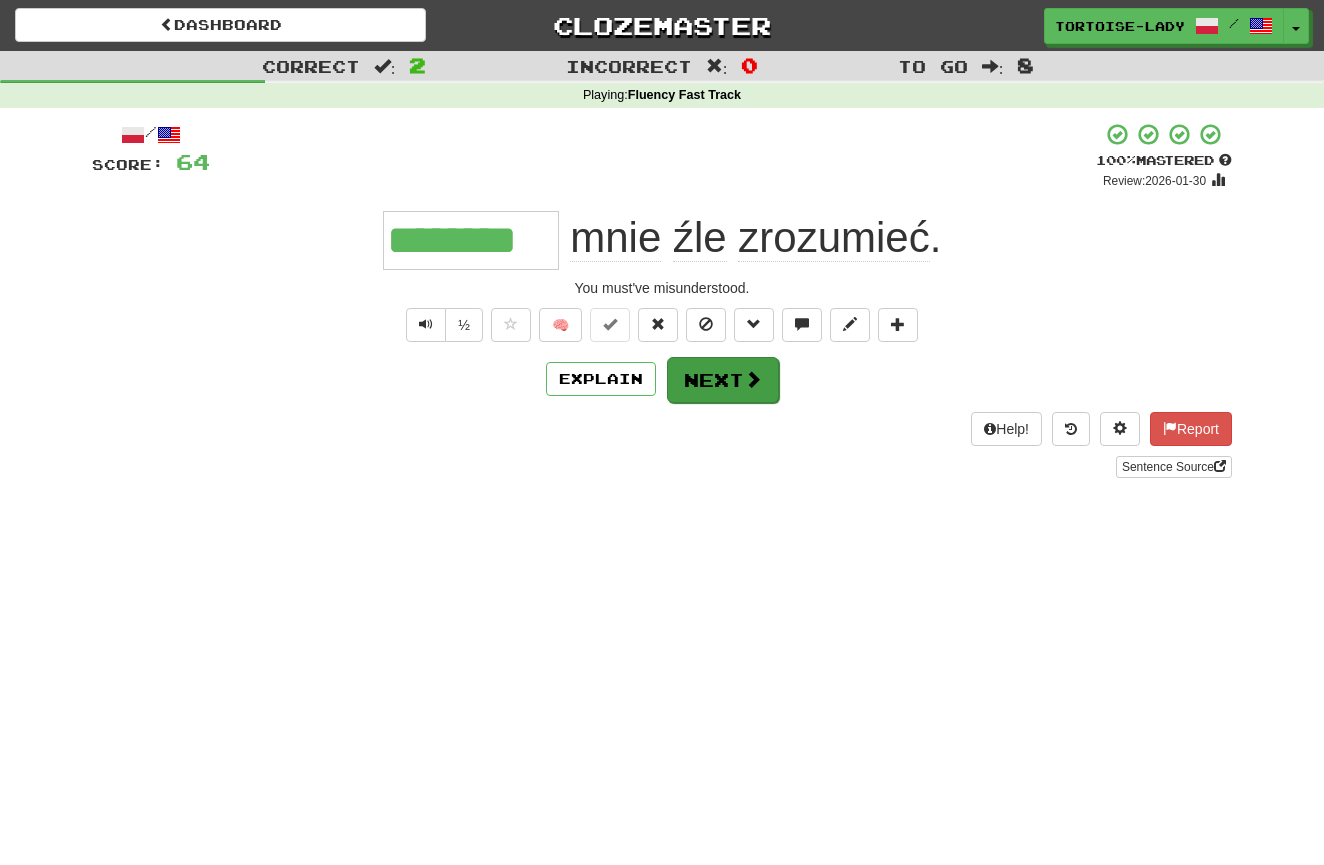 click on "Next" at bounding box center [723, 380] 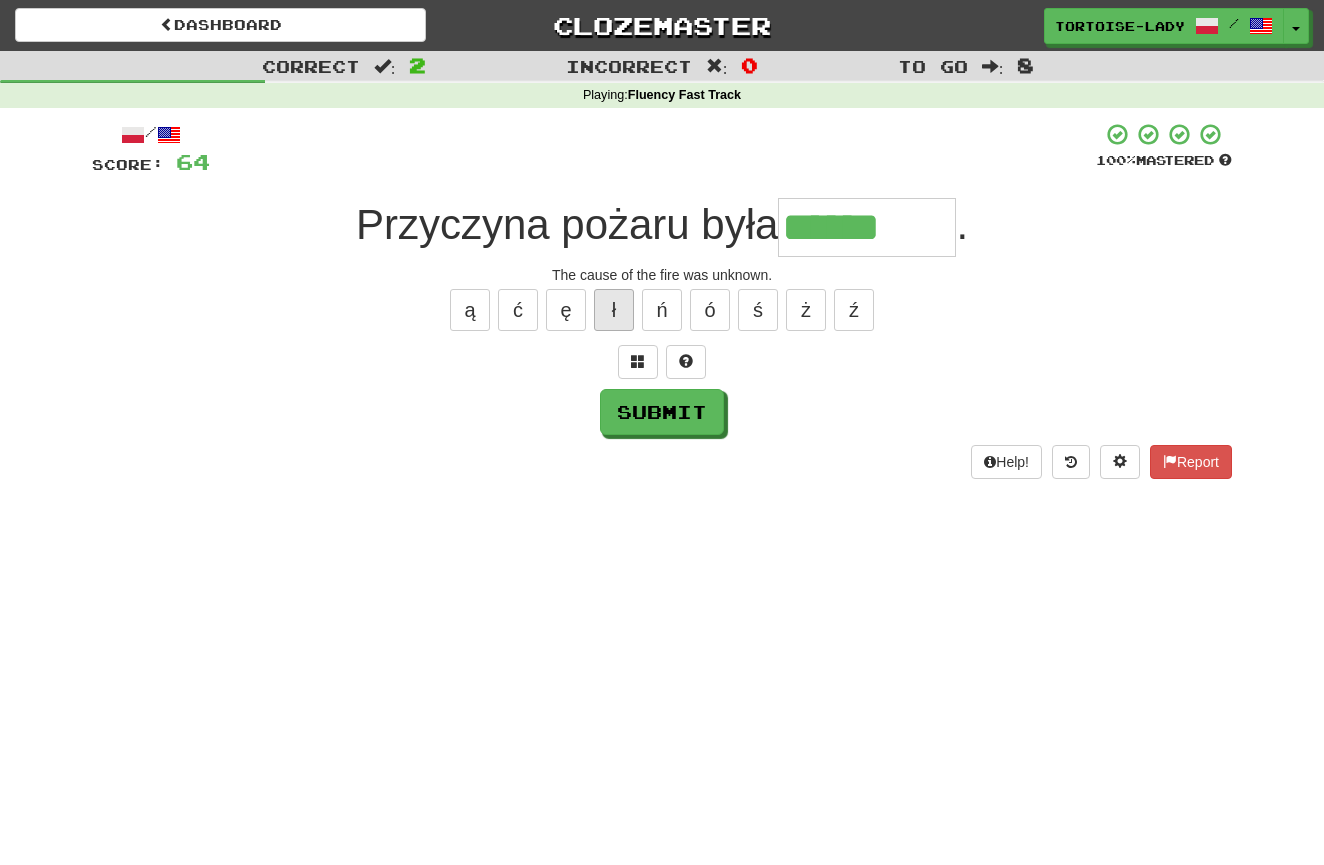 click on "ł" at bounding box center [614, 310] 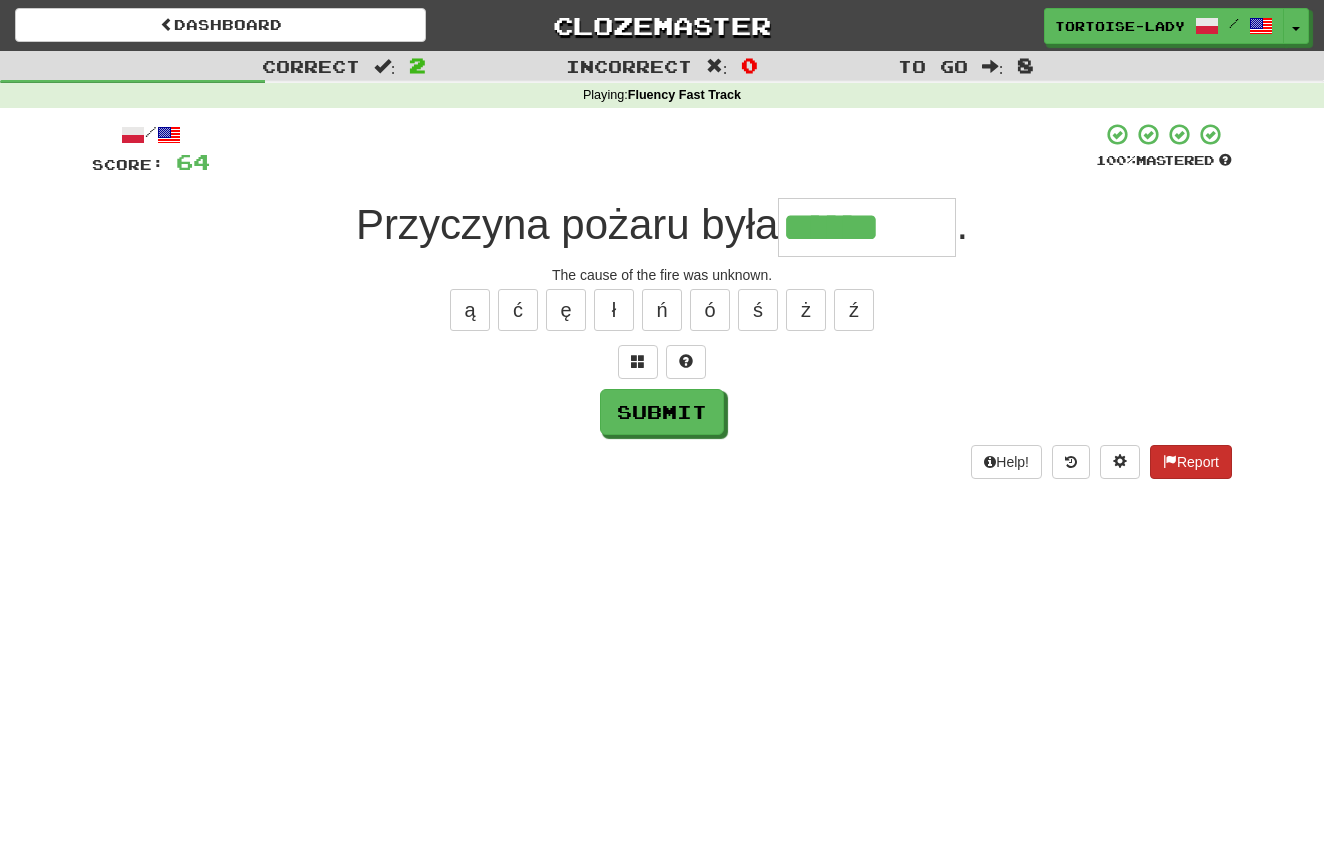 click on "Report" at bounding box center [1191, 462] 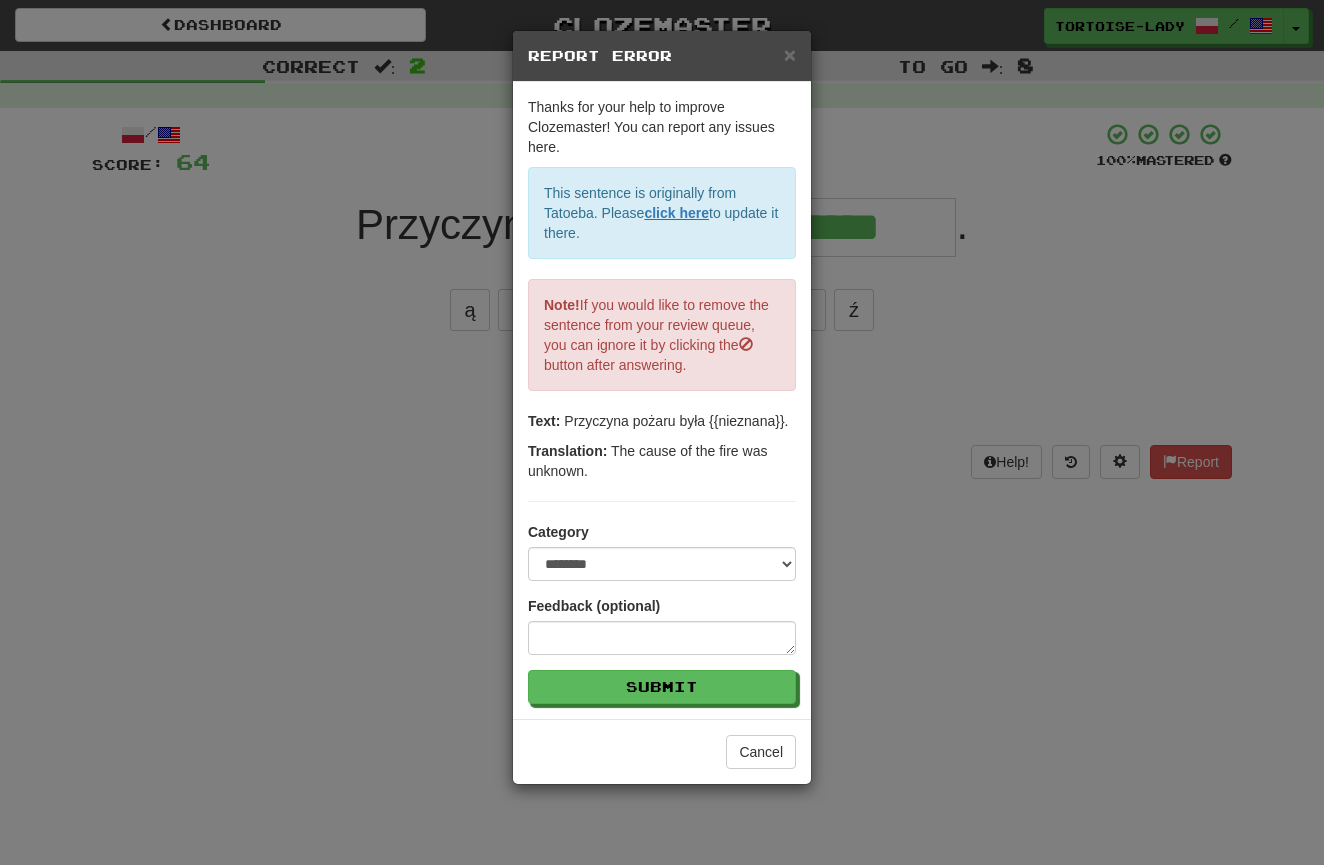 click on "Report Error" at bounding box center [662, 56] 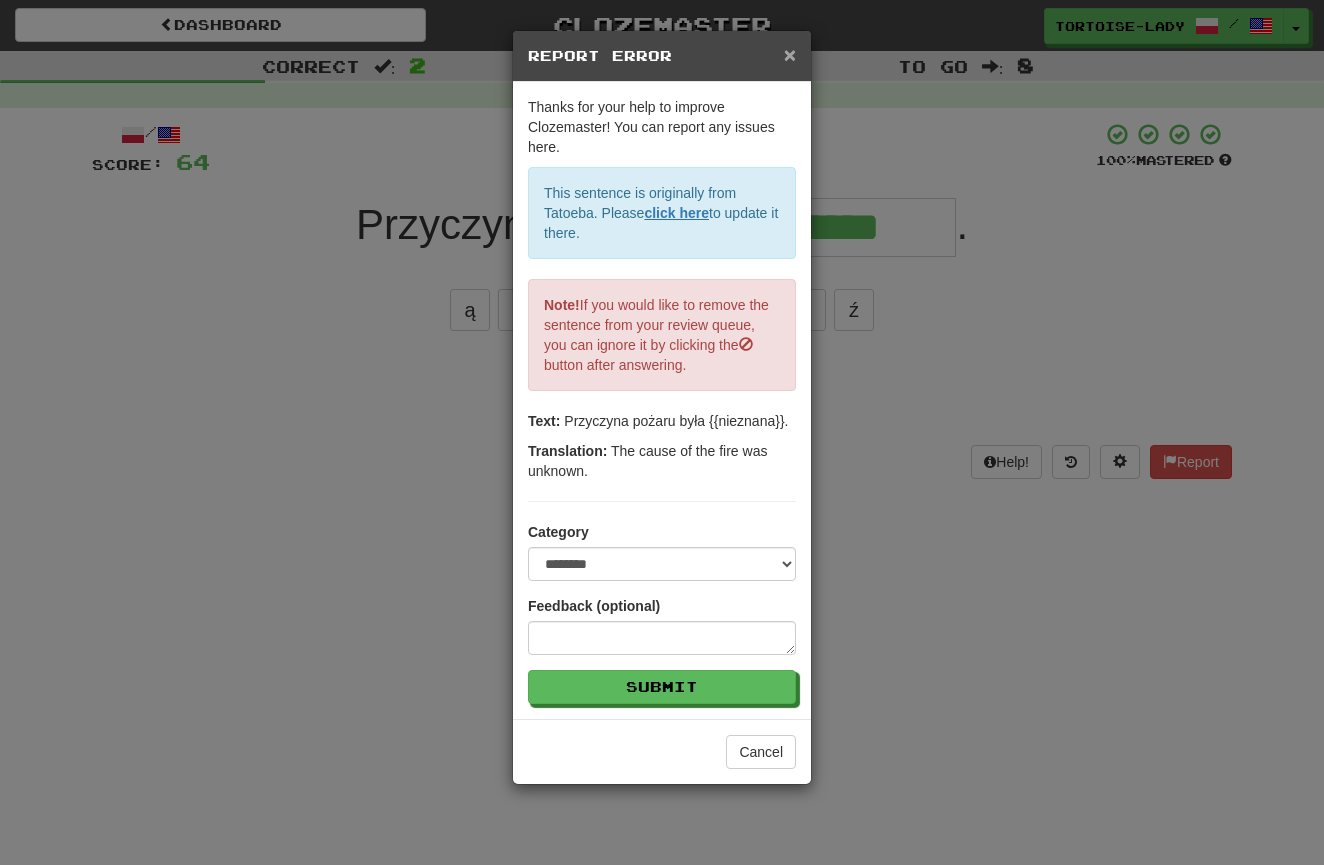 click on "×" at bounding box center (790, 54) 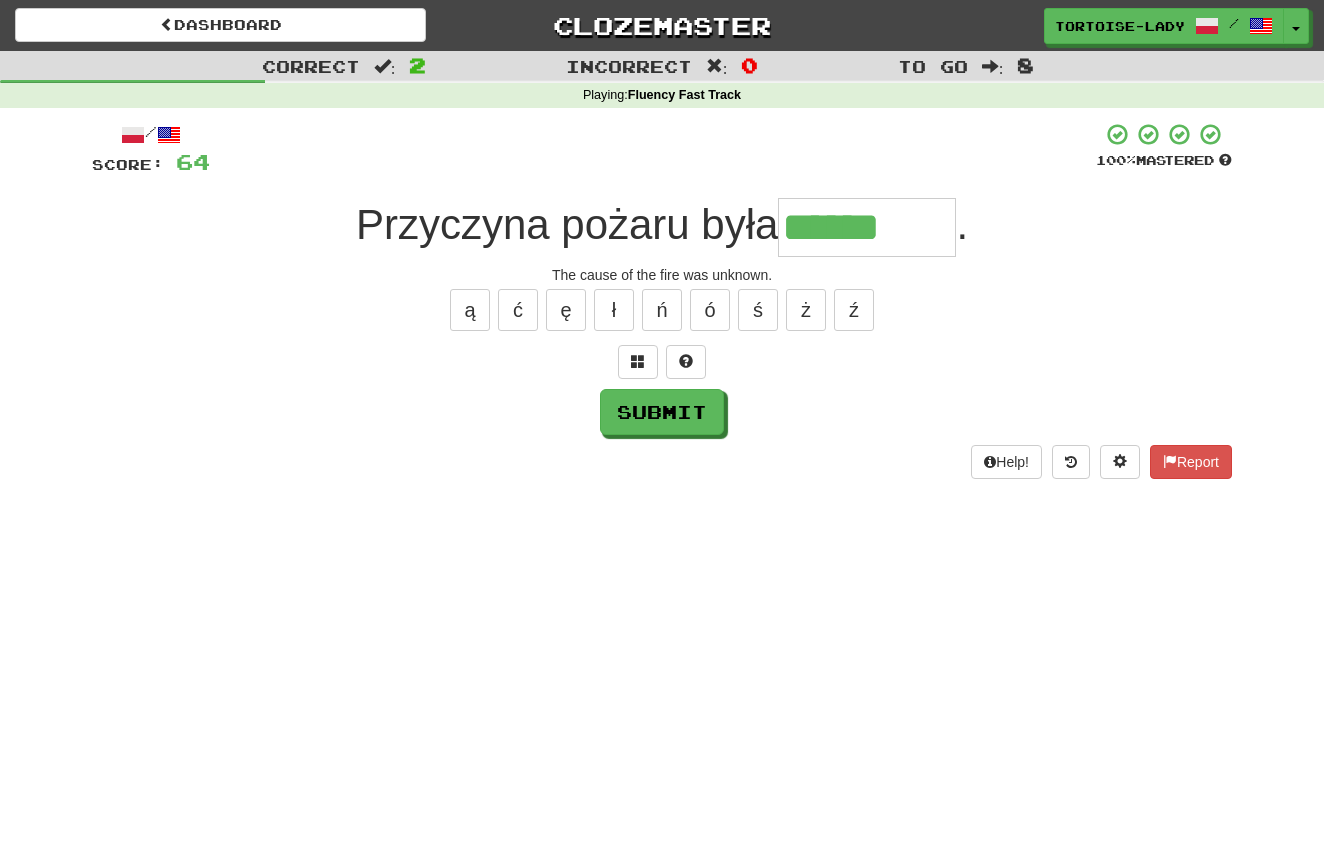 click on "******" at bounding box center (867, 227) 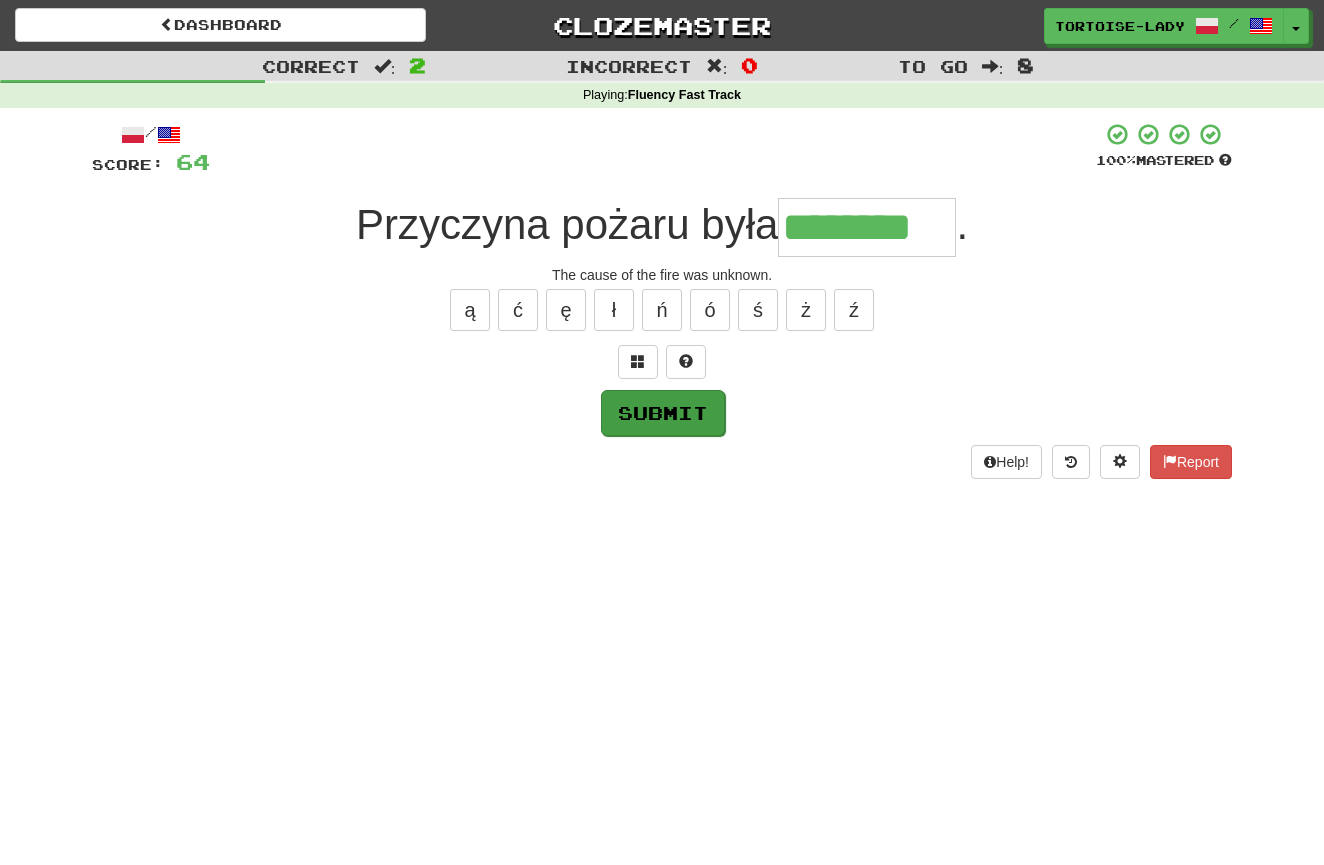 type on "********" 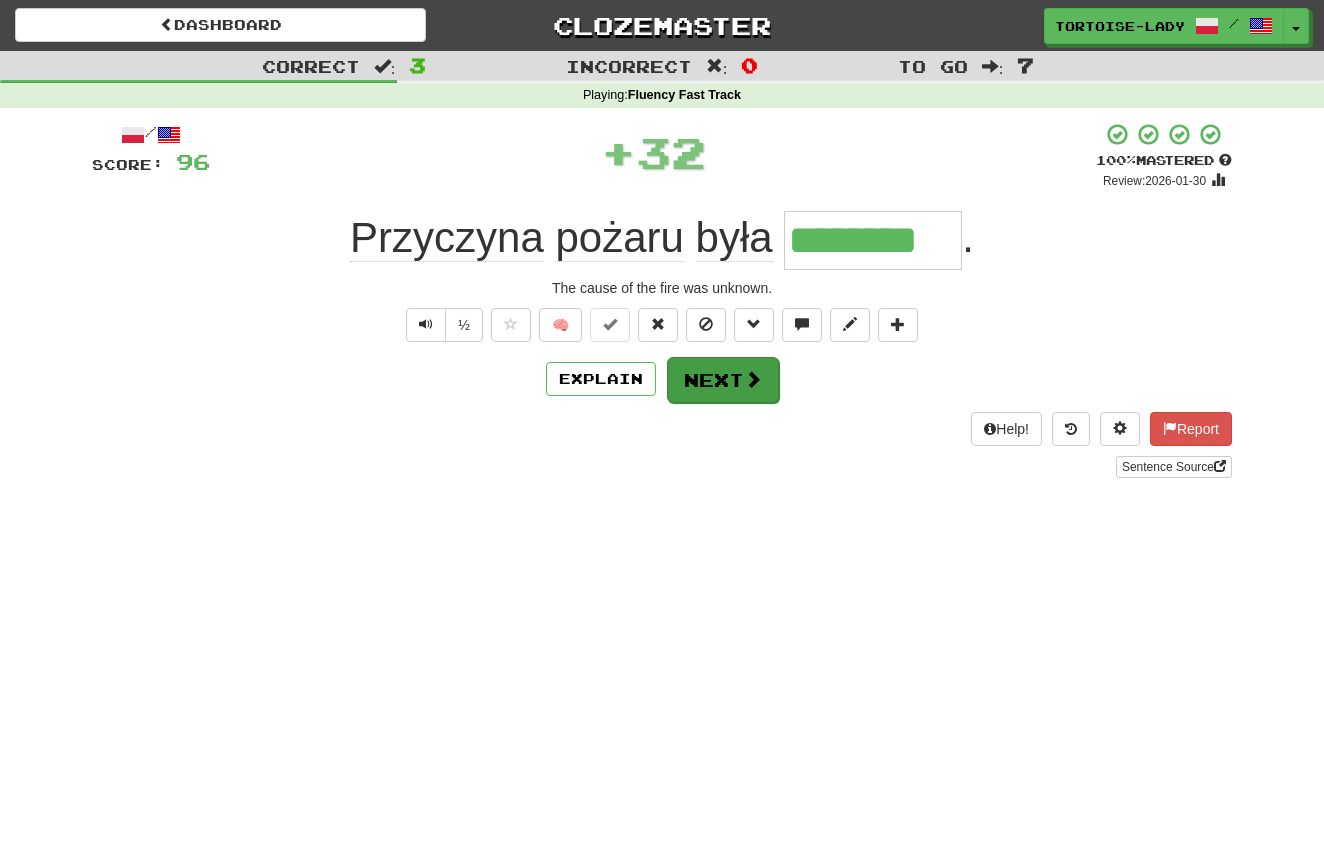 click on "Next" at bounding box center (723, 380) 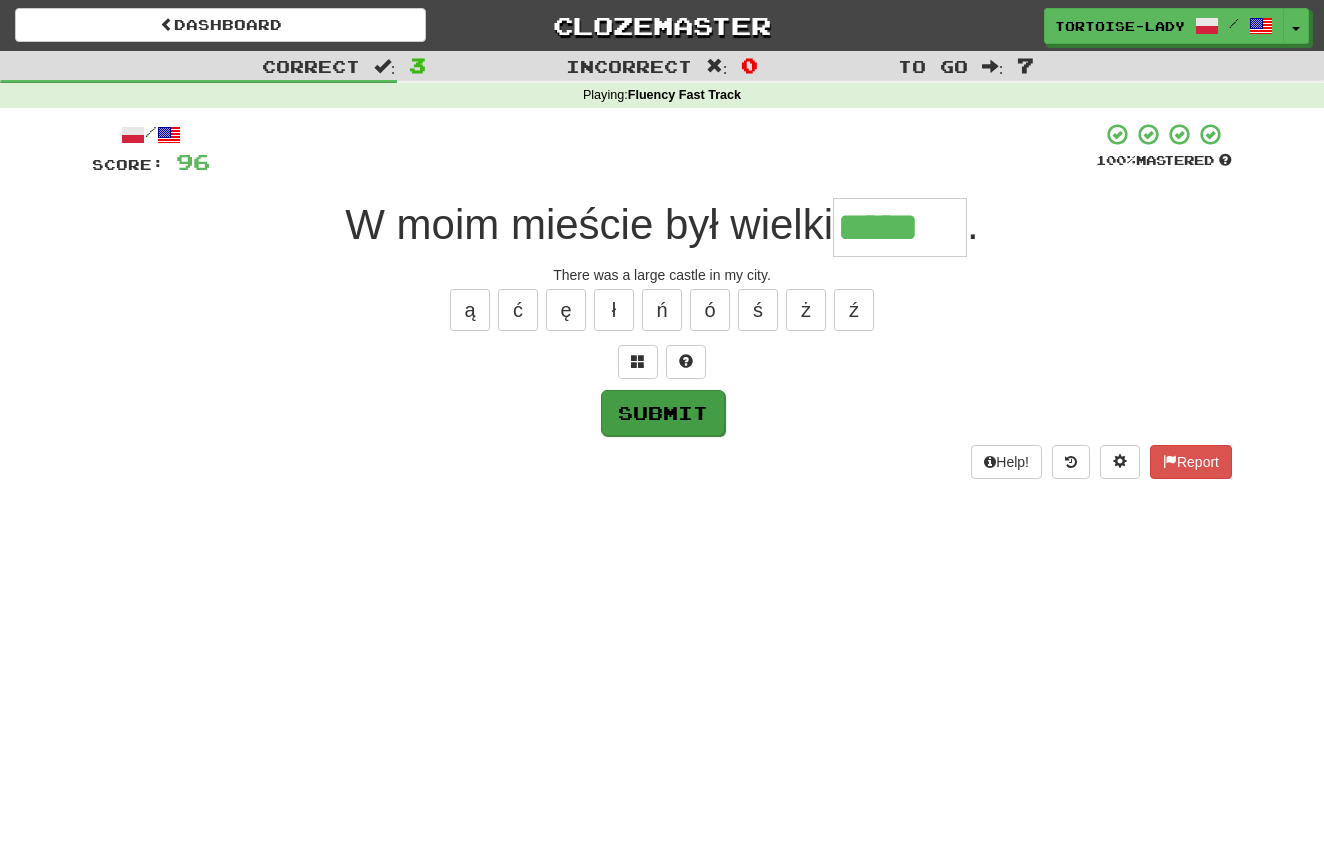 type on "*****" 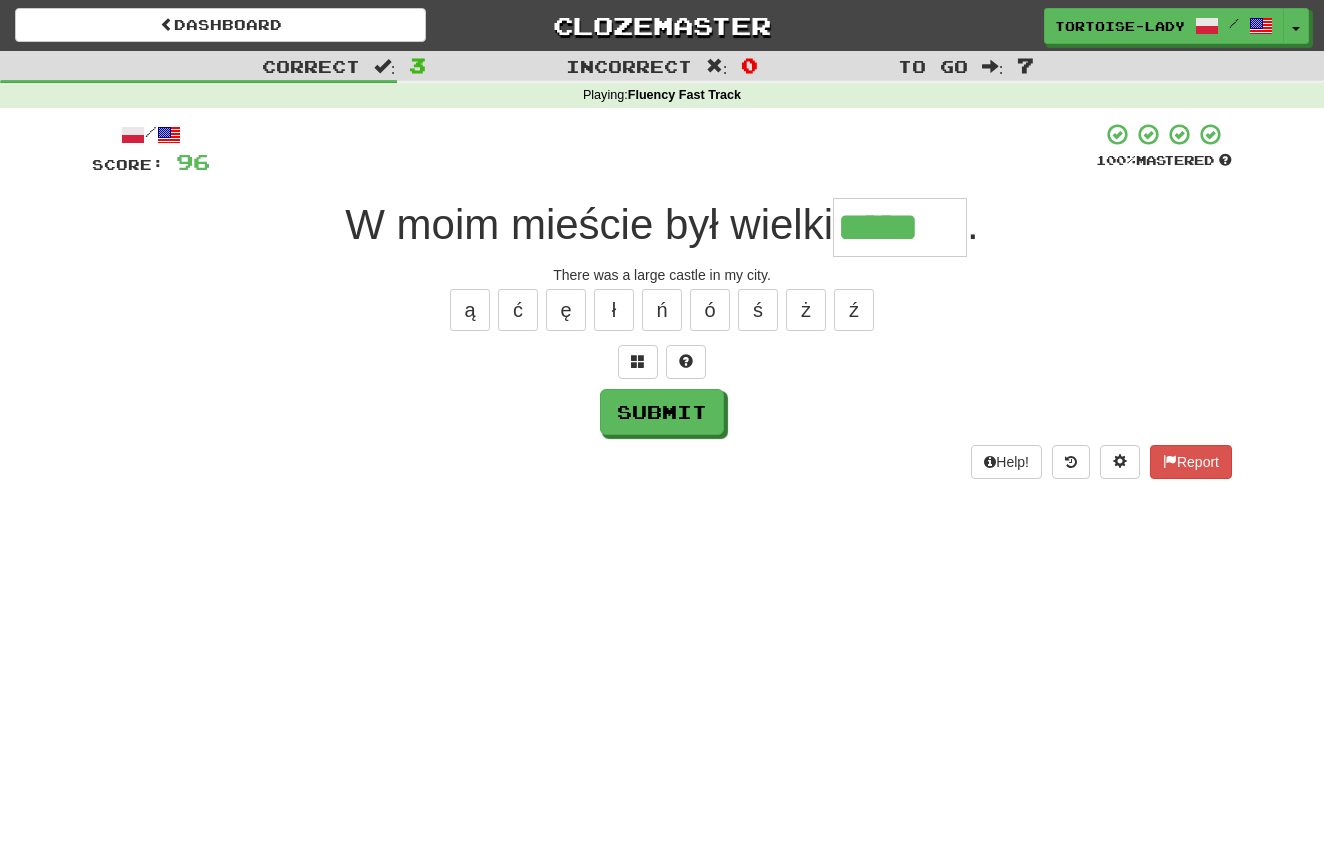 click on "Submit" at bounding box center [662, 412] 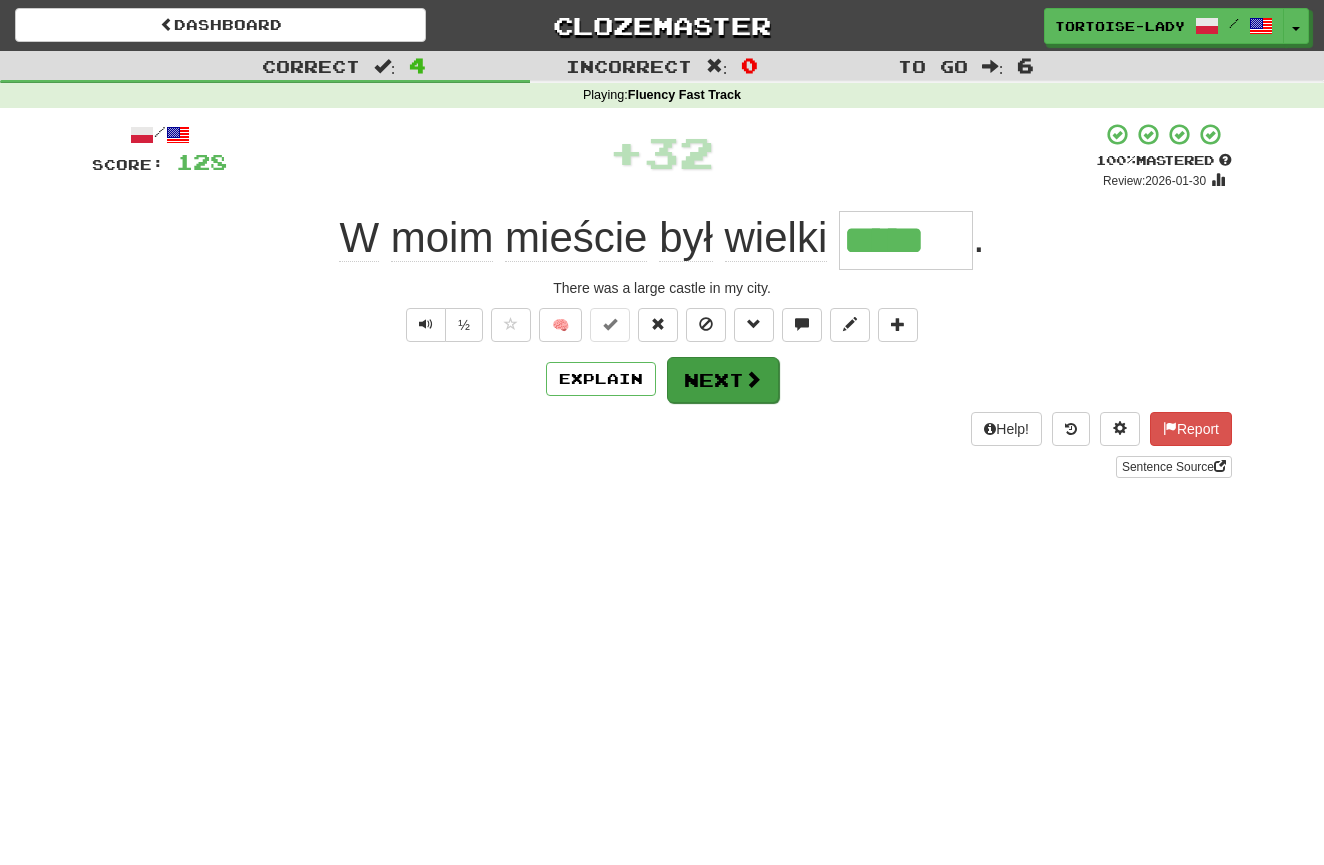click on "Next" at bounding box center (723, 380) 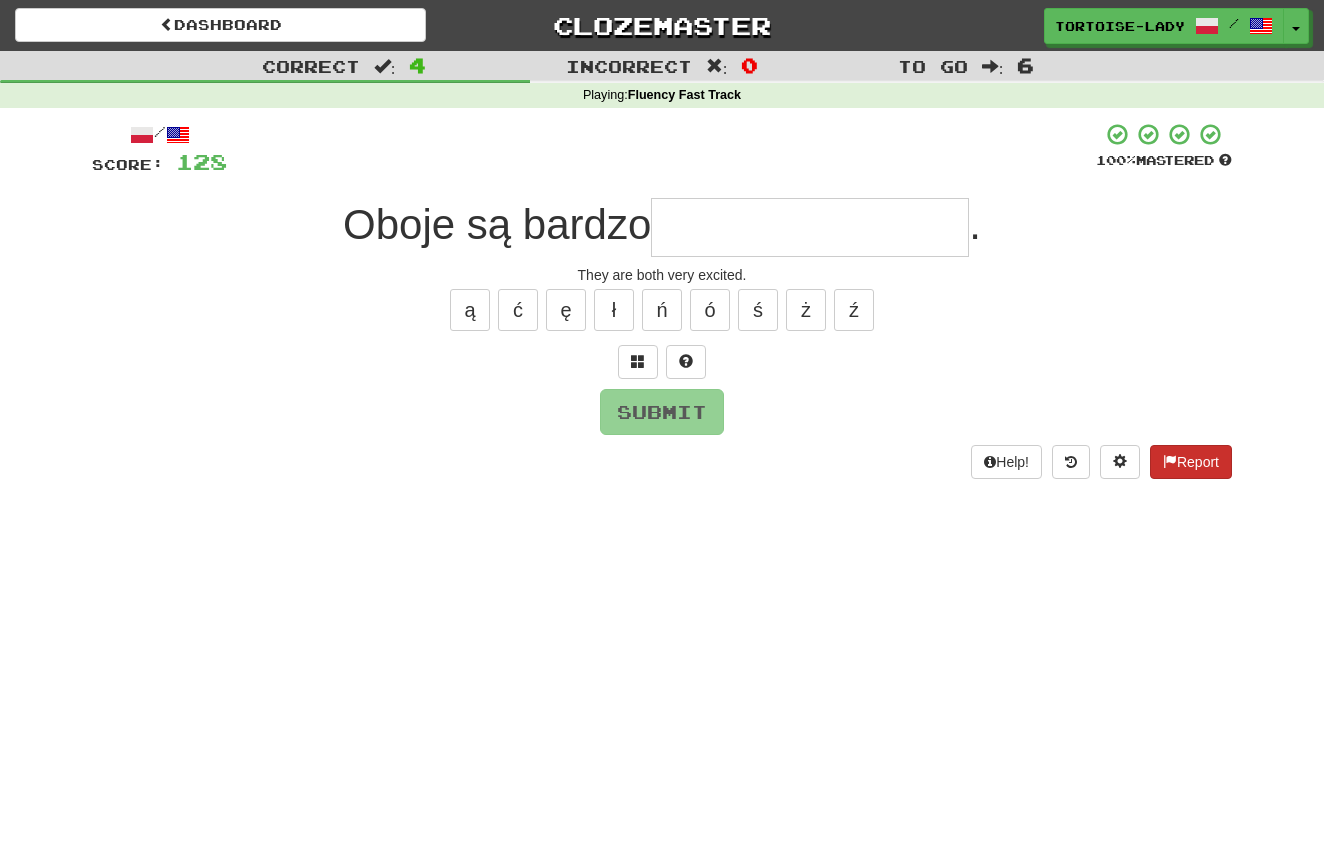click at bounding box center (1170, 461) 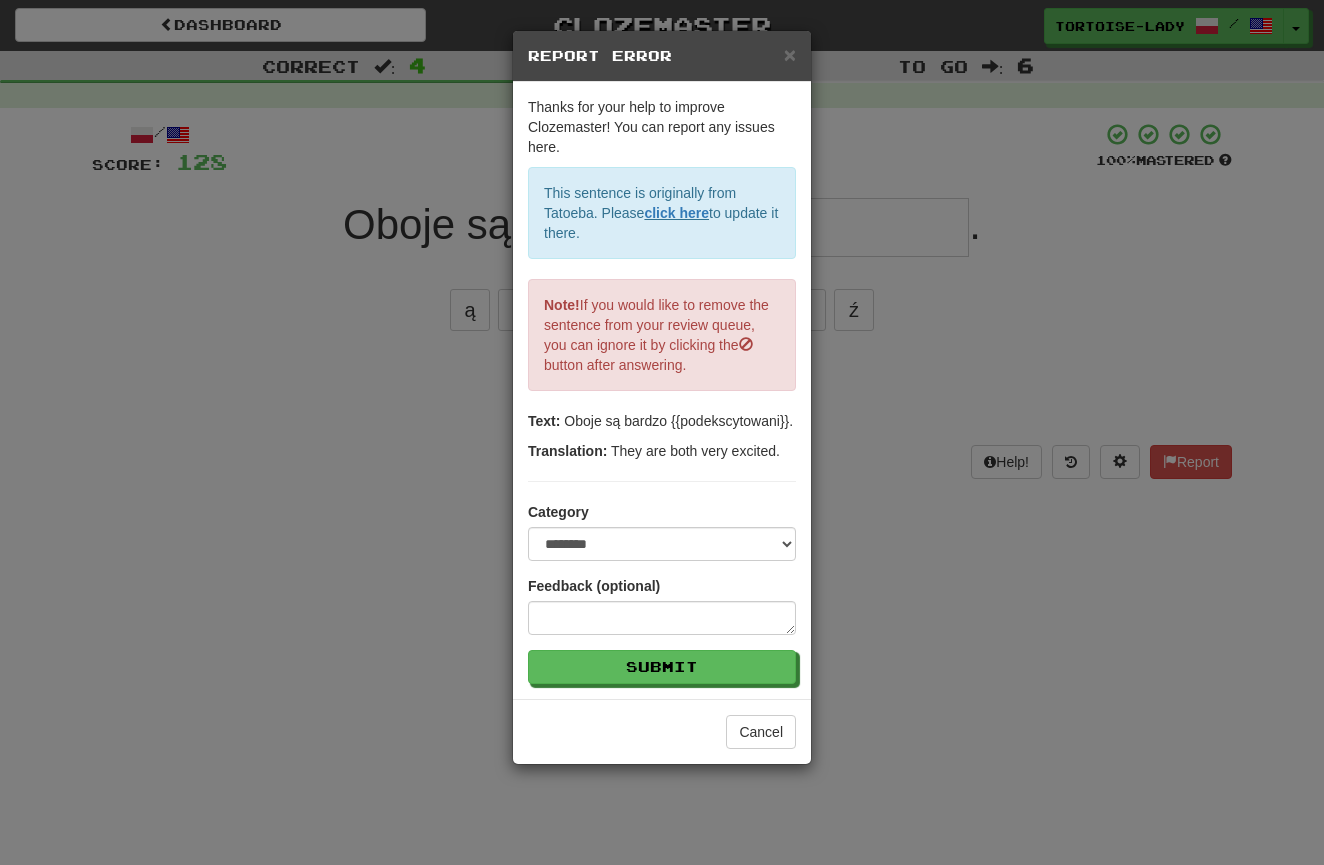 drag, startPoint x: 794, startPoint y: 74, endPoint x: 727, endPoint y: 183, distance: 127.9453 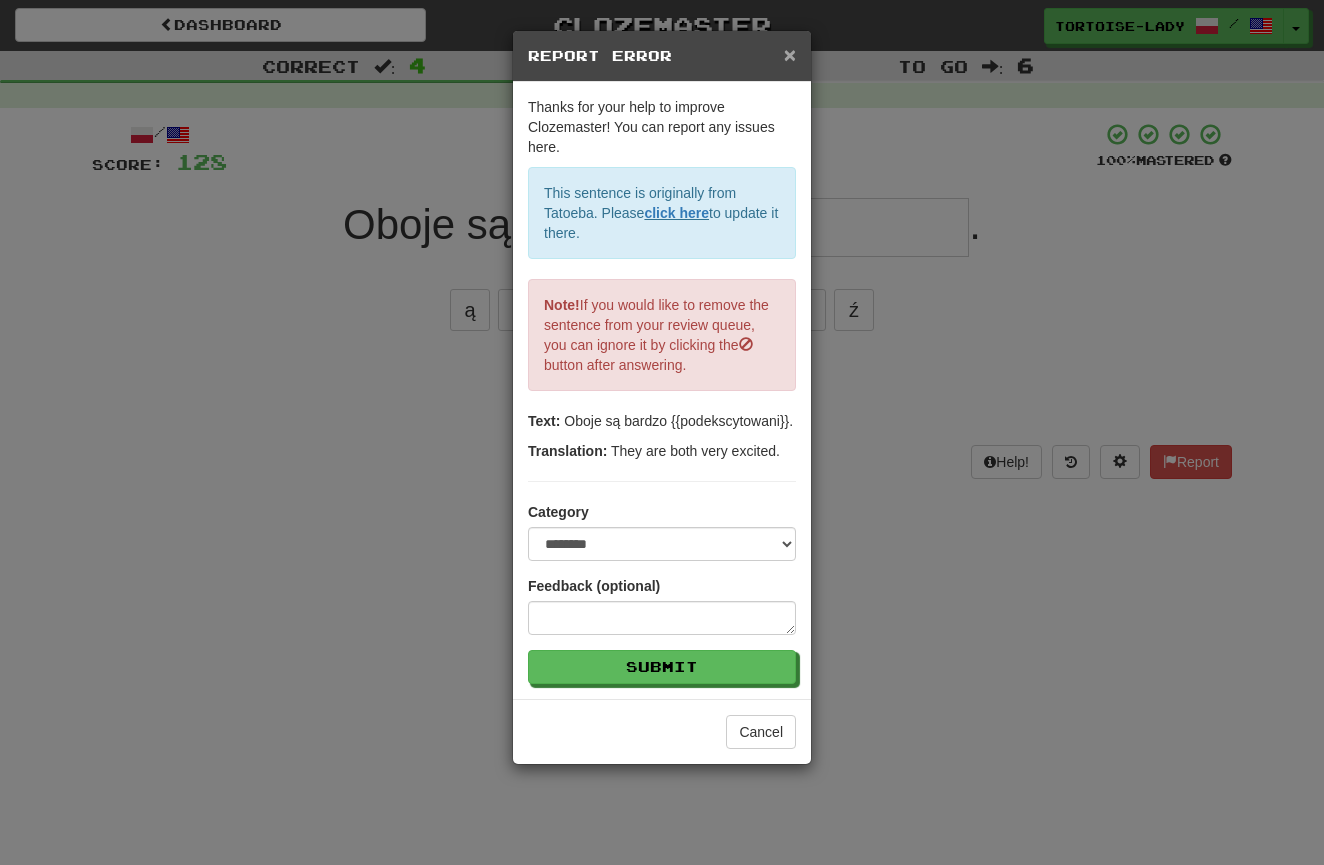 click on "×" at bounding box center (790, 54) 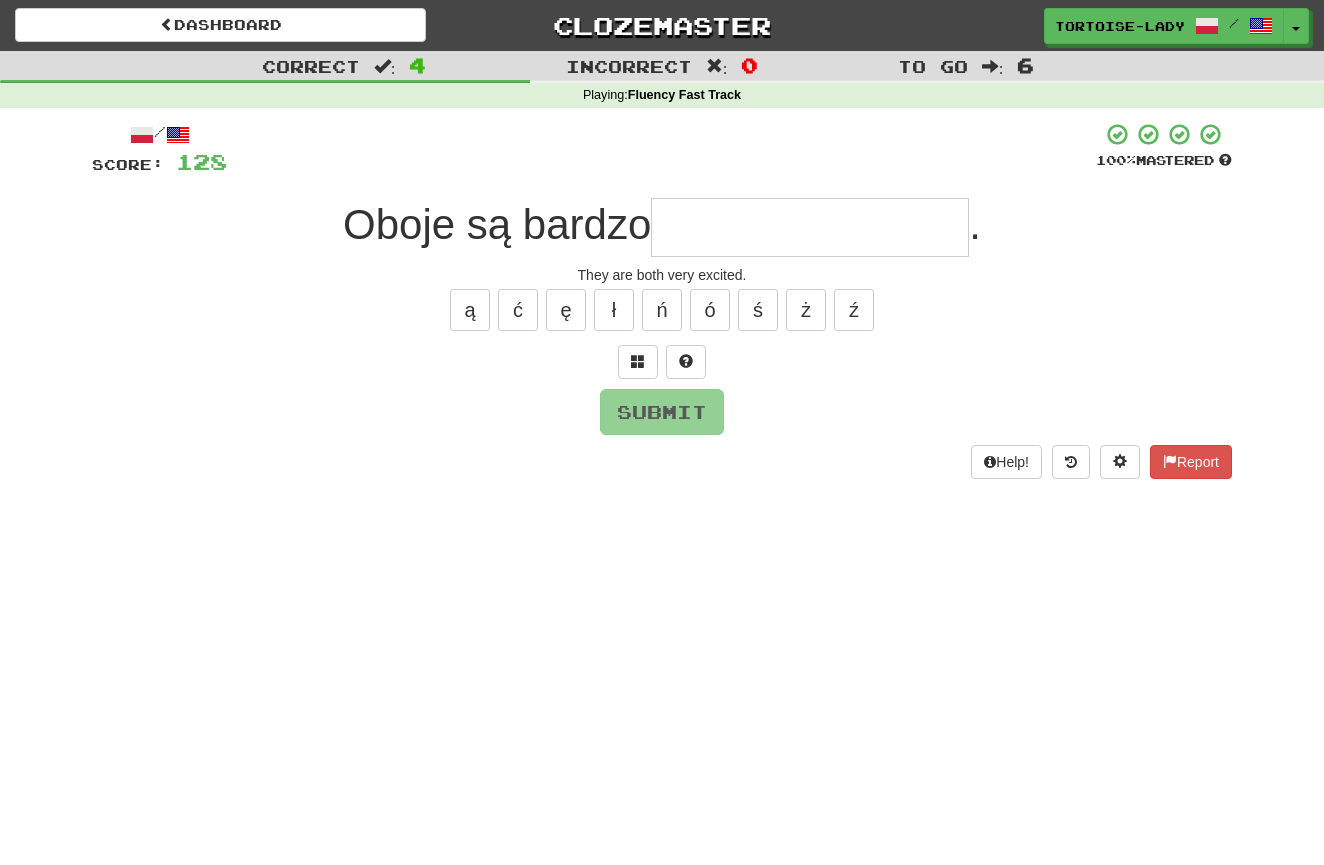 click at bounding box center (810, 227) 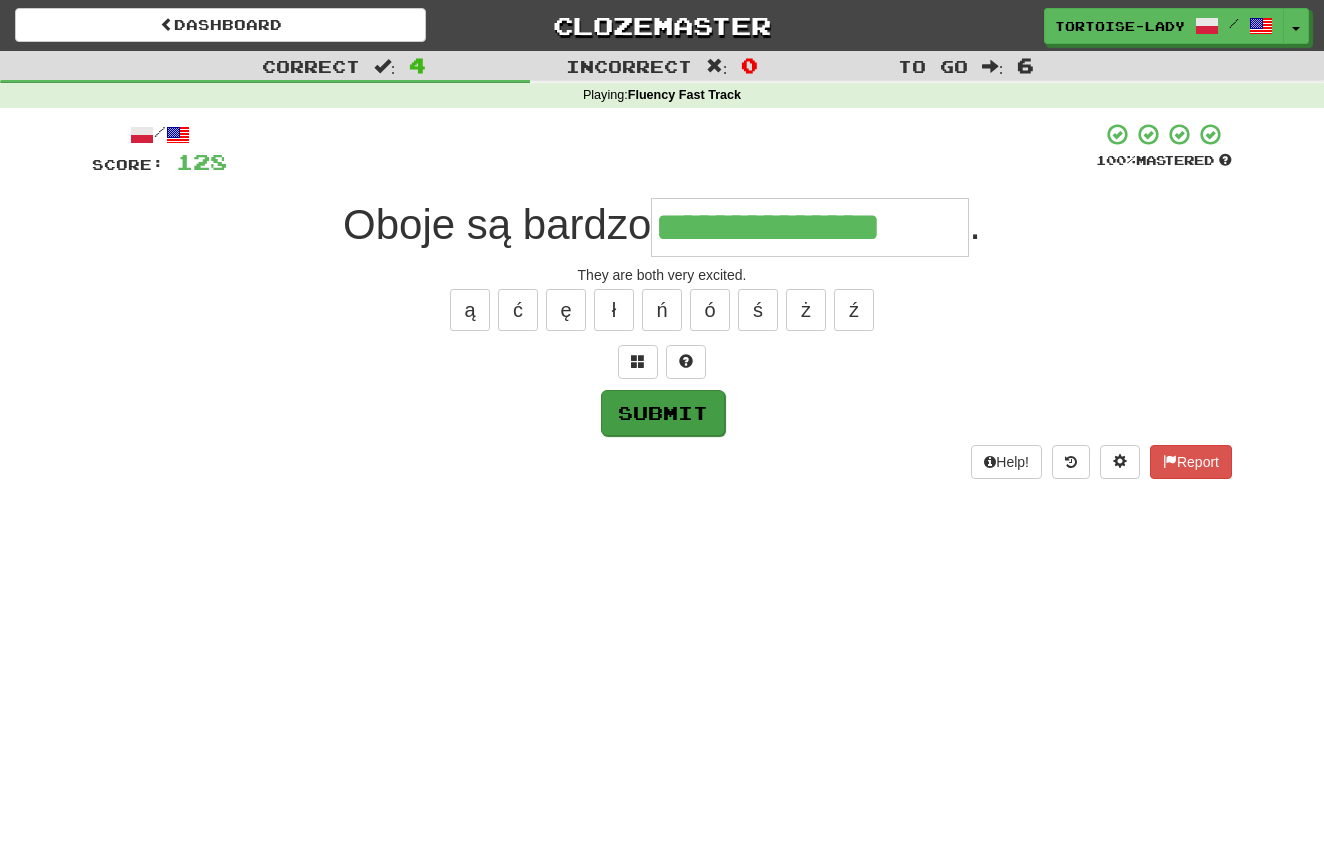 type on "**********" 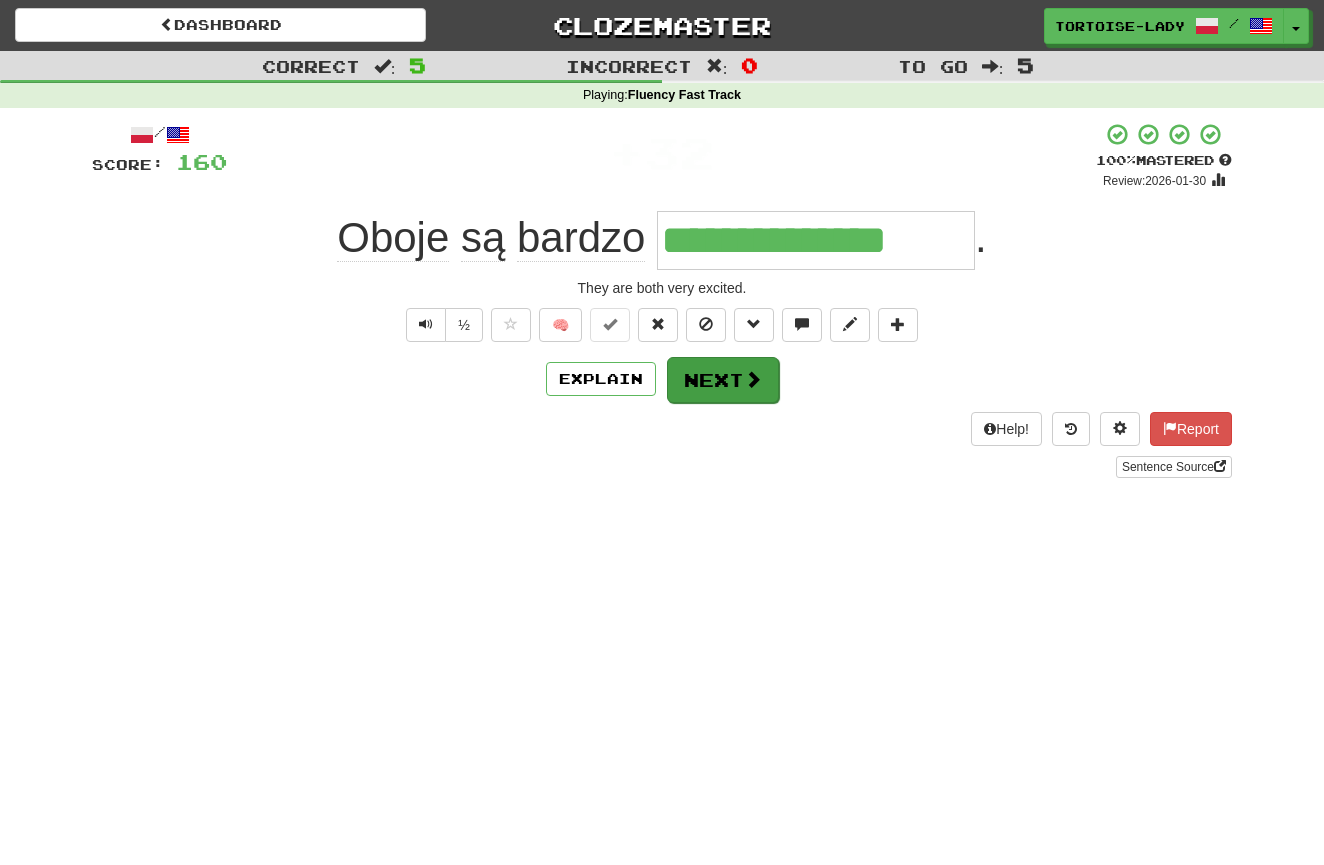 click on "Next" at bounding box center (723, 380) 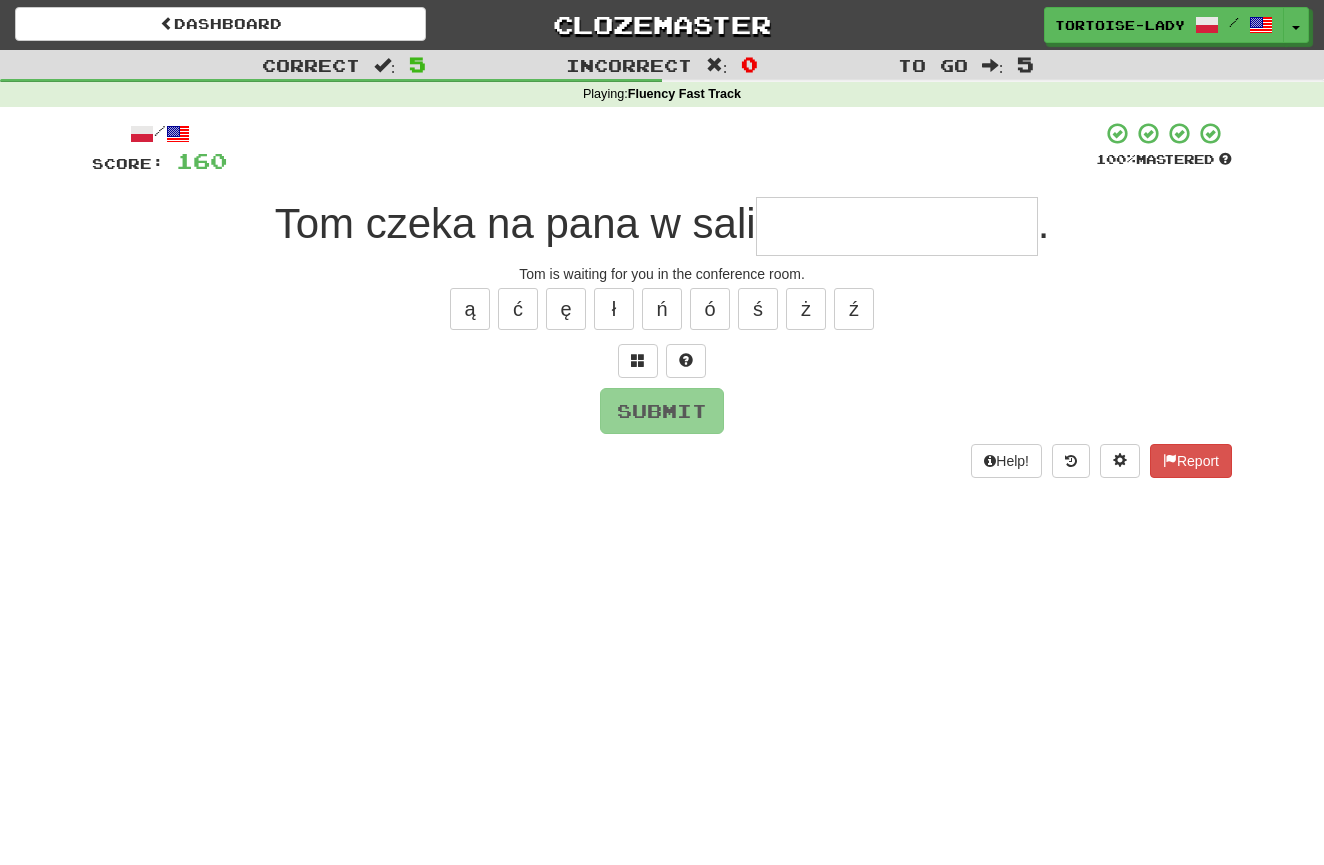 scroll, scrollTop: 0, scrollLeft: 0, axis: both 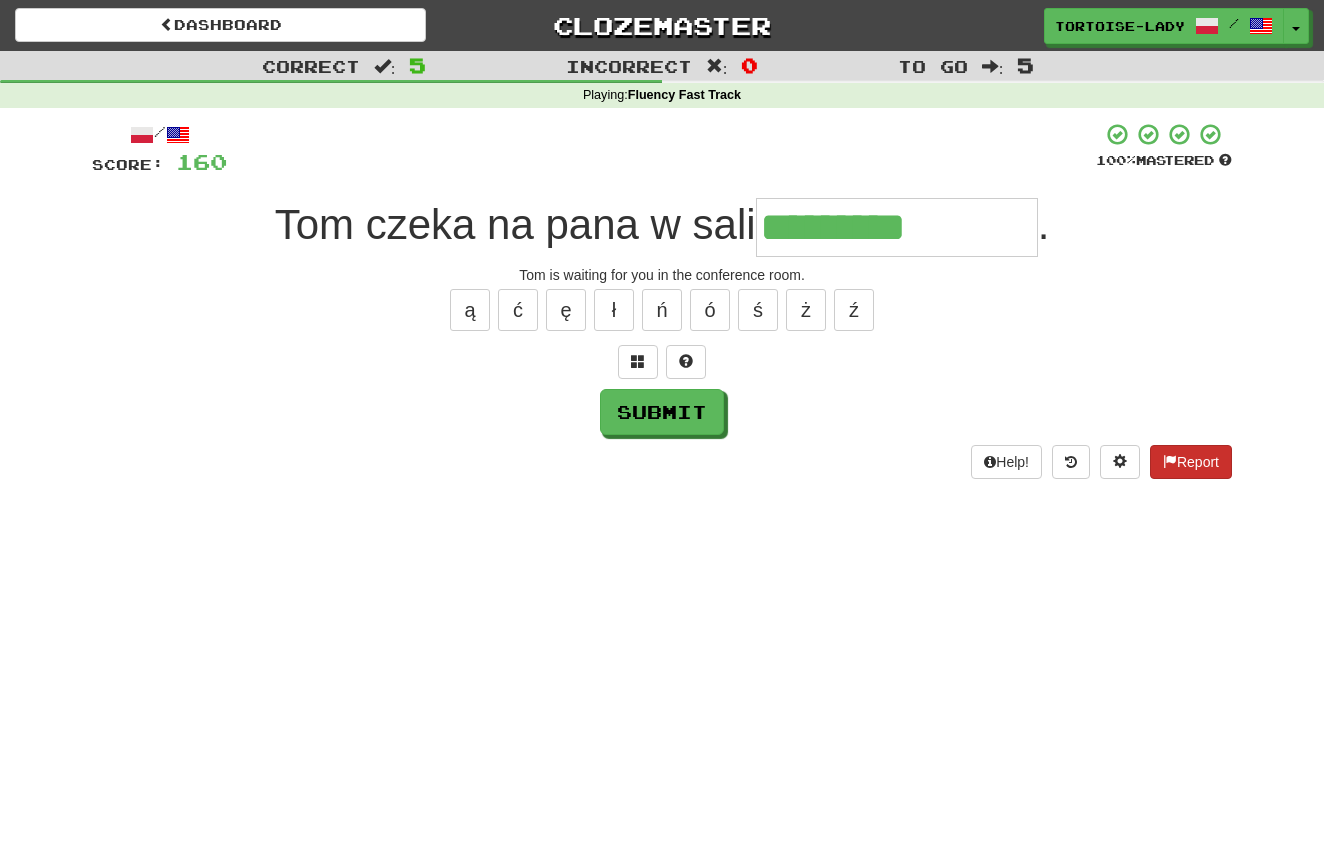click on "Report" at bounding box center [1191, 462] 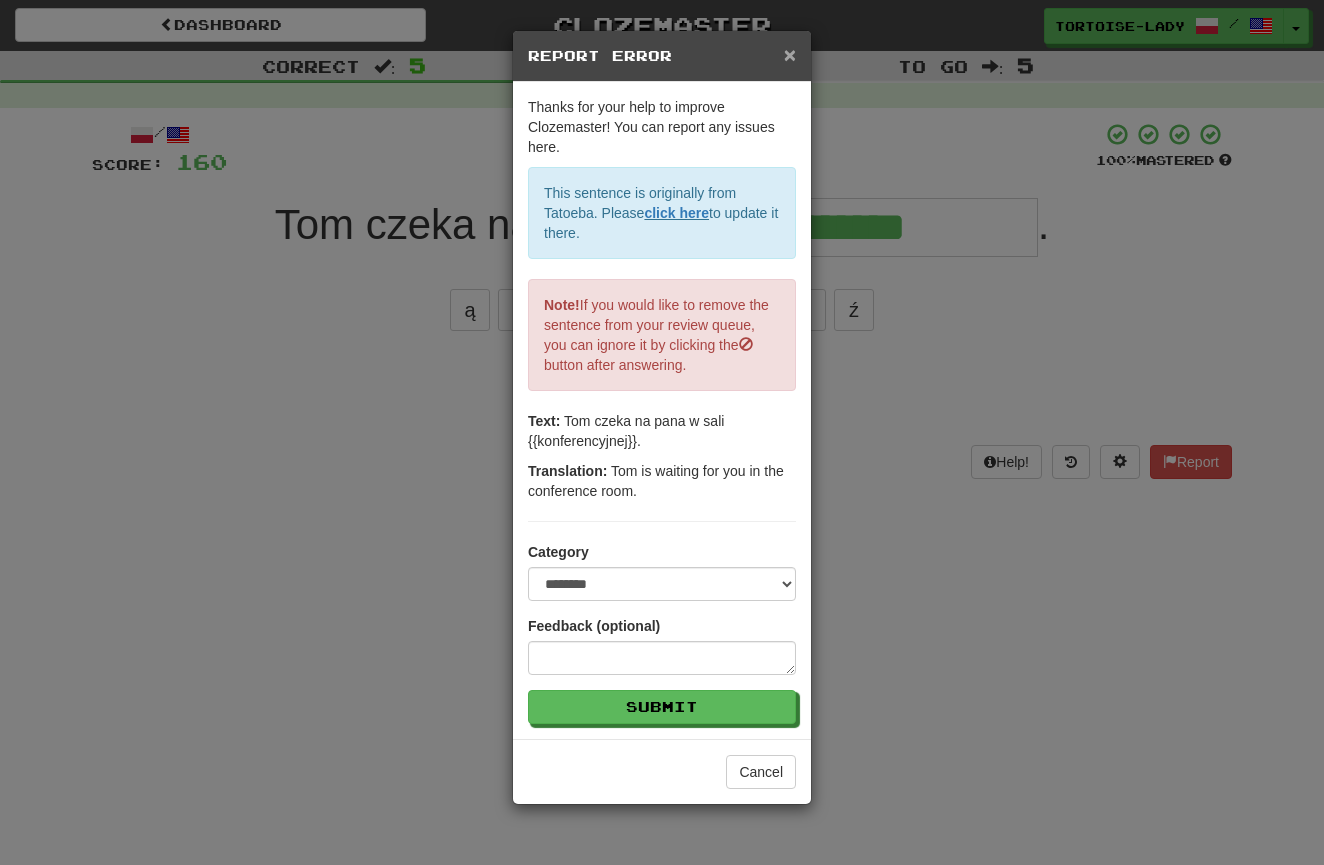 click on "×" at bounding box center (790, 54) 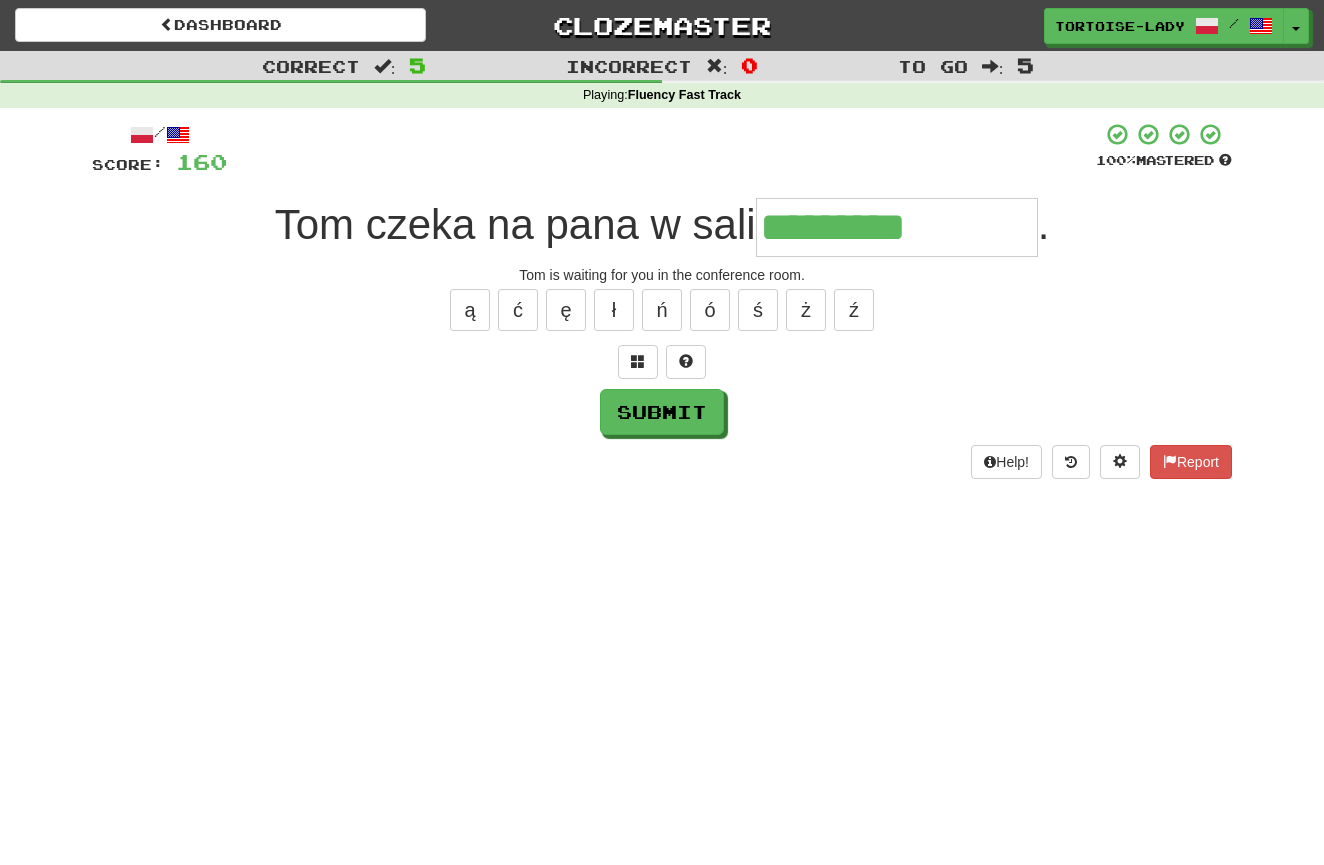 click on "*********" at bounding box center (897, 227) 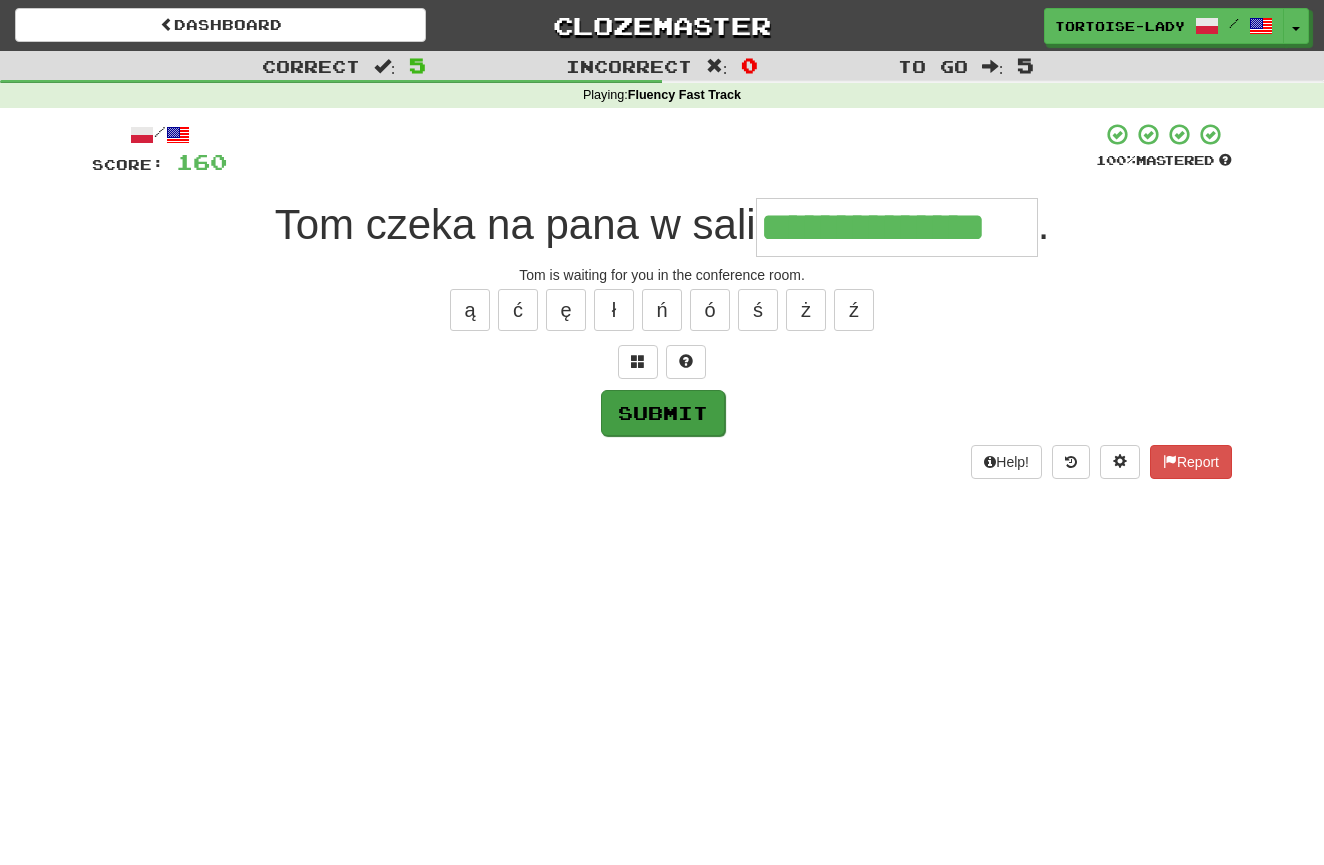type on "**********" 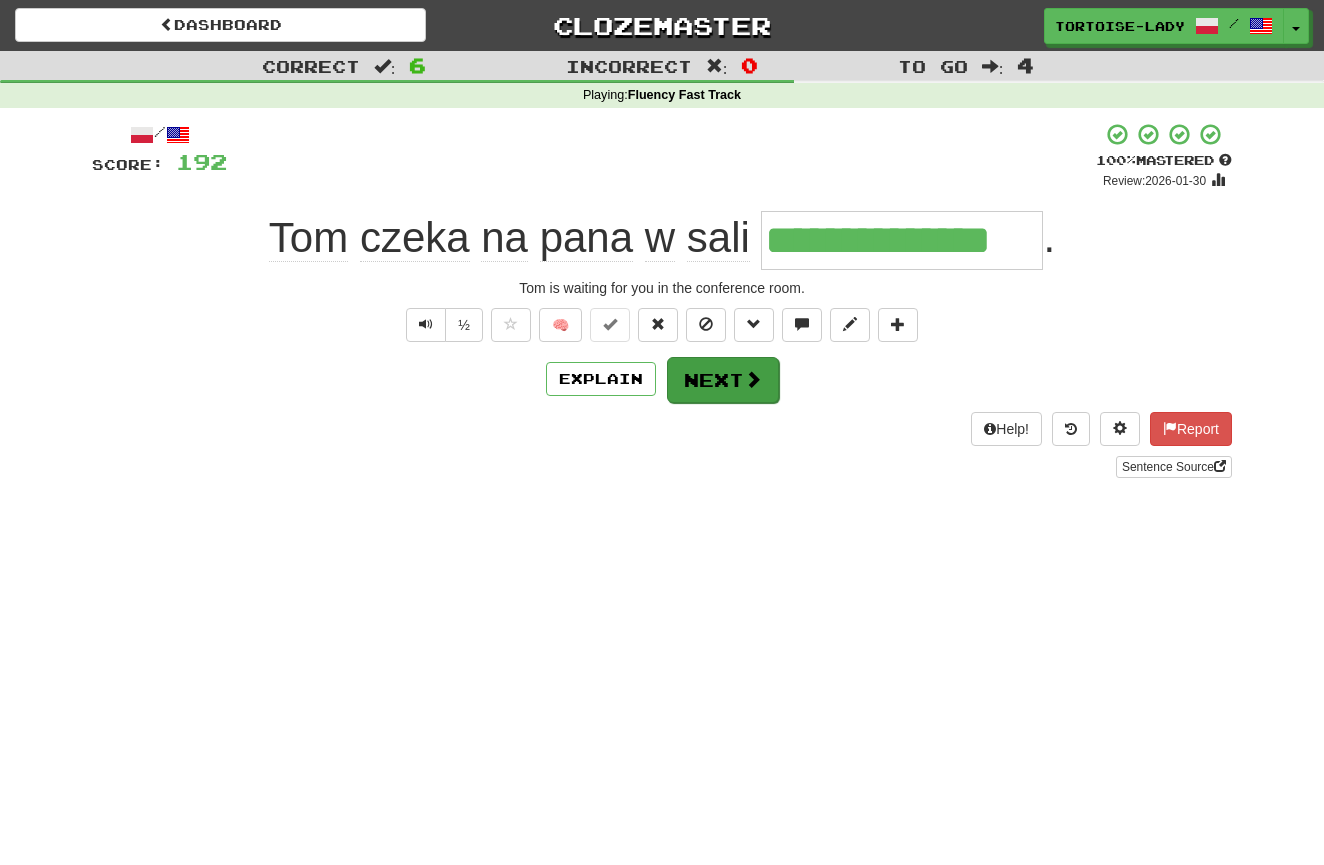 click on "Next" at bounding box center [723, 380] 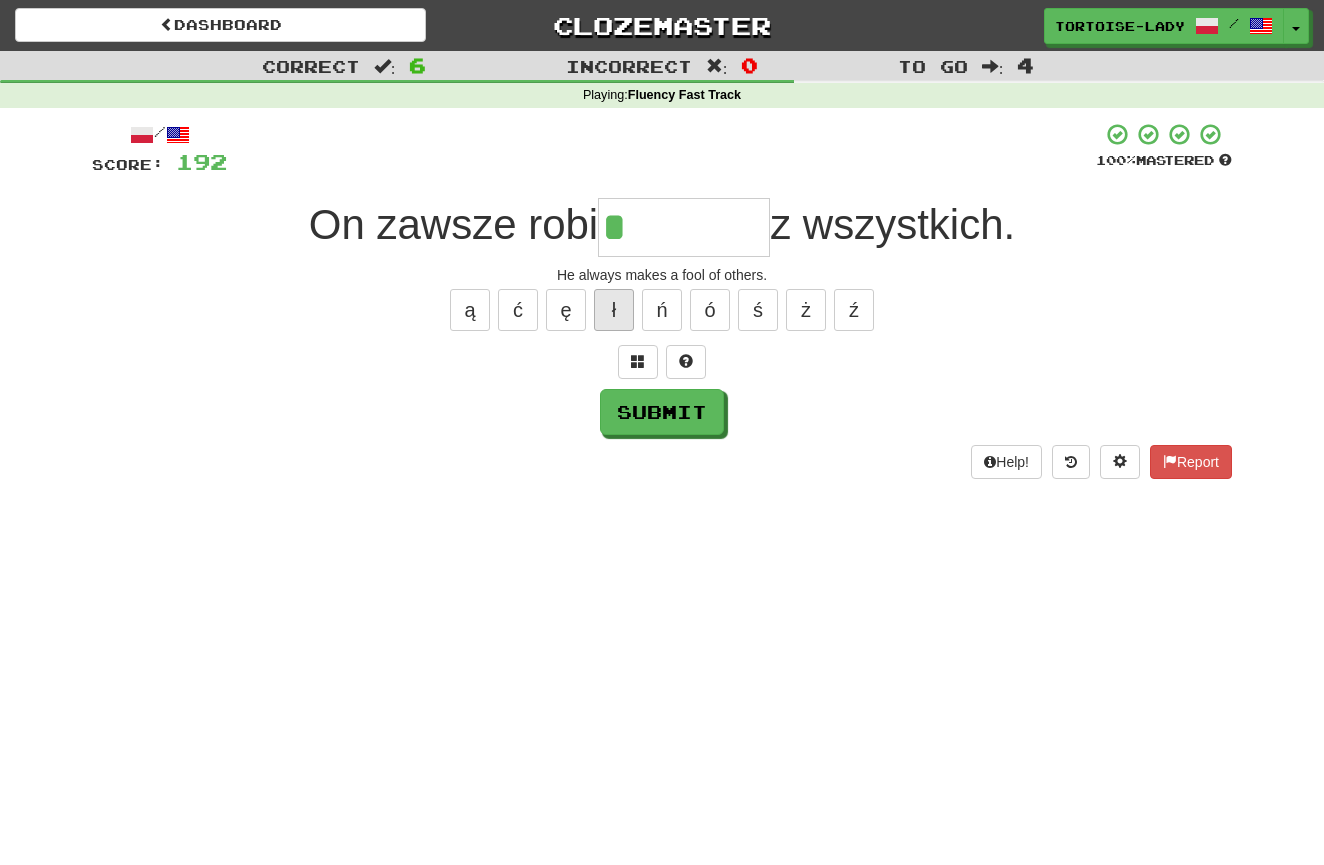 click on "ł" at bounding box center (614, 310) 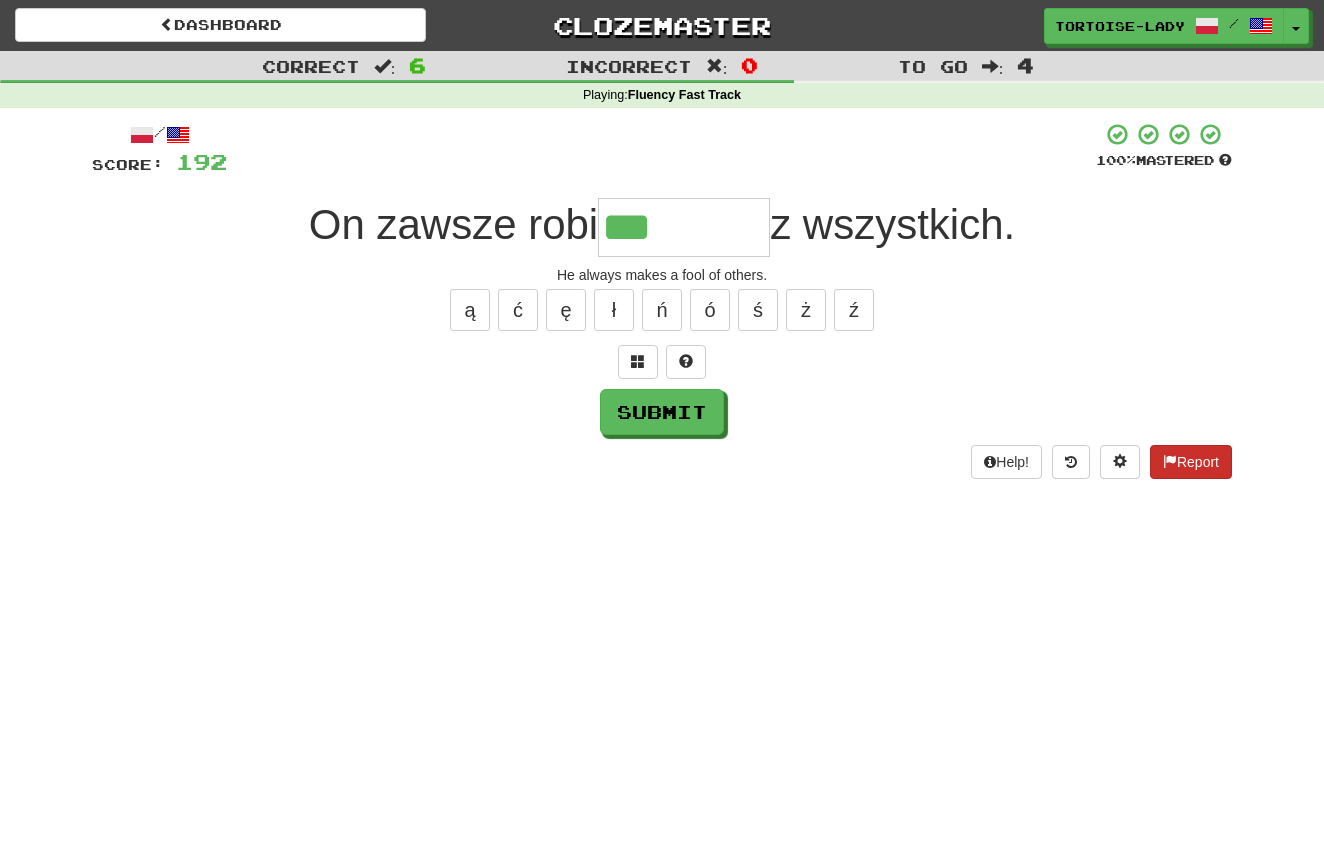 click on "Report" at bounding box center [1191, 462] 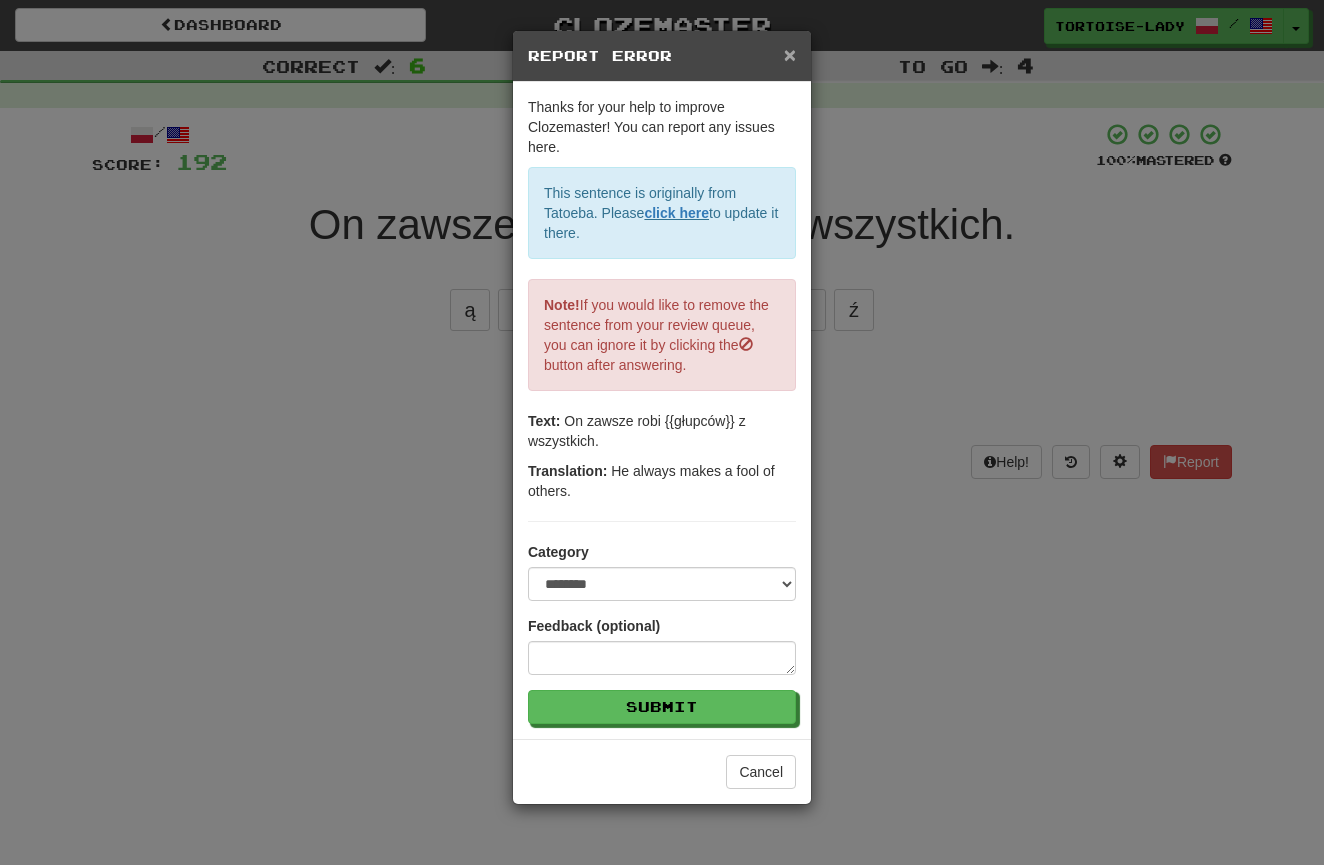 click on "×" at bounding box center [790, 54] 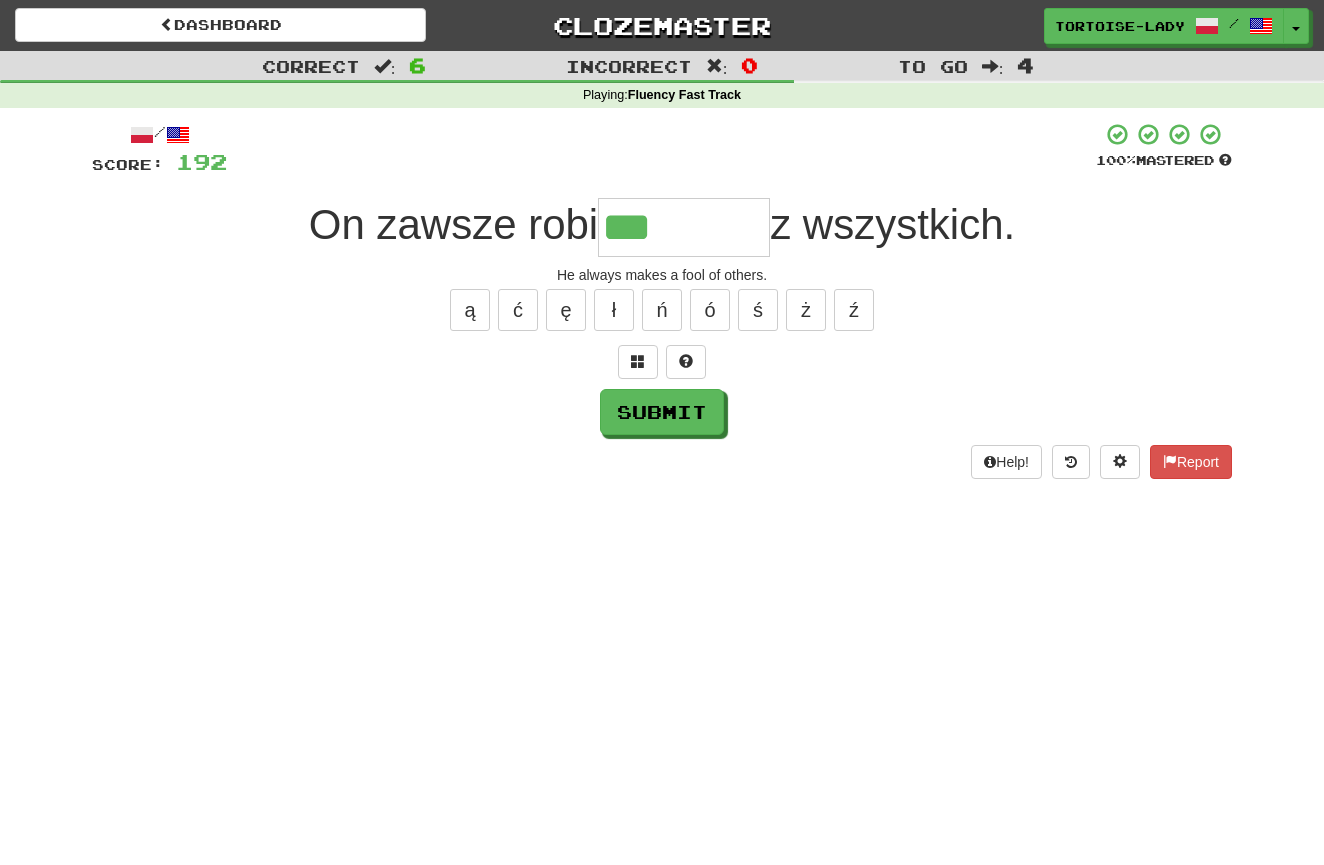 click on "***" at bounding box center (684, 227) 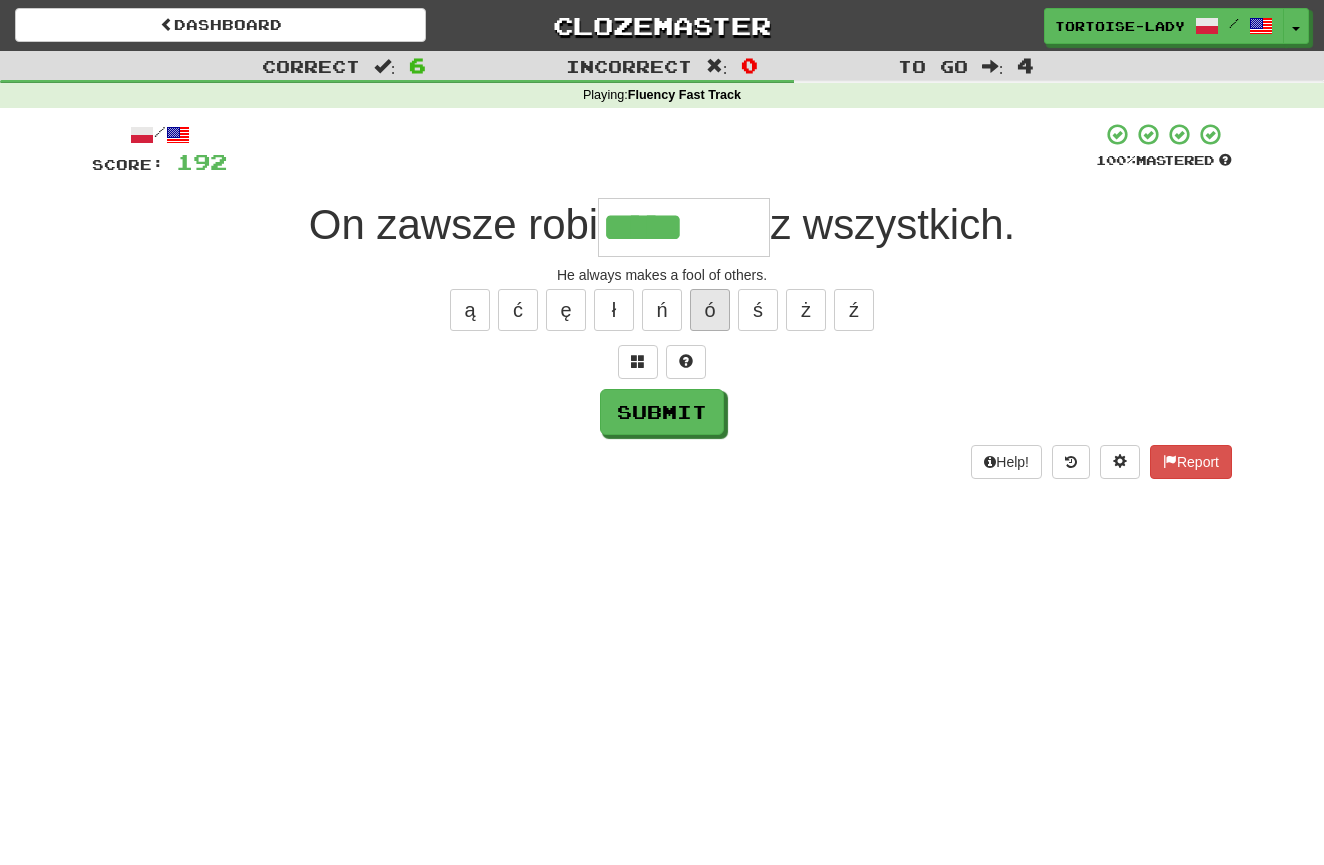 click on "ó" at bounding box center [710, 310] 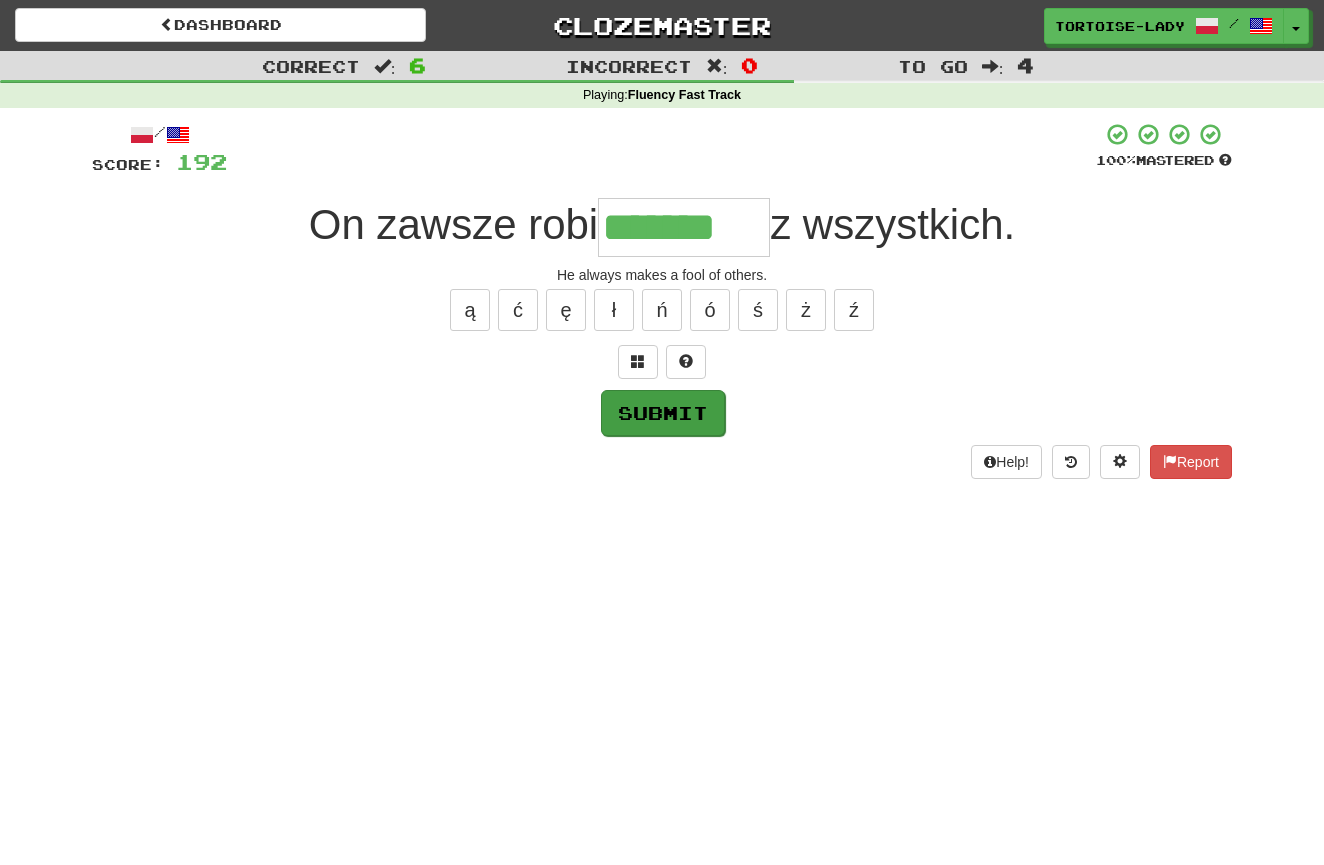 type on "*******" 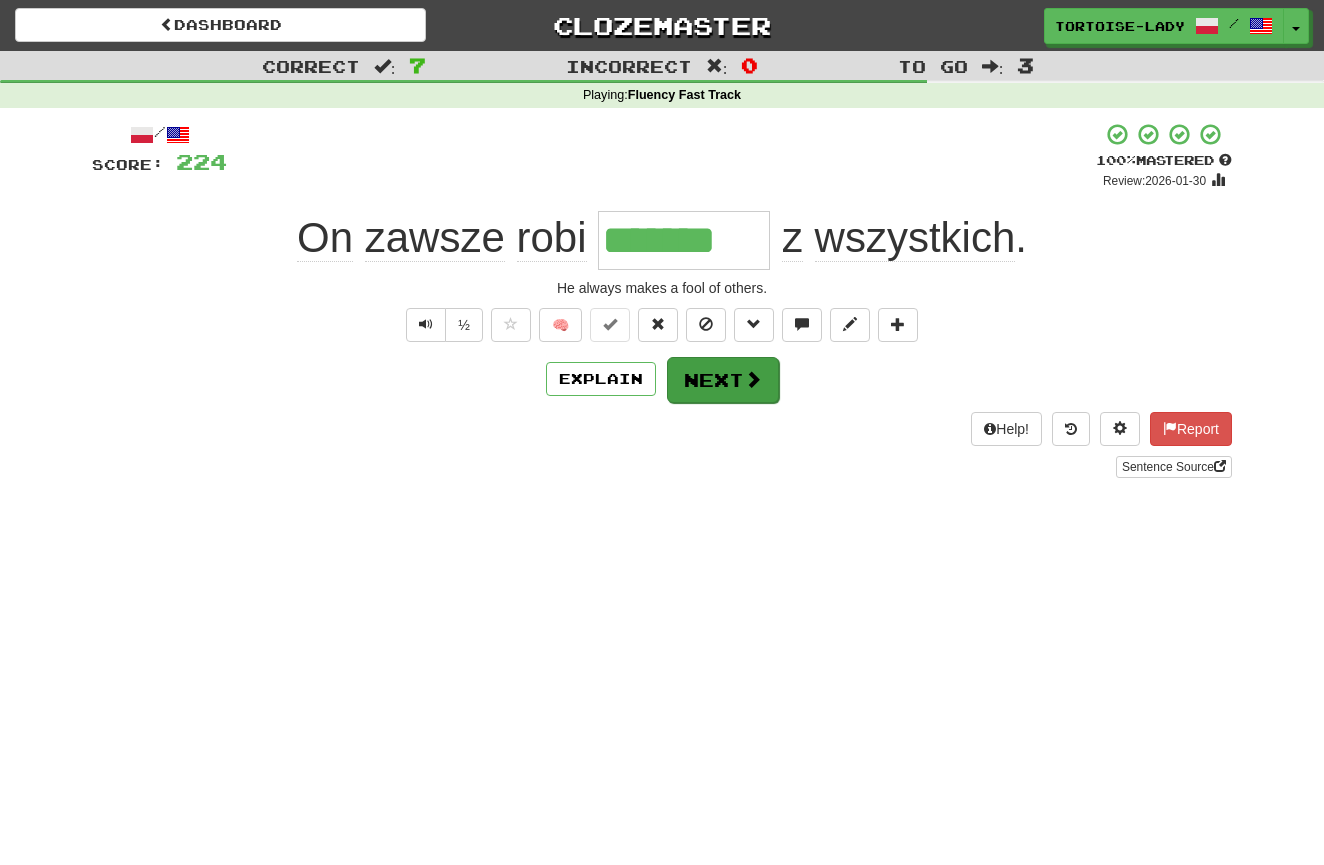 click on "Next" at bounding box center [723, 380] 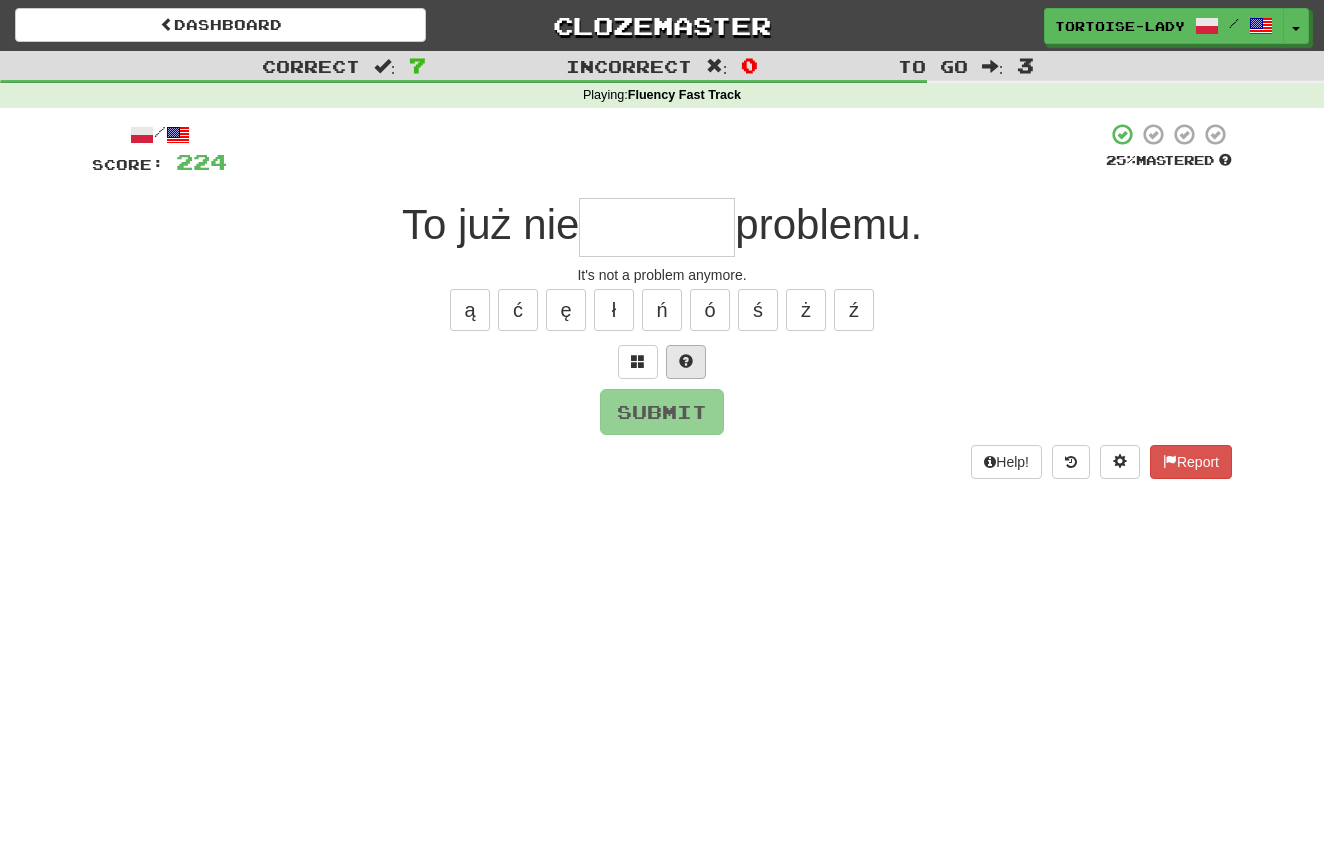 type on "*" 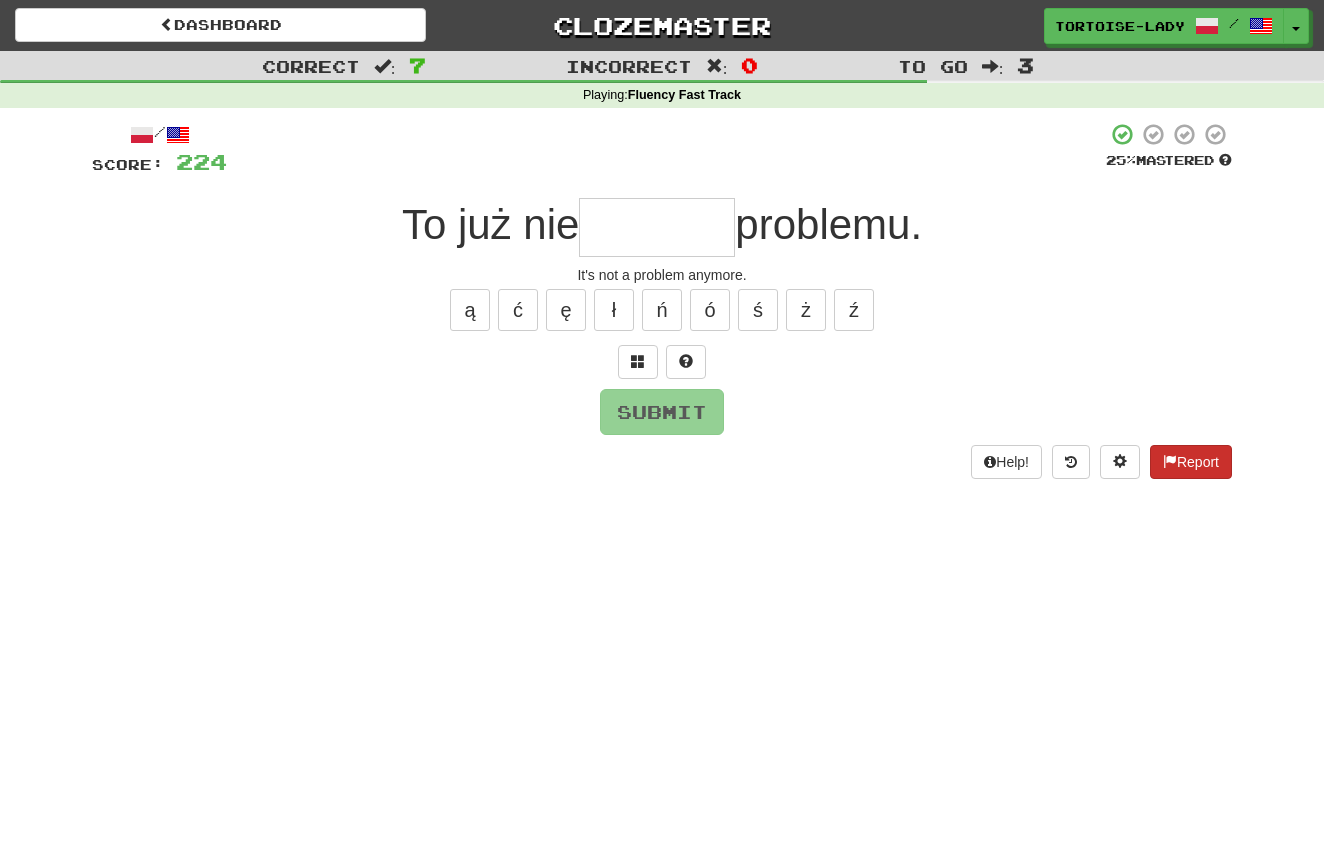 click on "Report" at bounding box center (1191, 462) 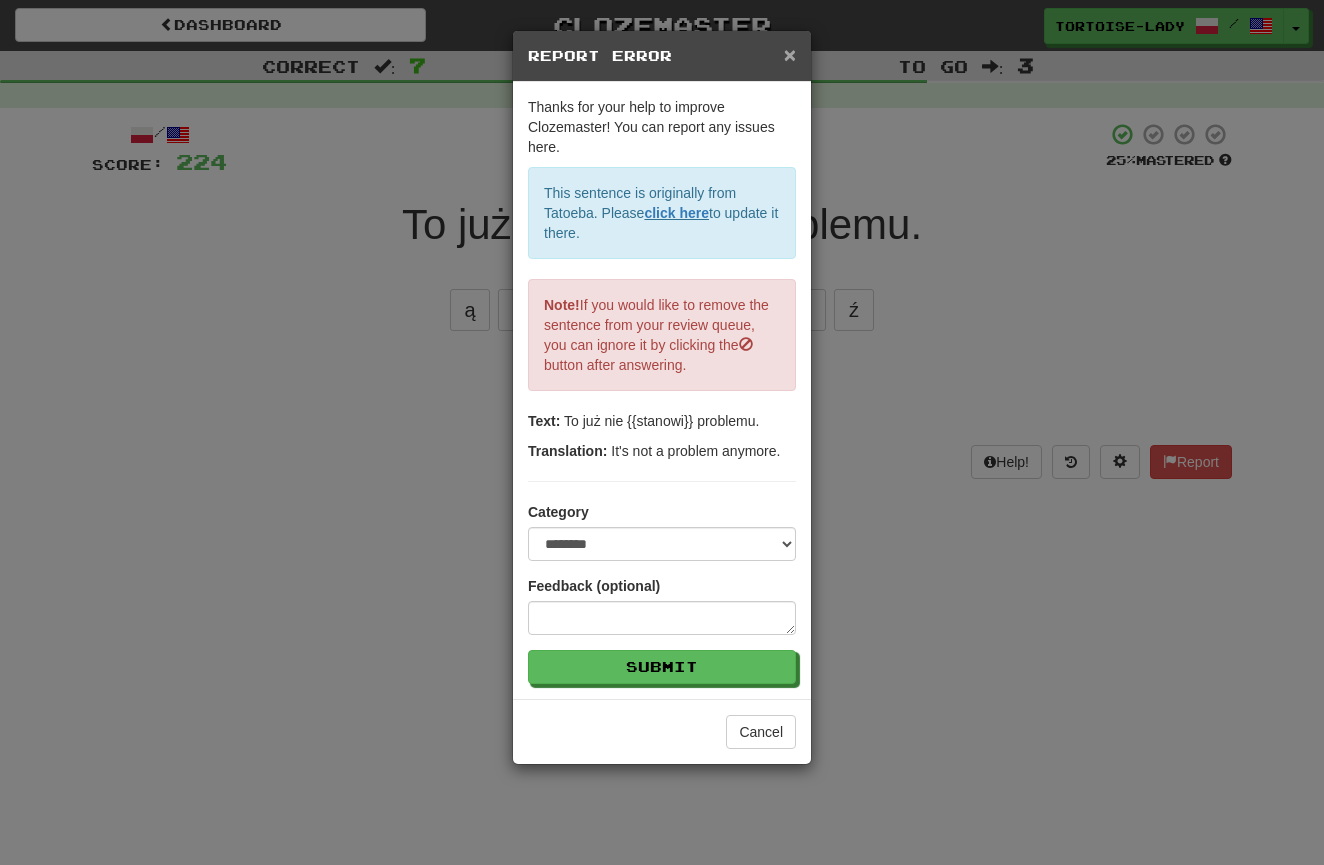 click on "×" at bounding box center (790, 54) 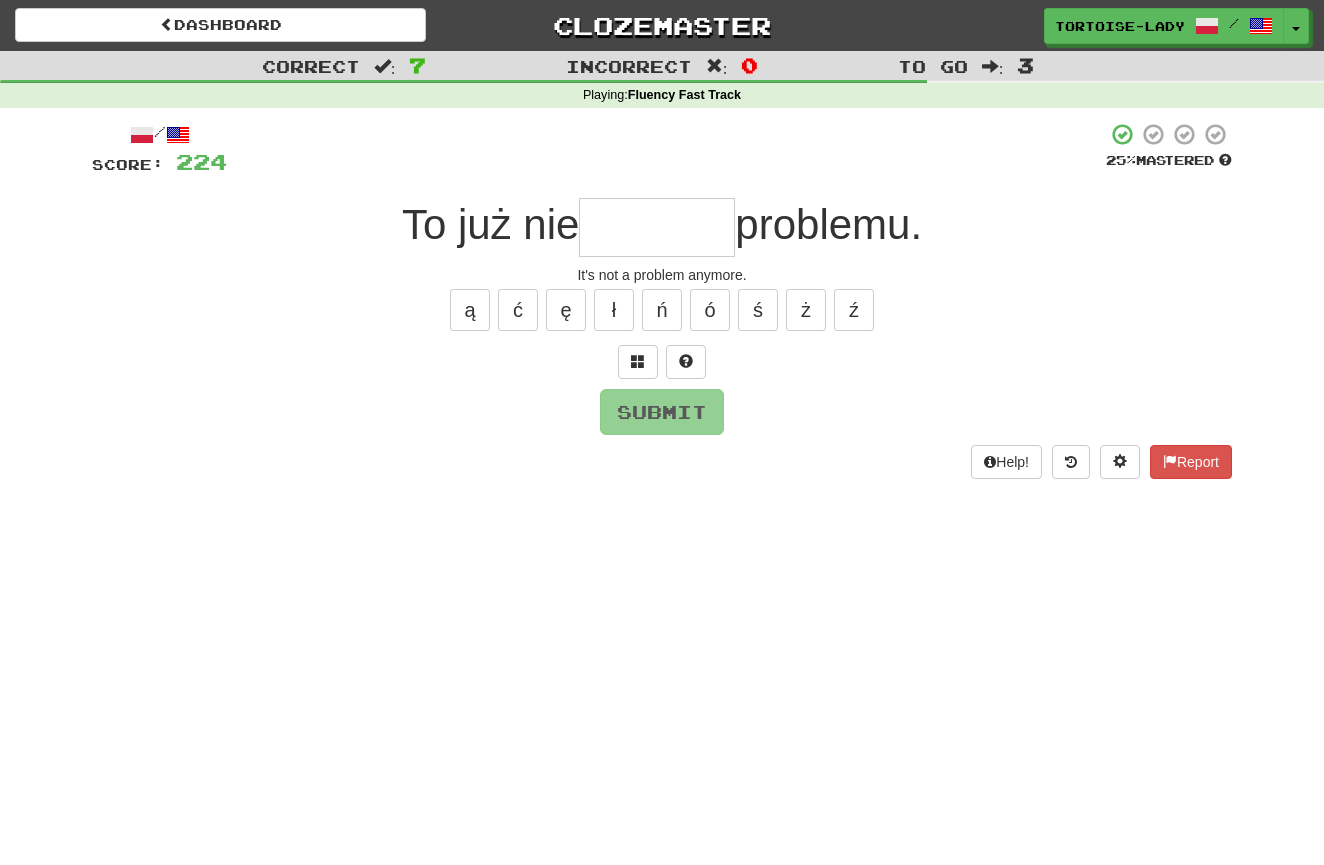 click at bounding box center (657, 227) 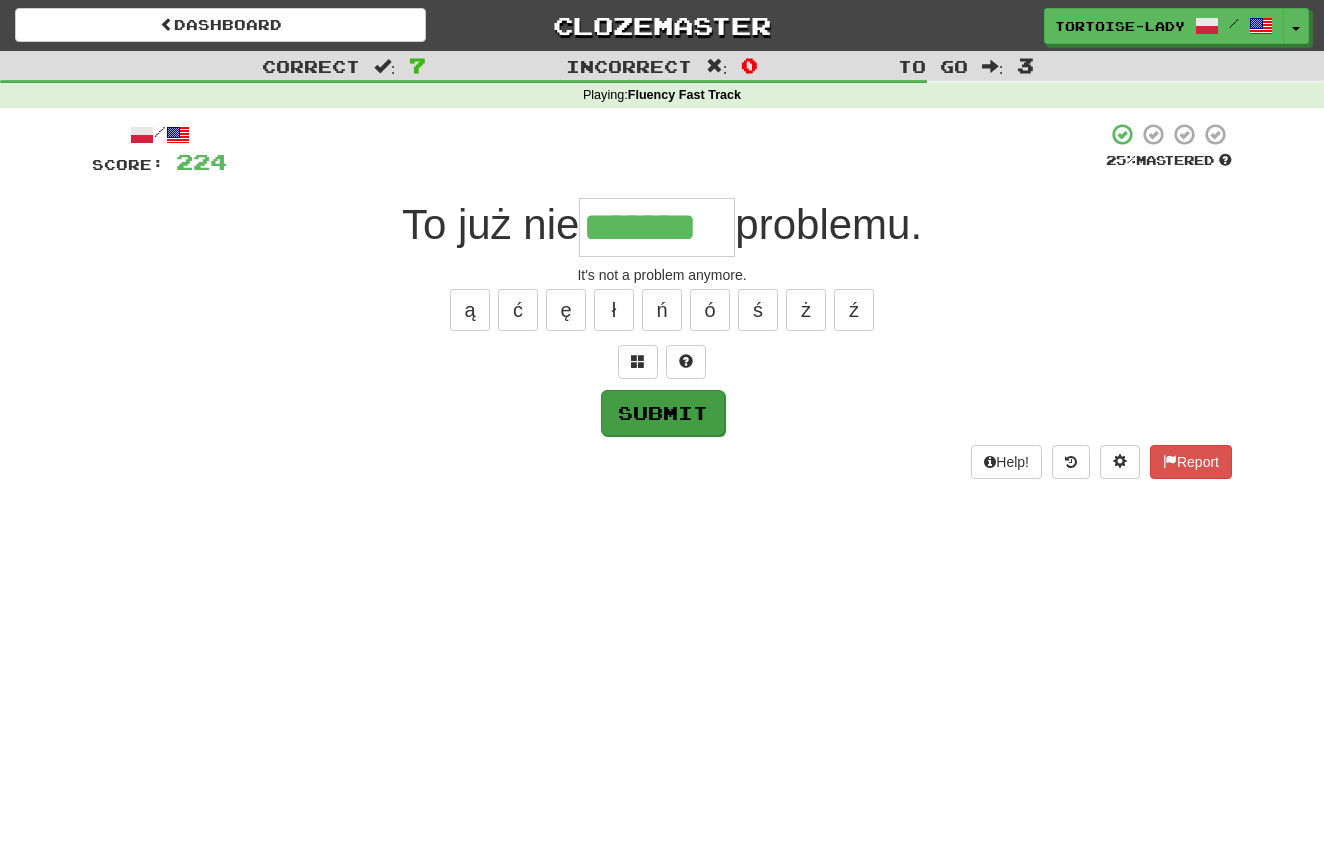 type on "*******" 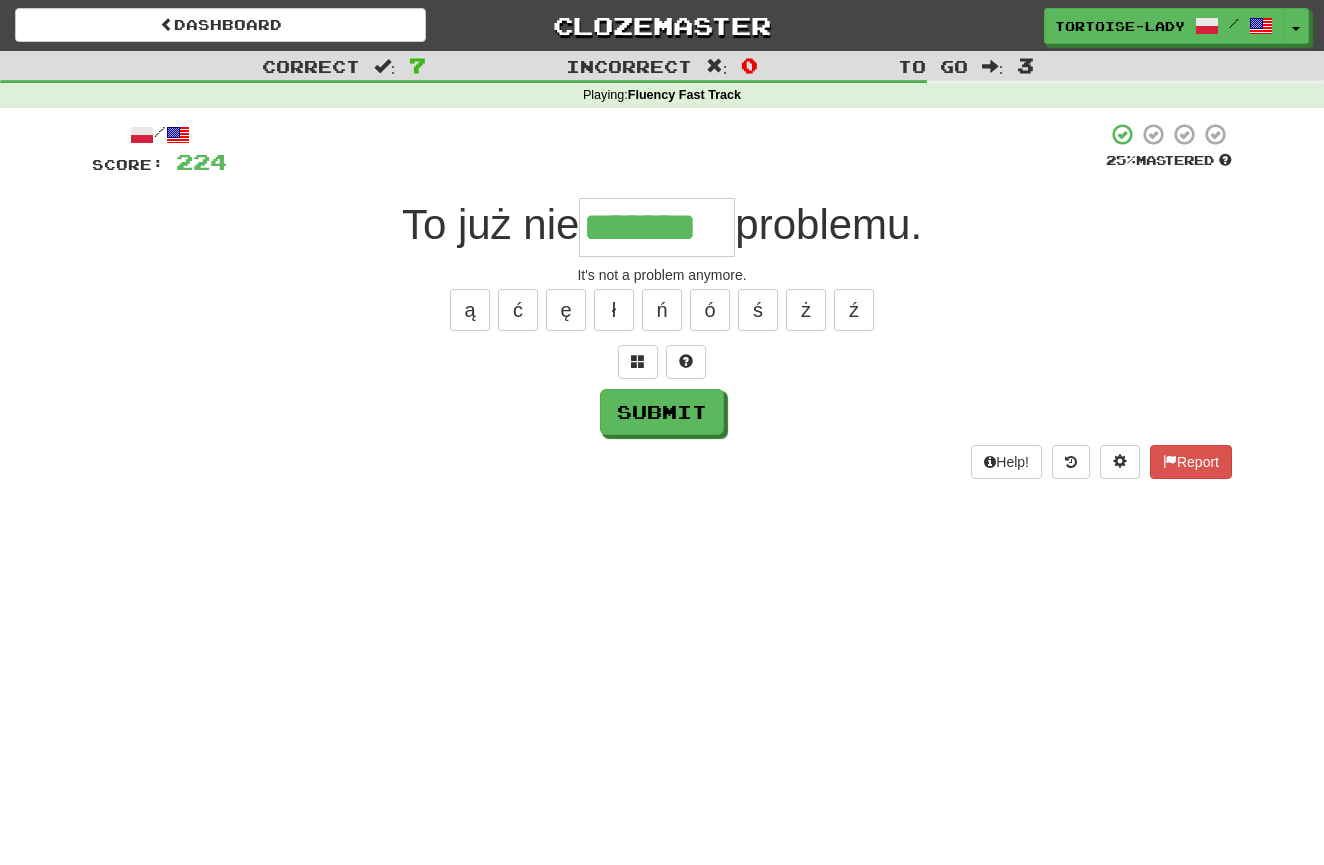 click on "Submit" at bounding box center (662, 412) 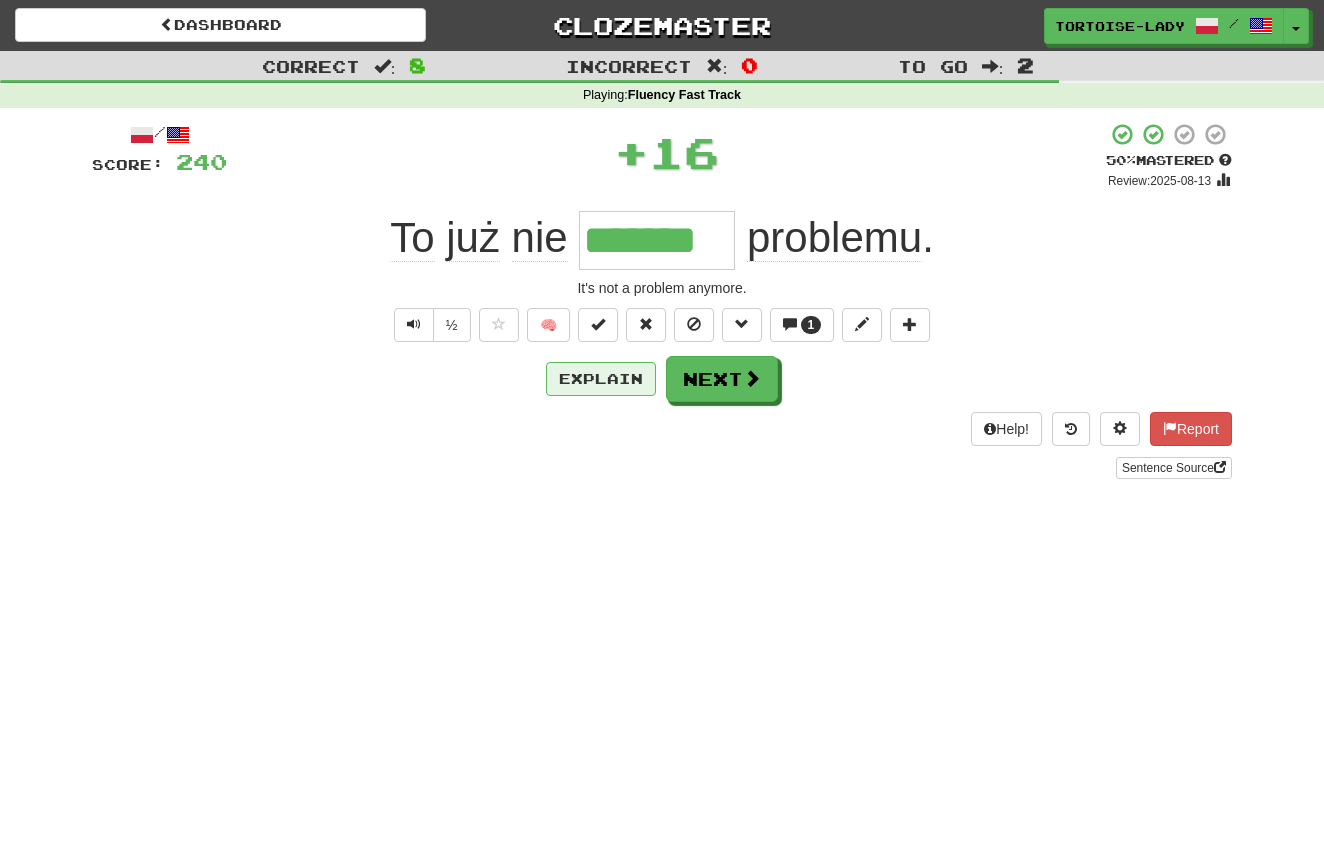 click on "Explain" at bounding box center (601, 379) 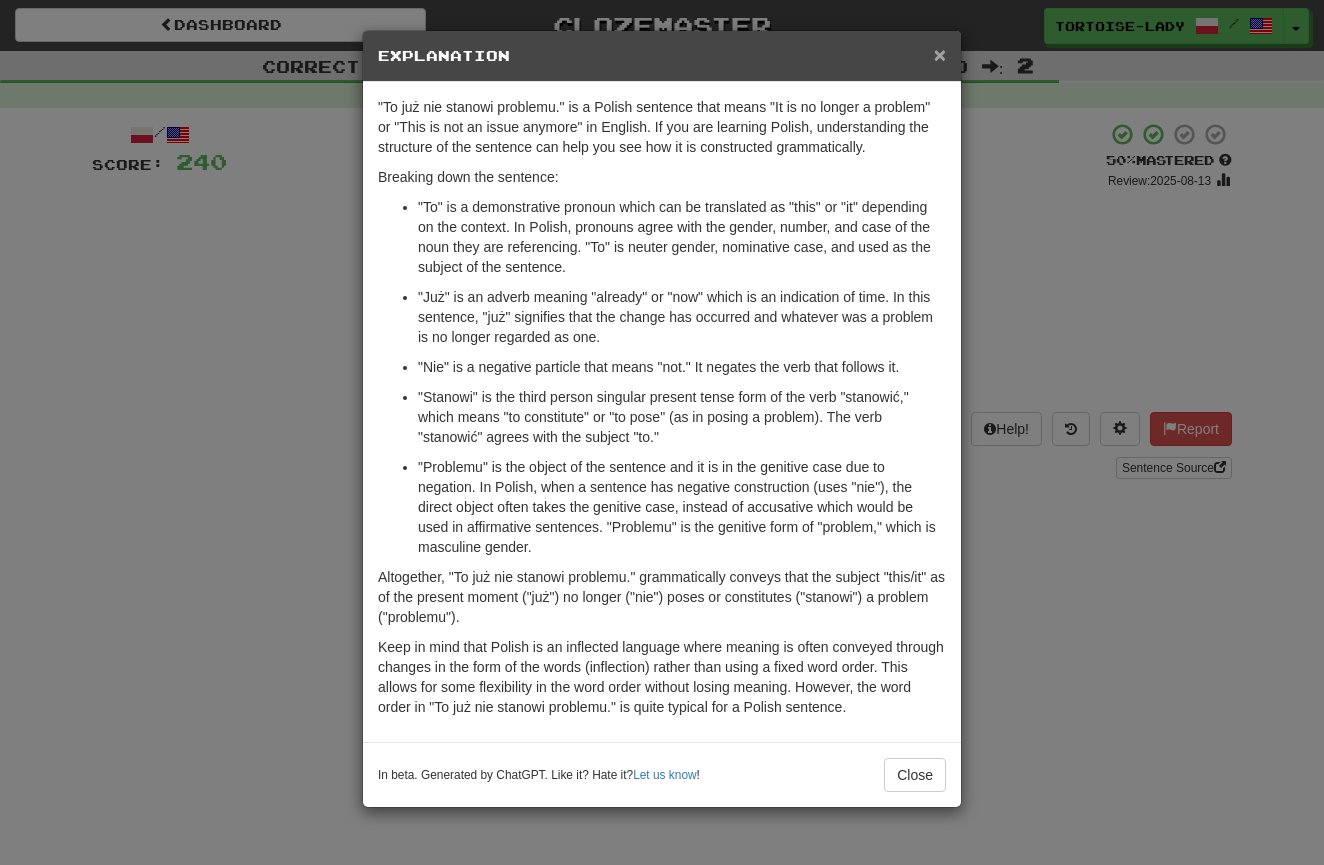 click on "×" at bounding box center [940, 54] 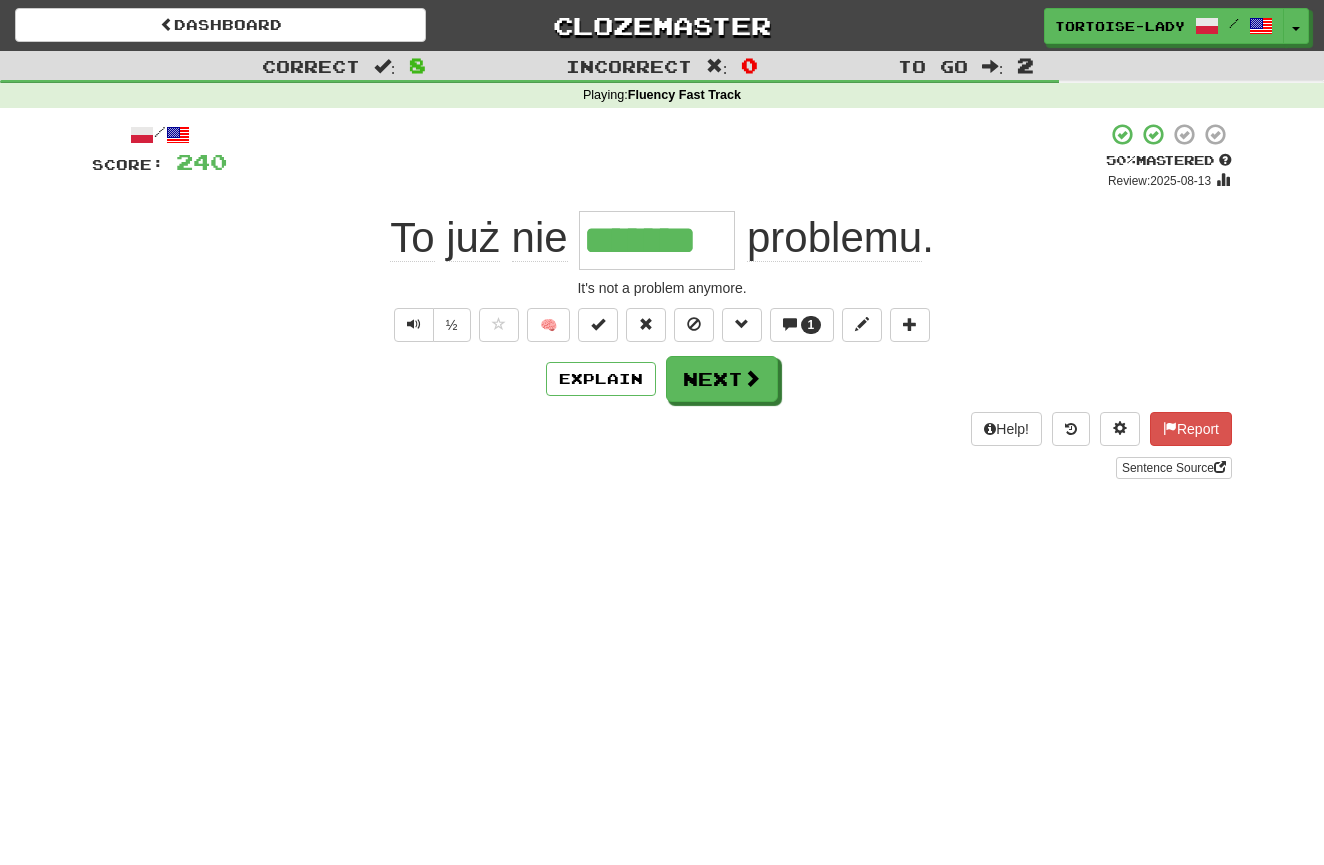 scroll, scrollTop: 0, scrollLeft: 0, axis: both 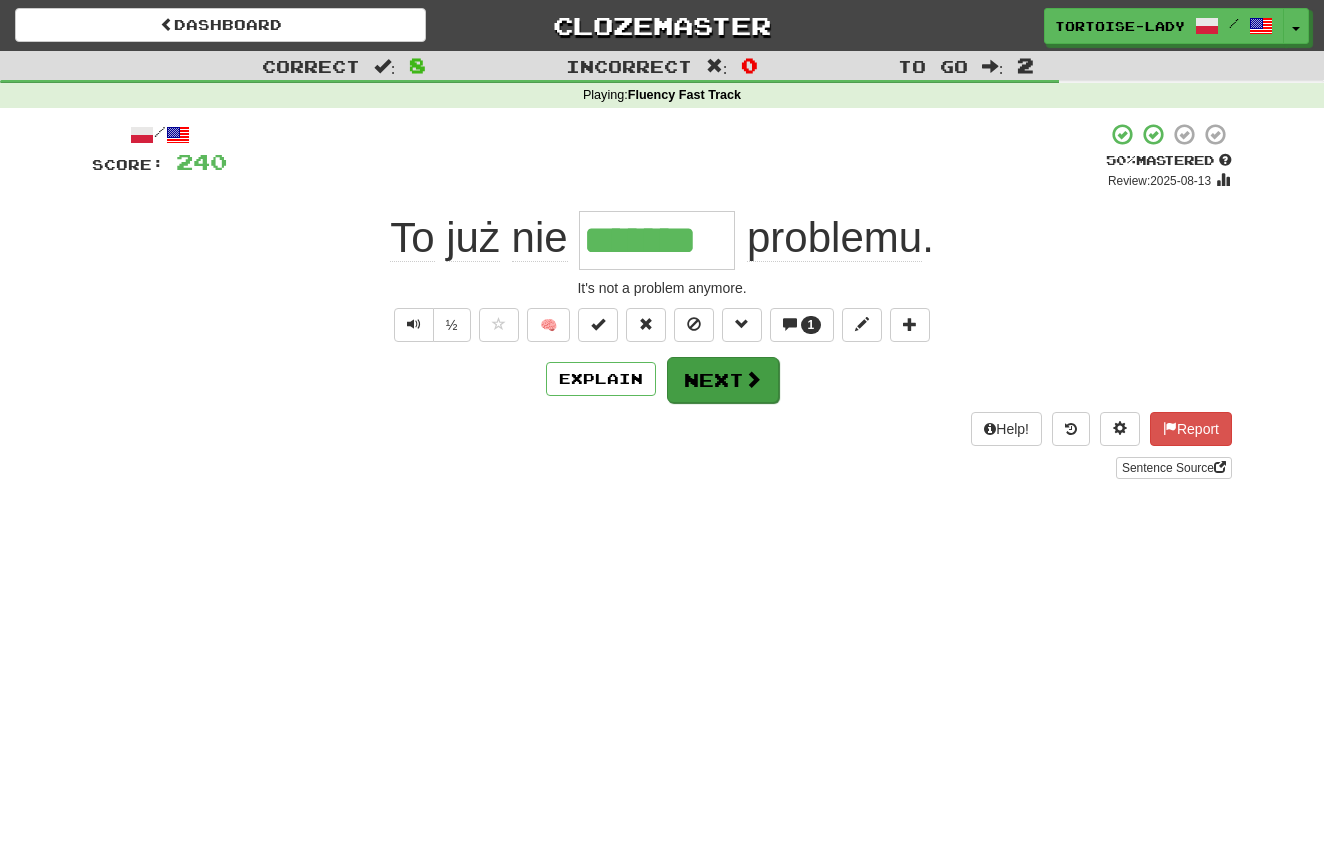 click at bounding box center [753, 379] 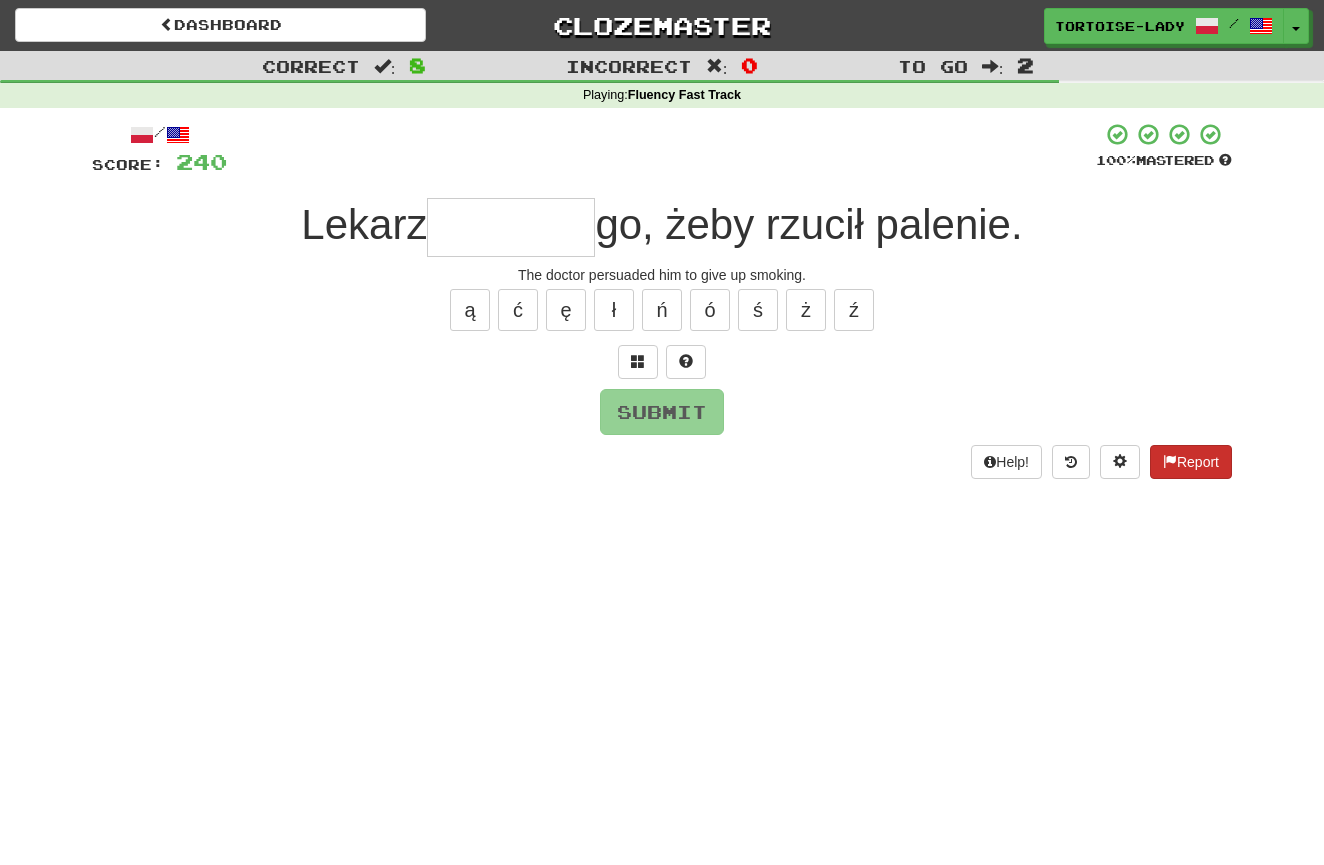 click on "Report" at bounding box center (1191, 462) 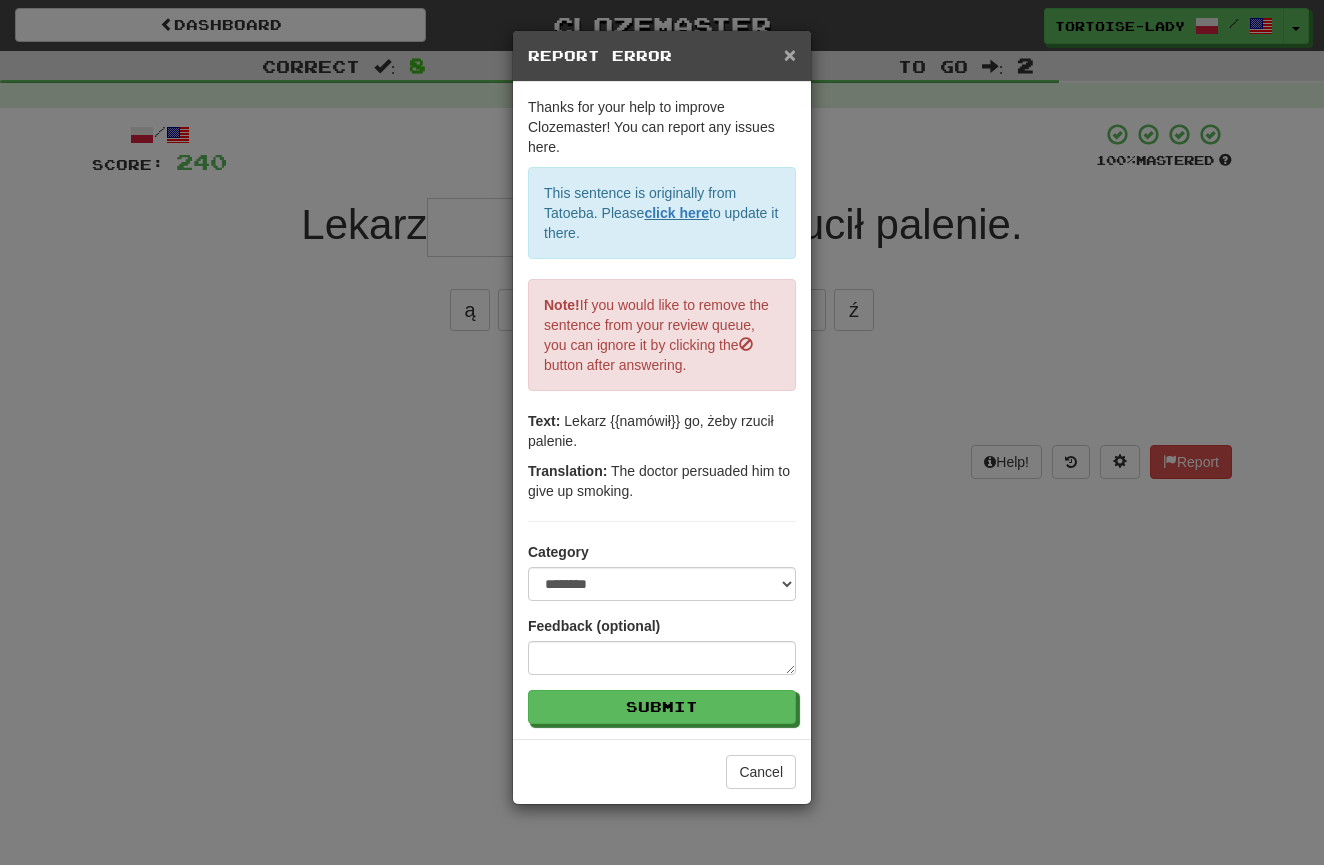 click on "×" at bounding box center (790, 54) 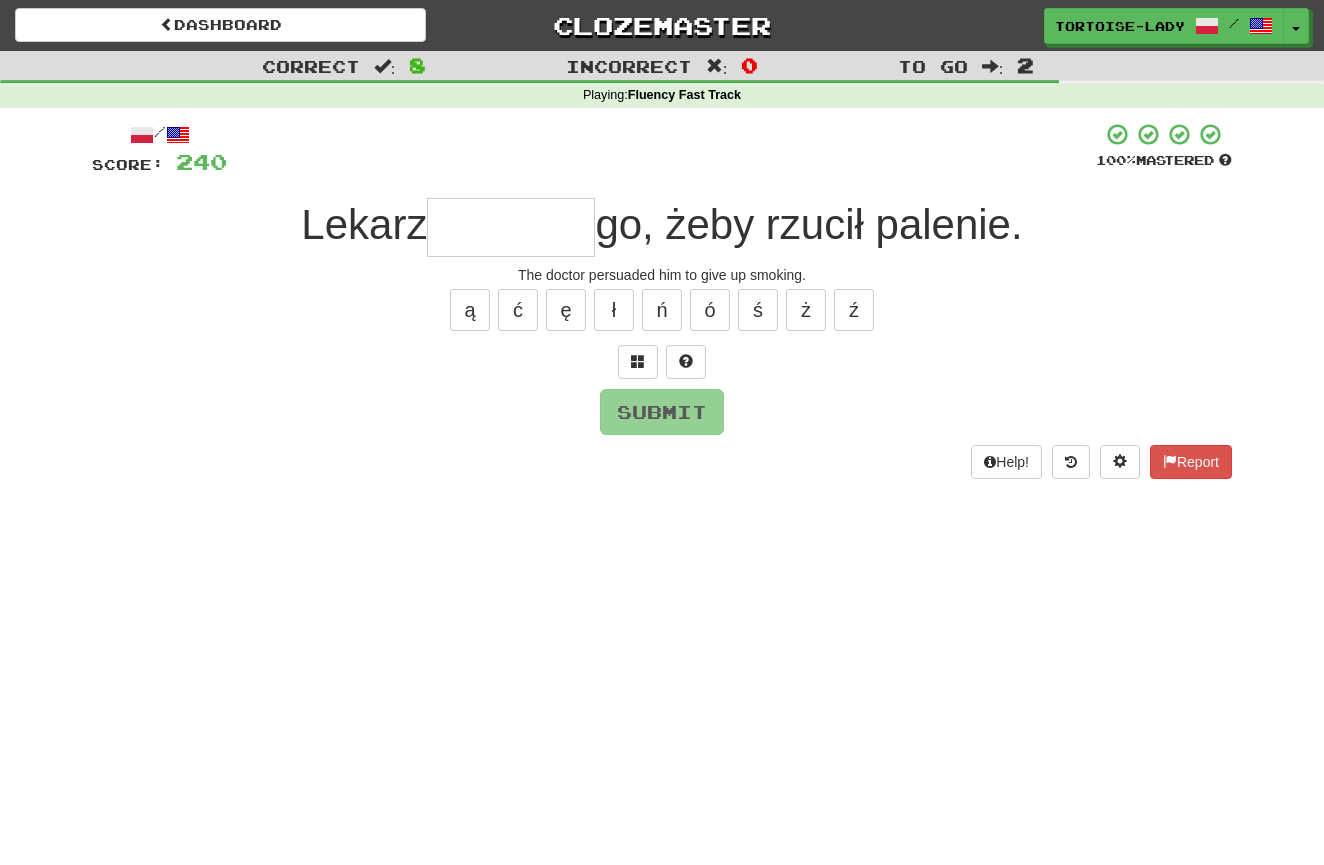 click at bounding box center (511, 227) 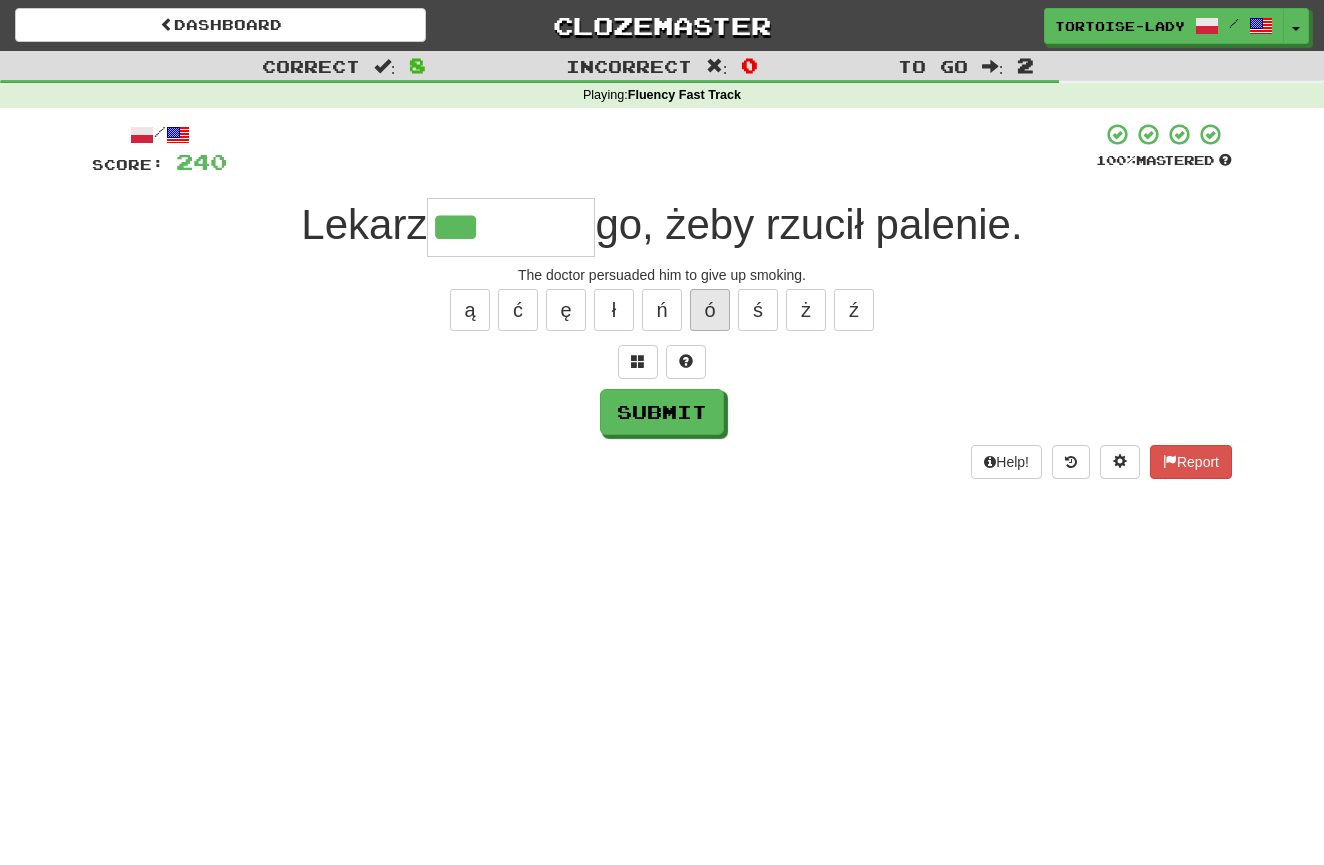 click on "ó" at bounding box center (710, 310) 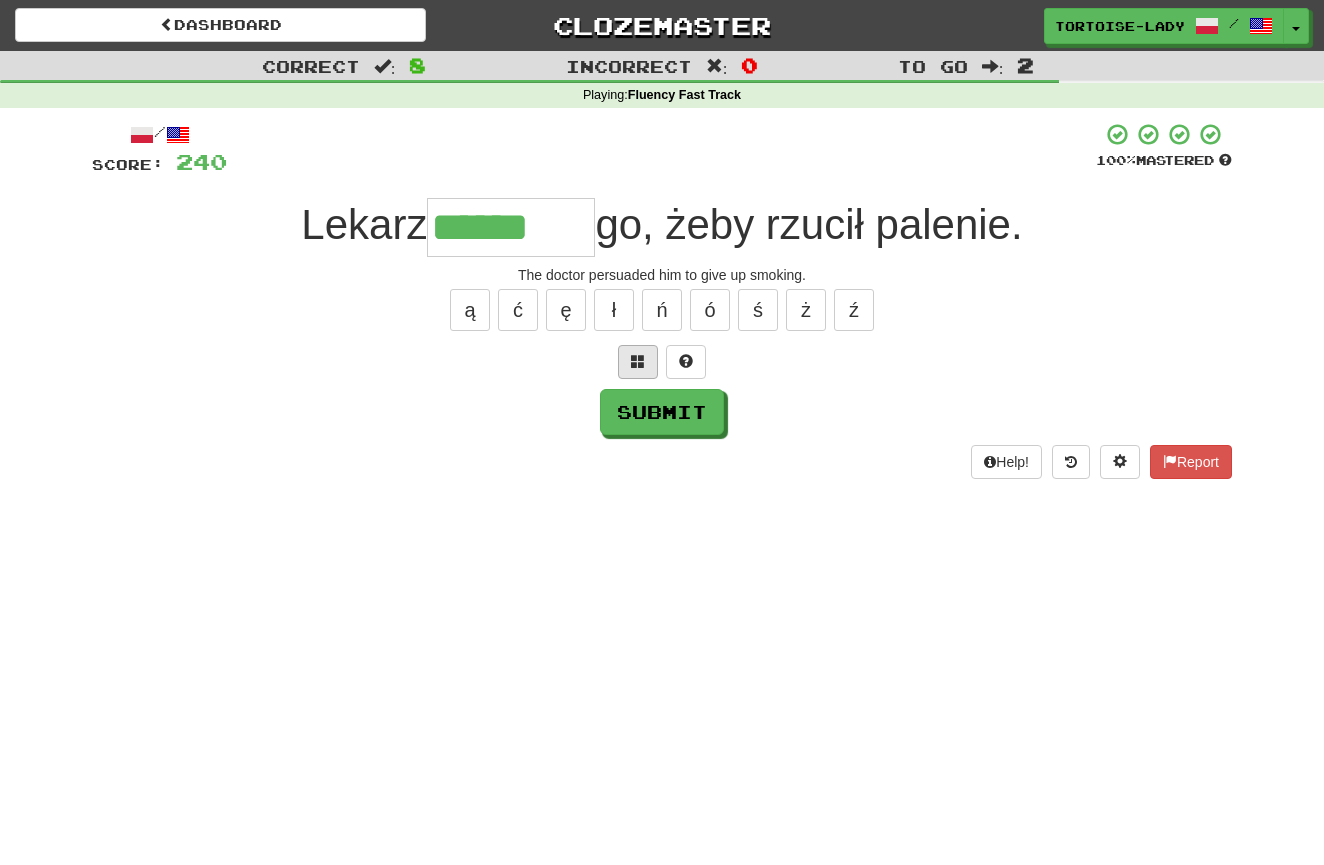 drag, startPoint x: 614, startPoint y: 308, endPoint x: 635, endPoint y: 350, distance: 46.957428 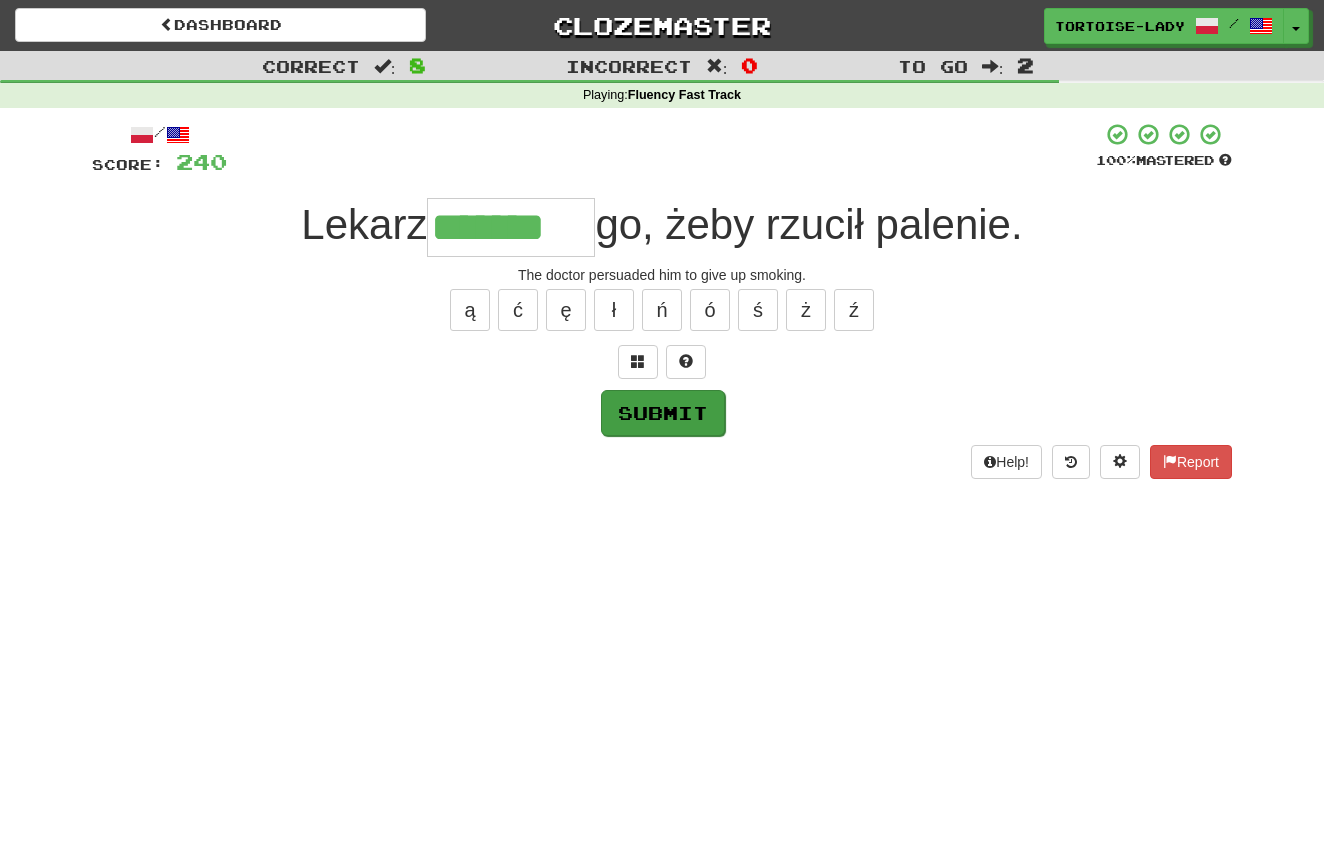 click on "Submit" at bounding box center (663, 413) 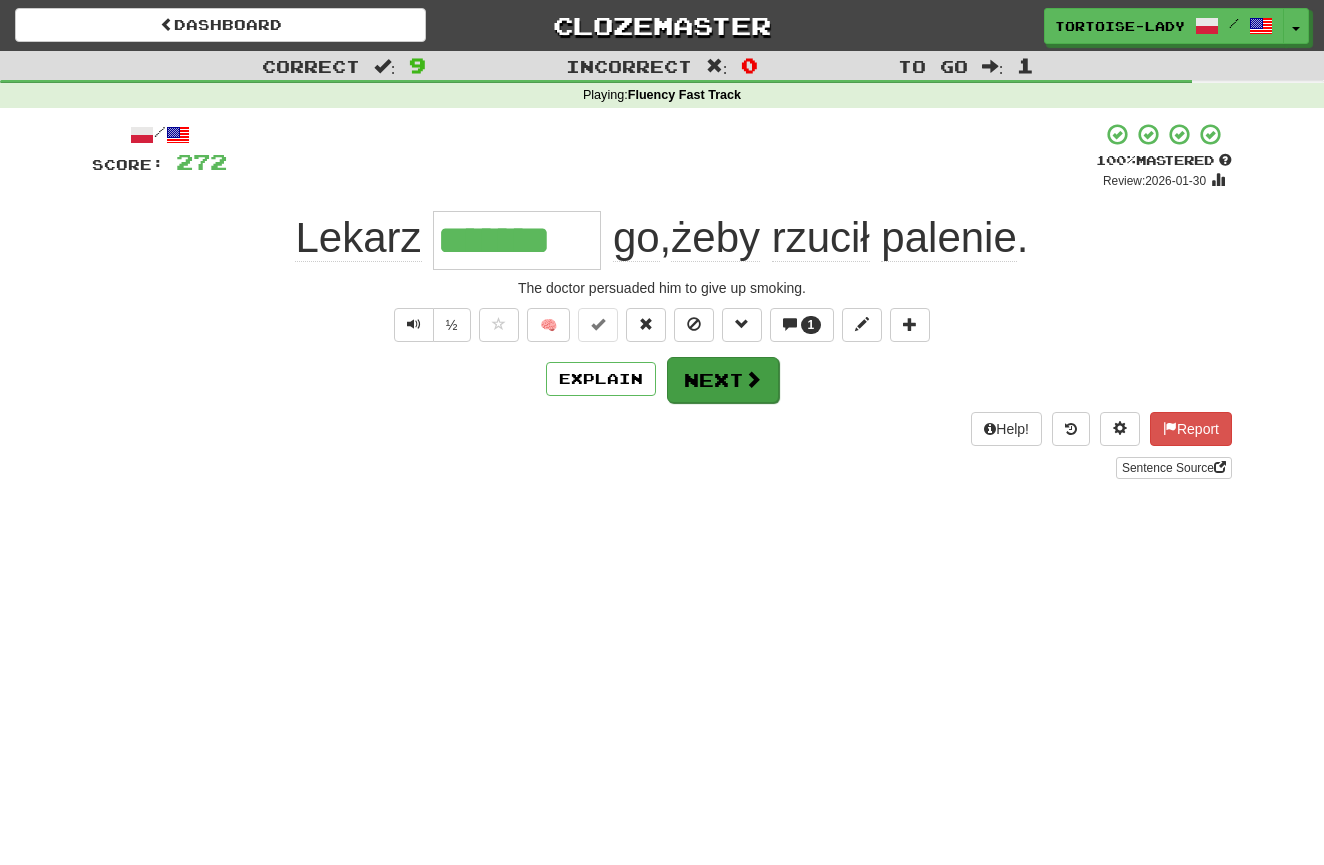 click on "Next" at bounding box center [723, 380] 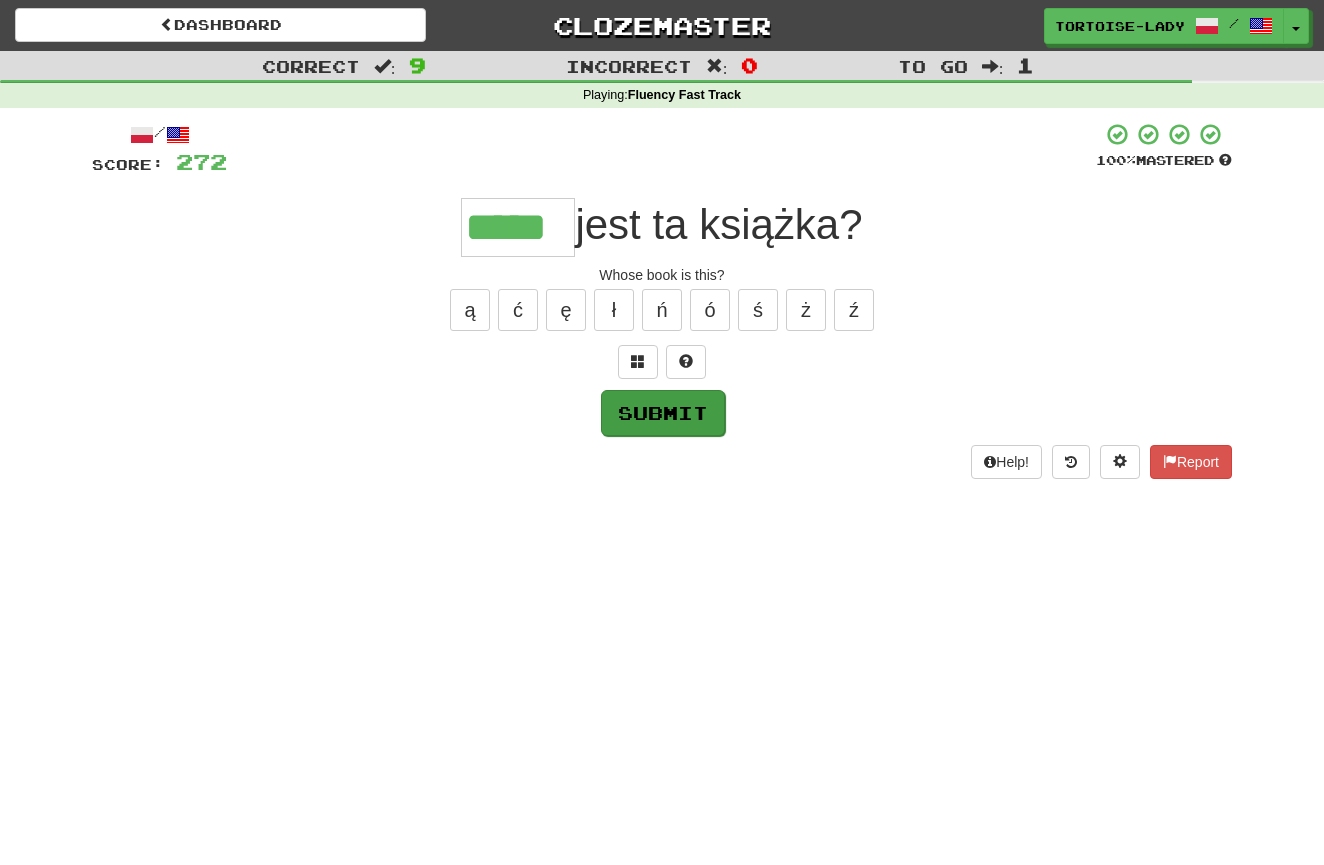 click on "Submit" at bounding box center (663, 413) 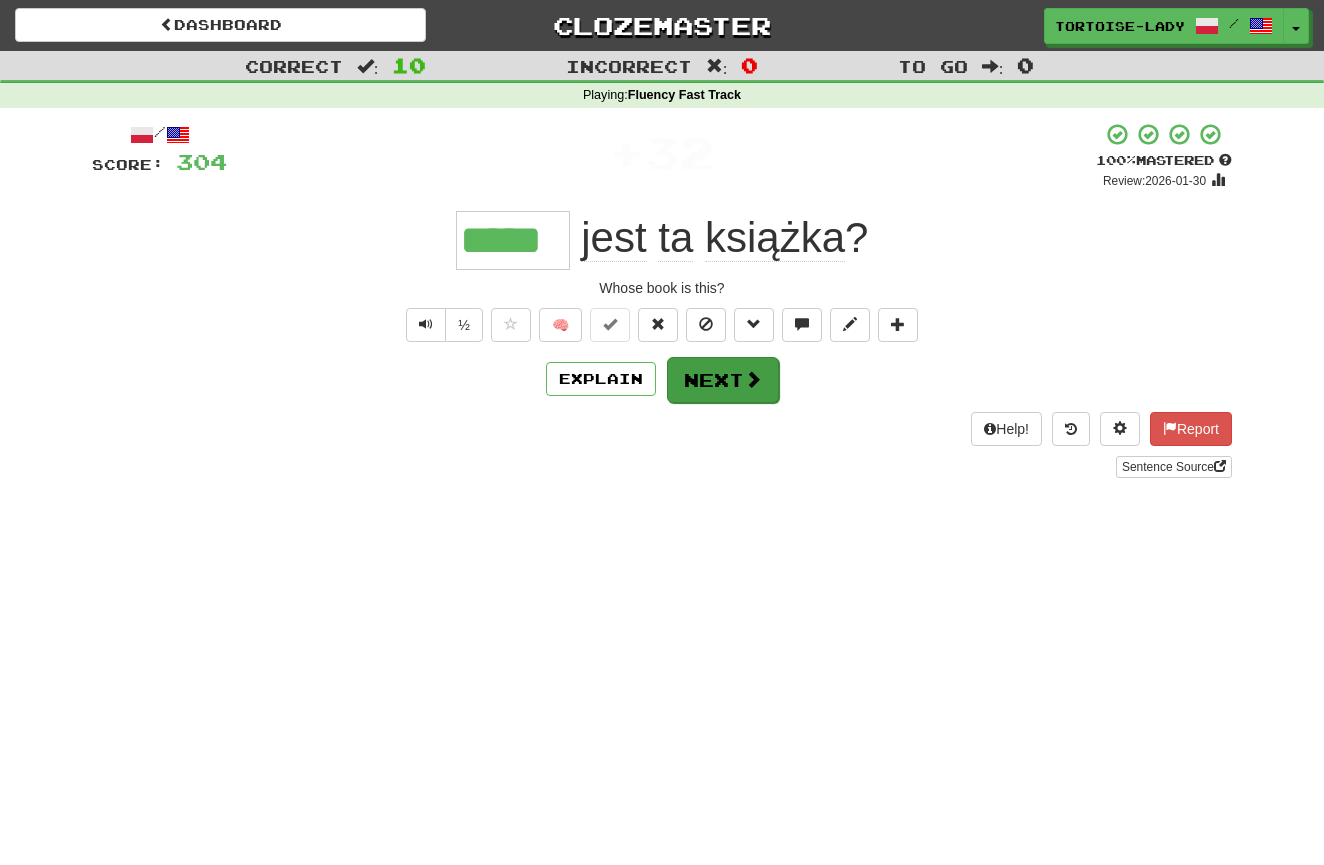 click on "Next" at bounding box center (723, 380) 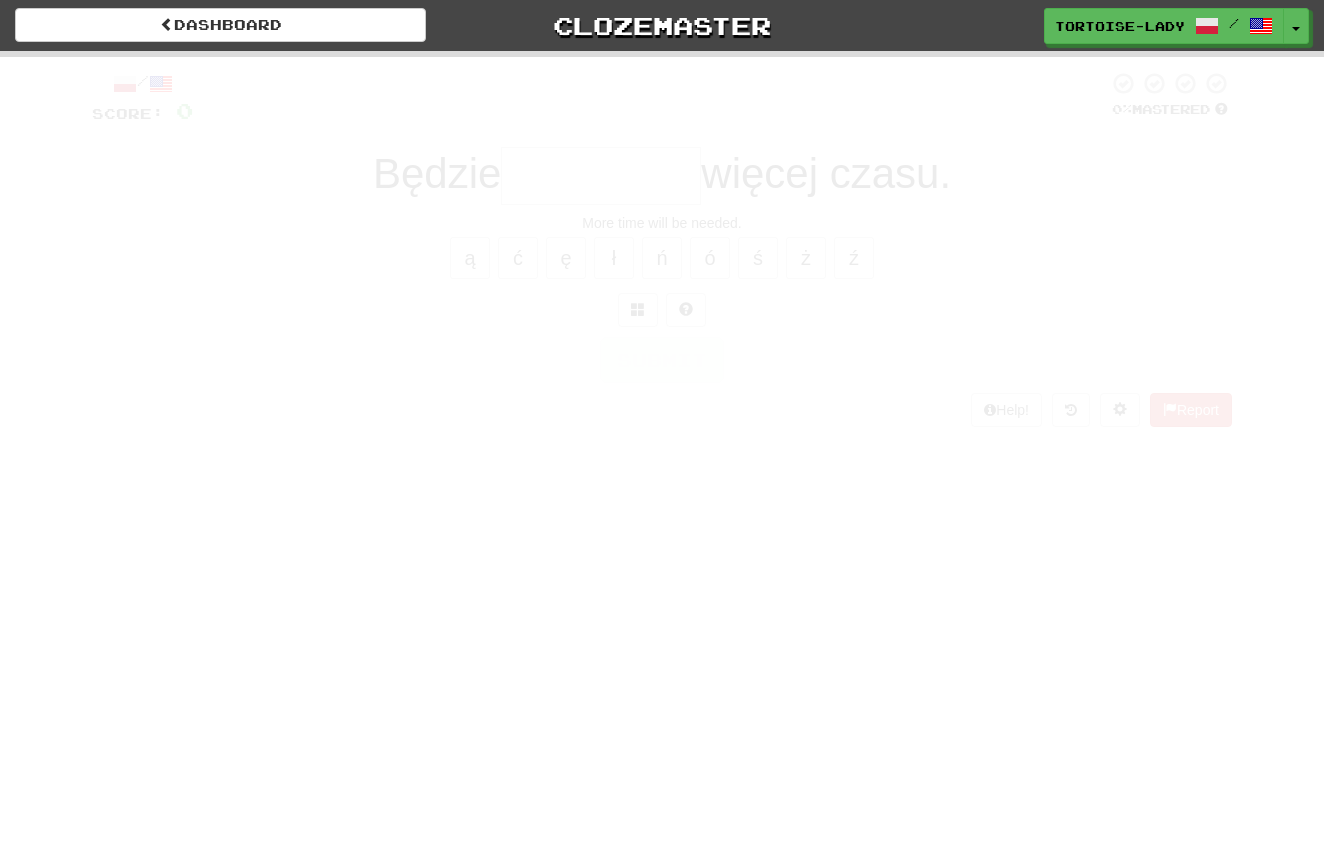 scroll, scrollTop: 1, scrollLeft: 0, axis: vertical 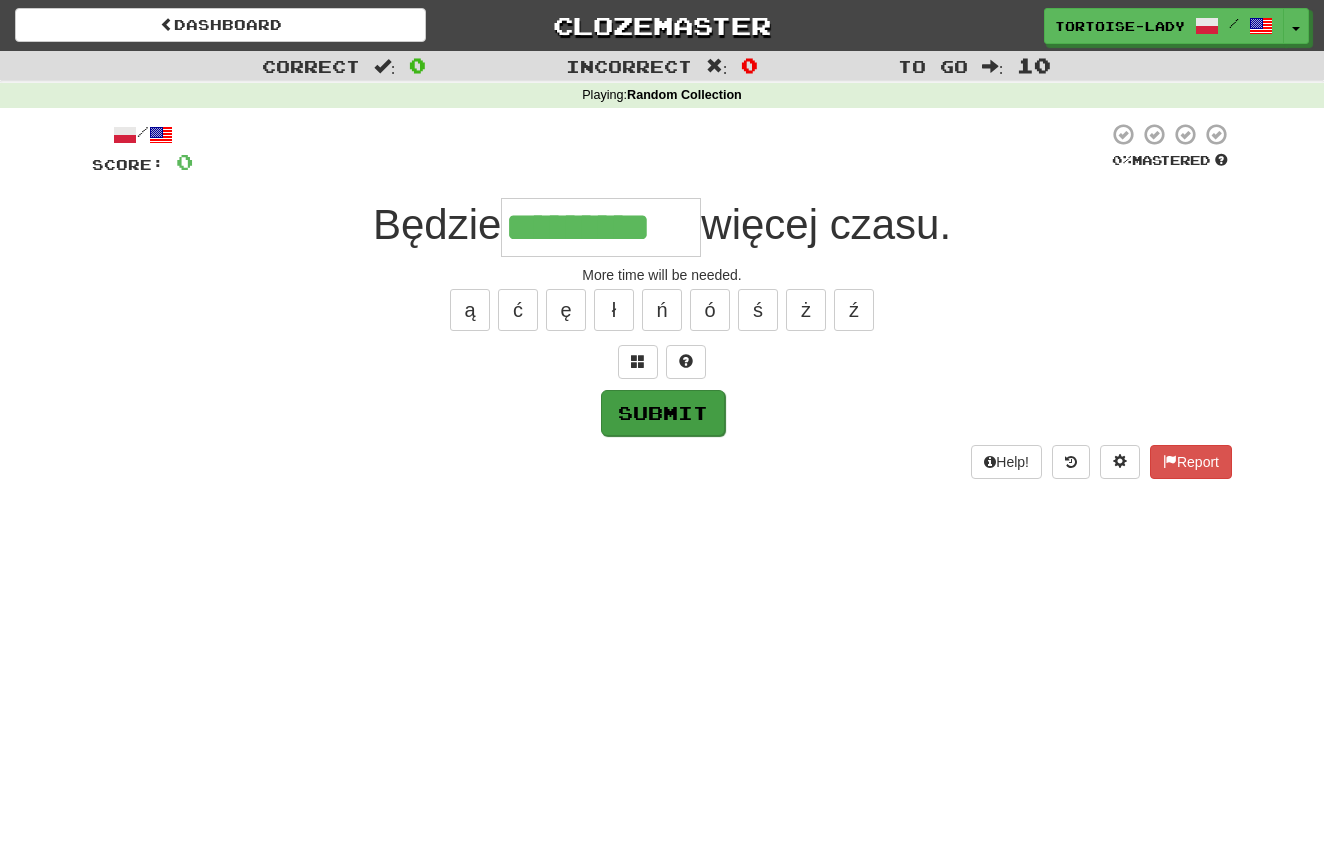 type on "*********" 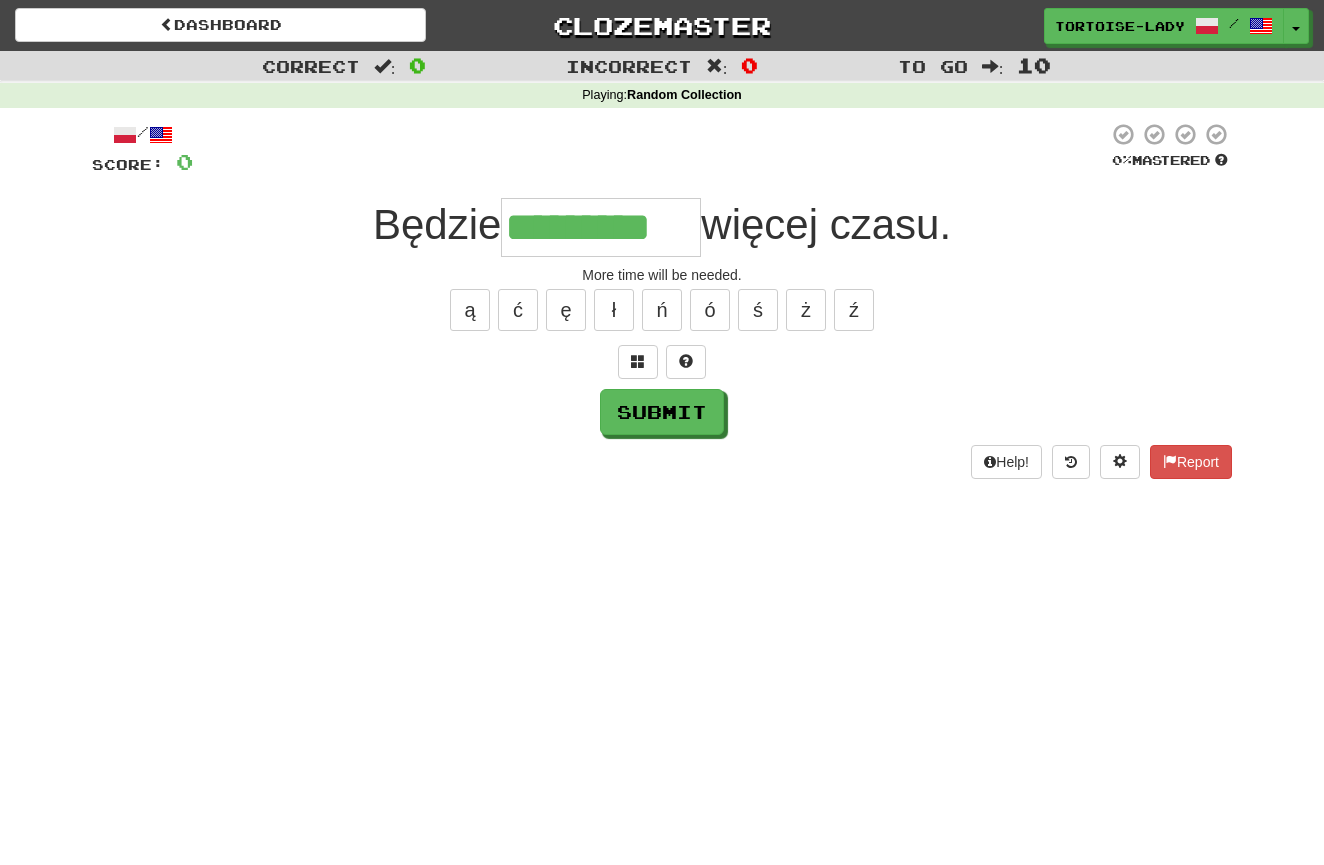 click on "Submit" at bounding box center (662, 412) 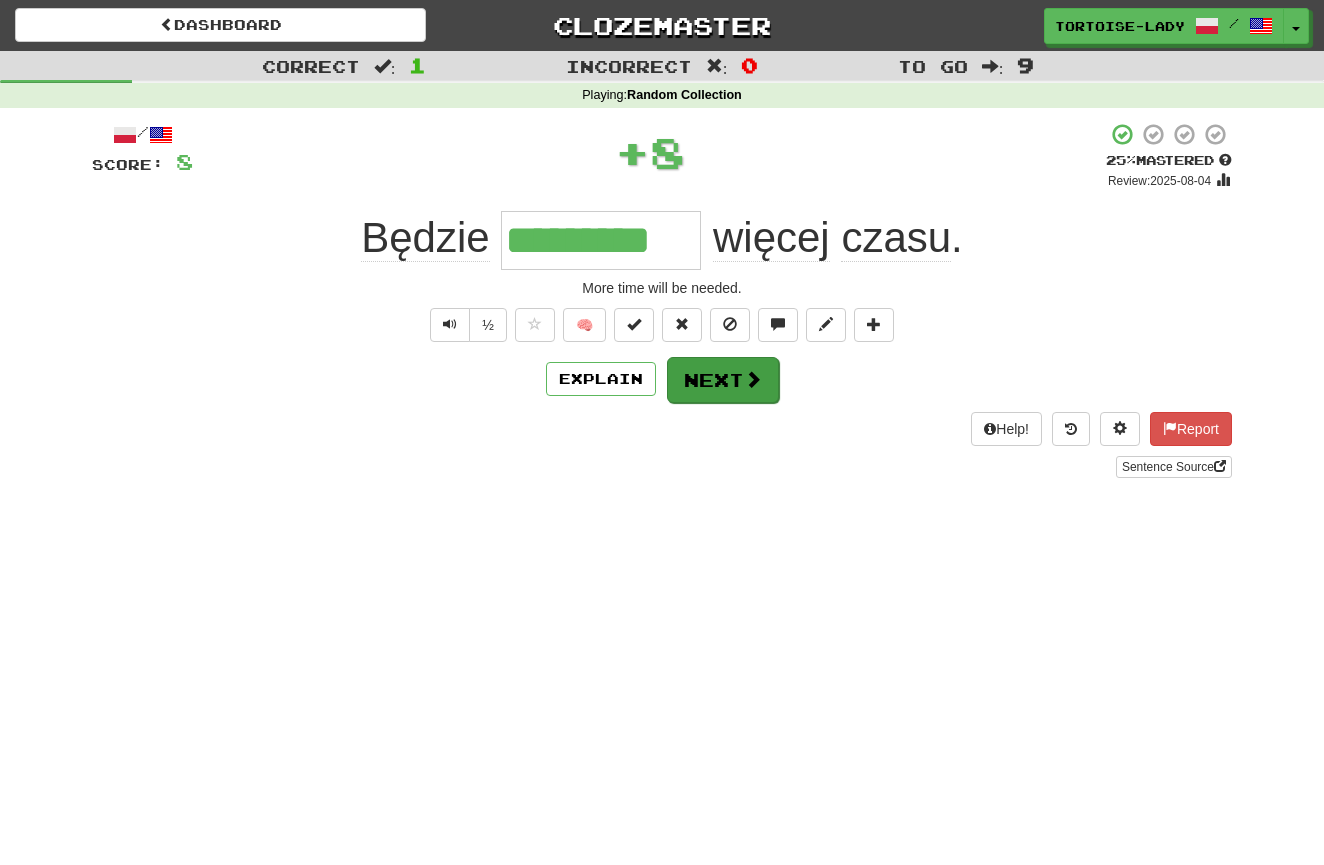 click on "Next" at bounding box center (723, 380) 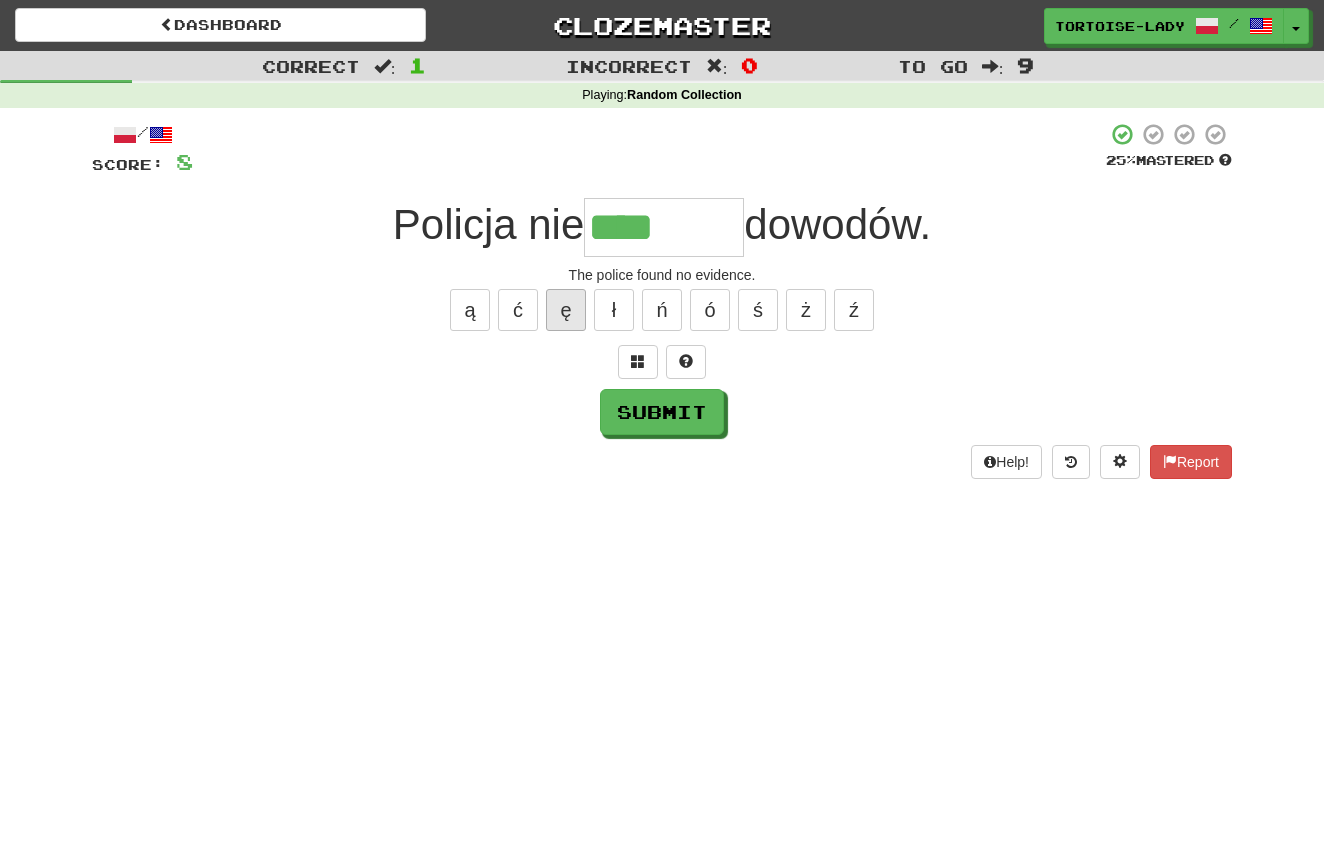click on "ę" at bounding box center (566, 310) 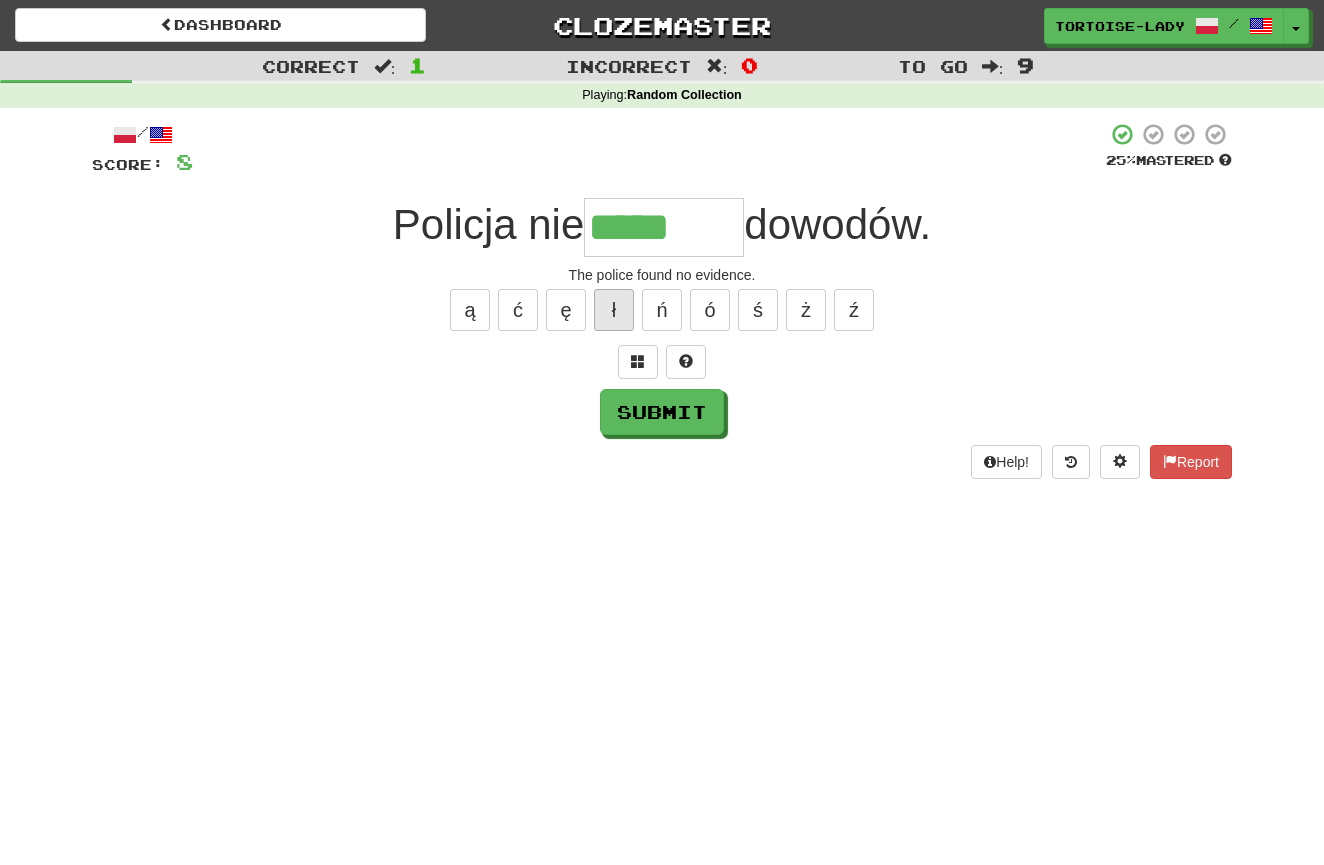 click on "ł" at bounding box center (614, 310) 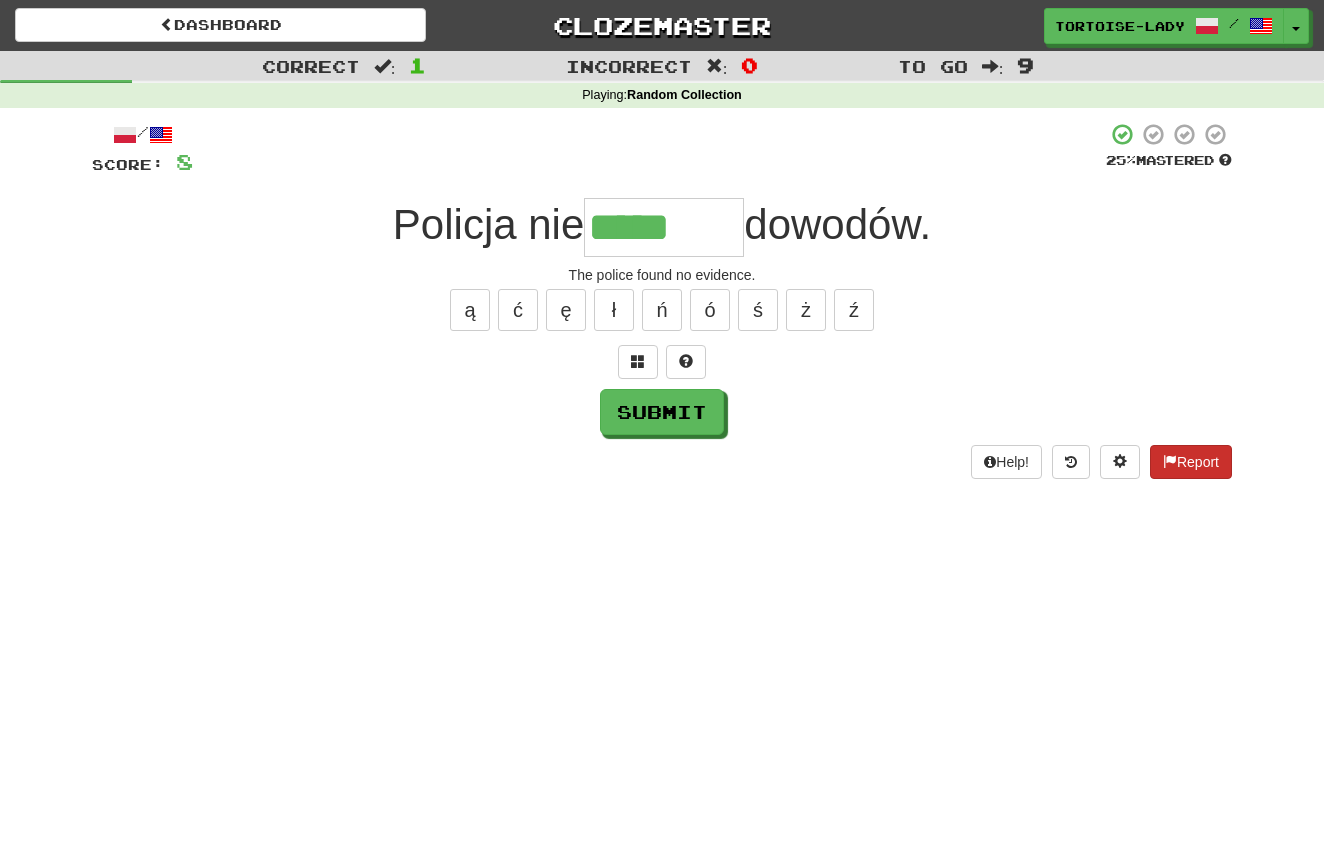 click on "Report" at bounding box center (1191, 462) 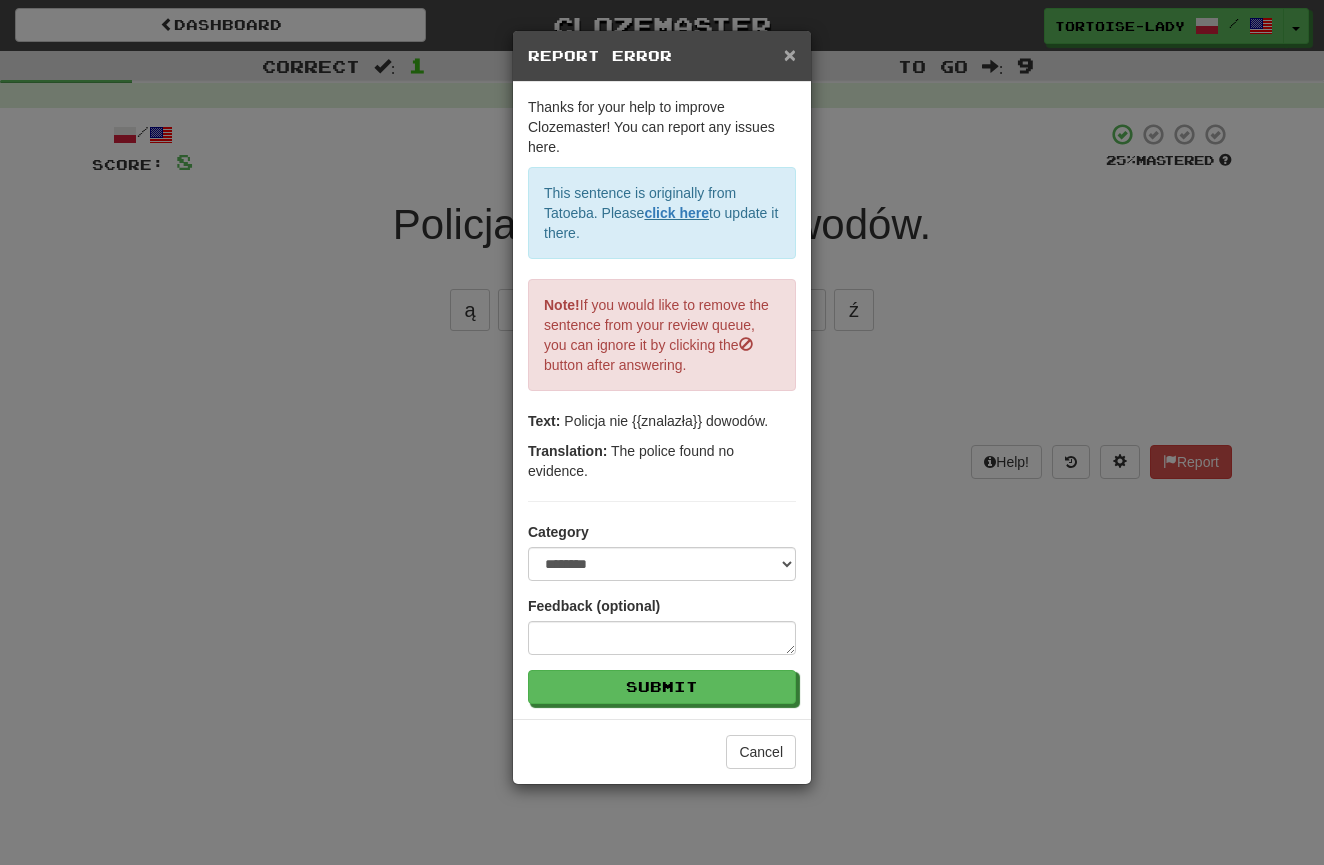 click on "×" at bounding box center [790, 54] 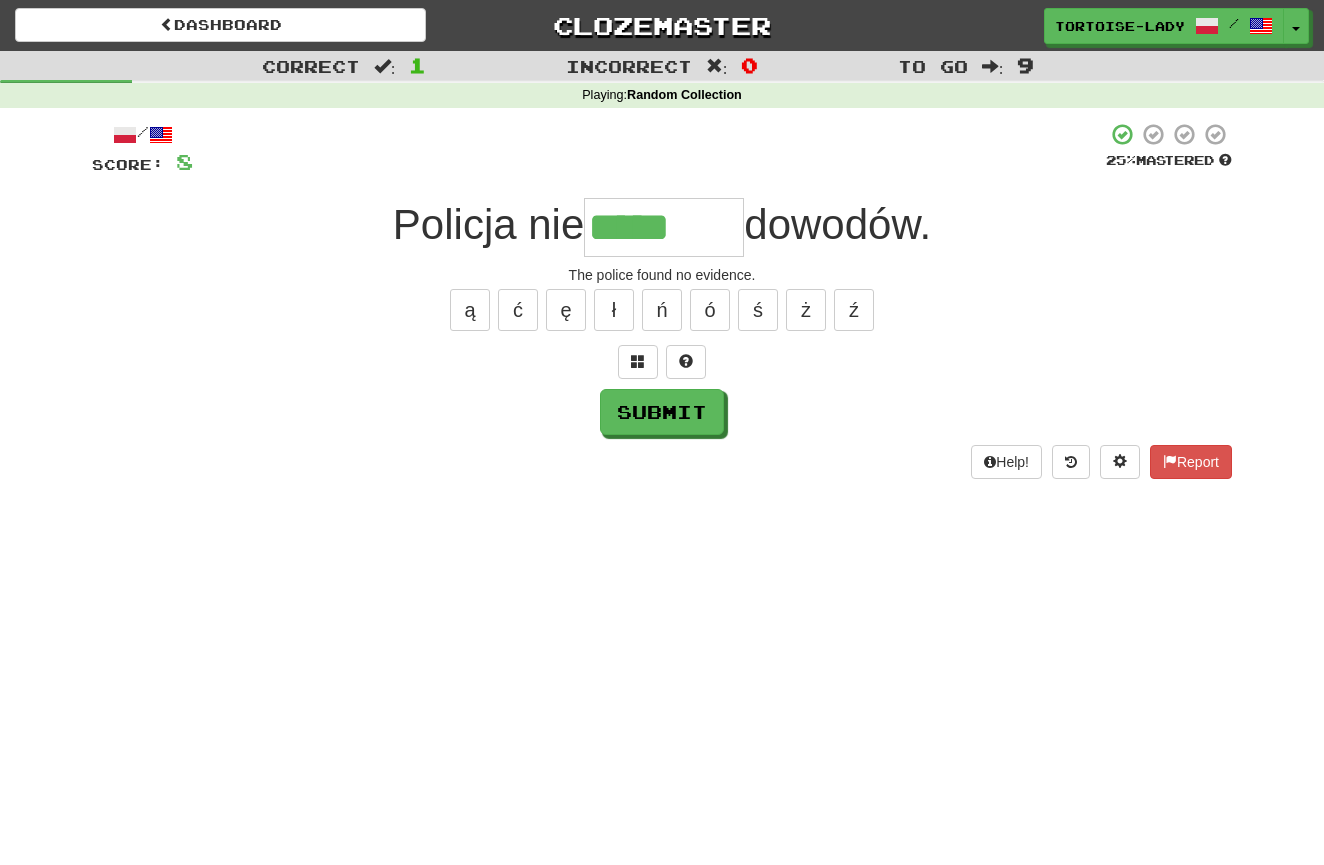 click on "*****" at bounding box center (664, 227) 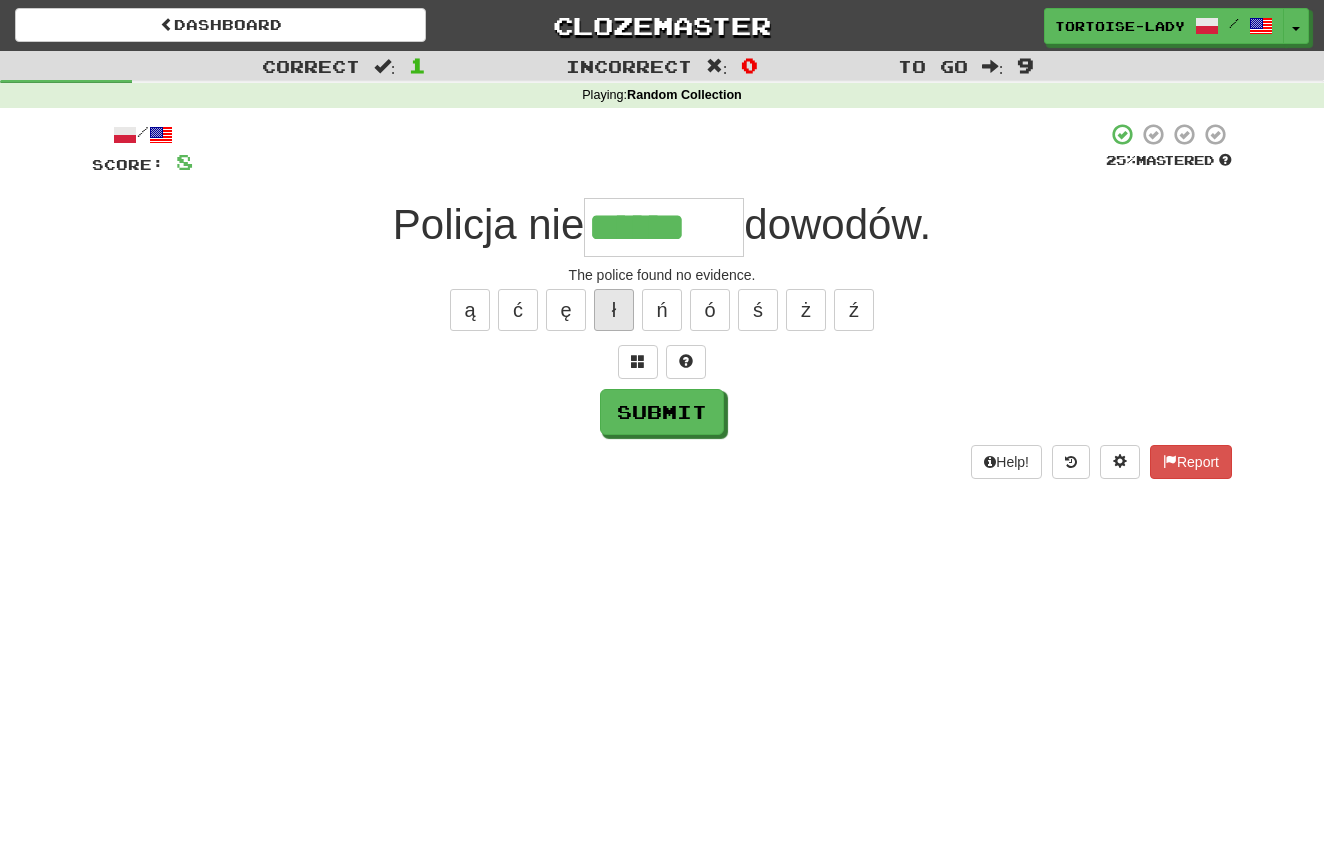 click on "ł" at bounding box center [614, 310] 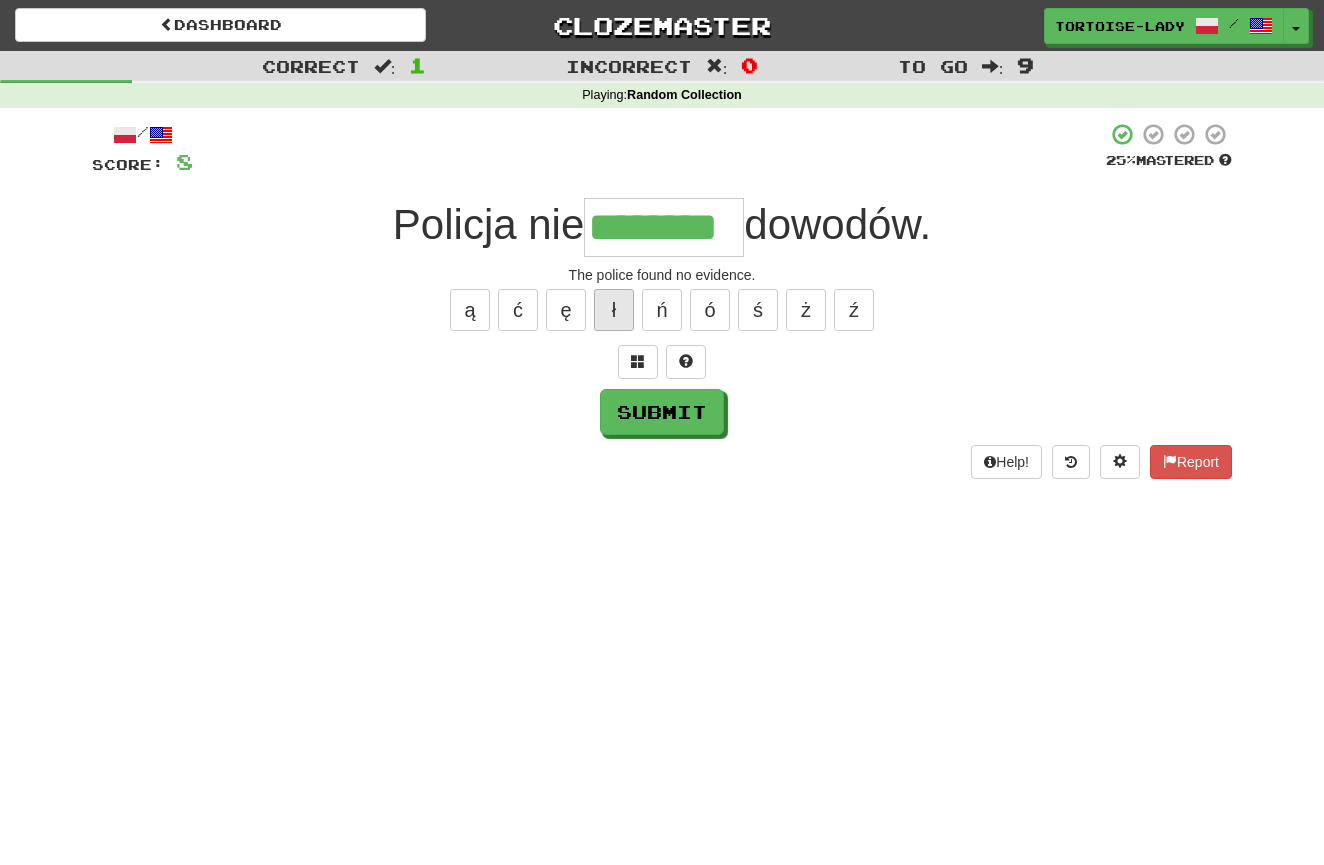 scroll, scrollTop: 8, scrollLeft: 0, axis: vertical 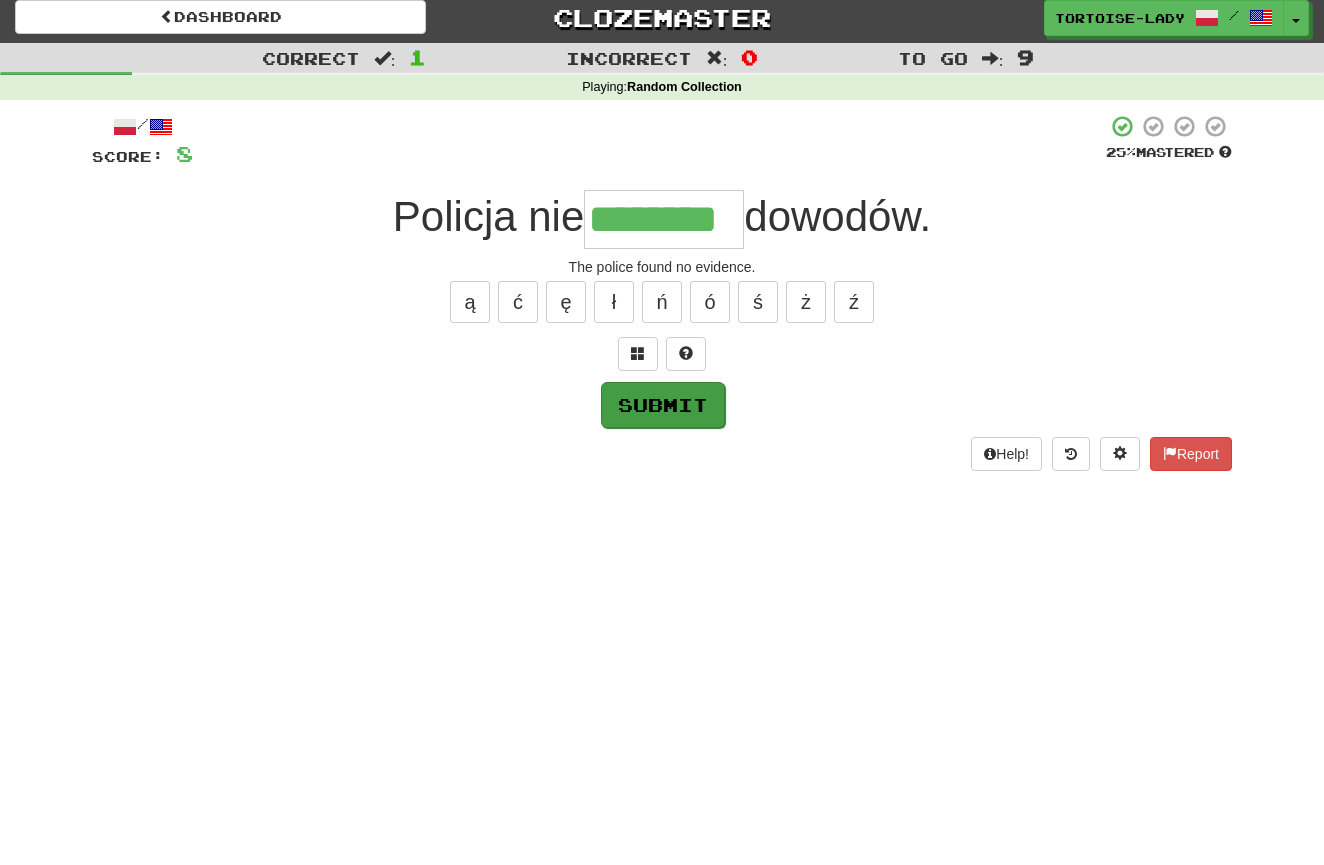 type on "********" 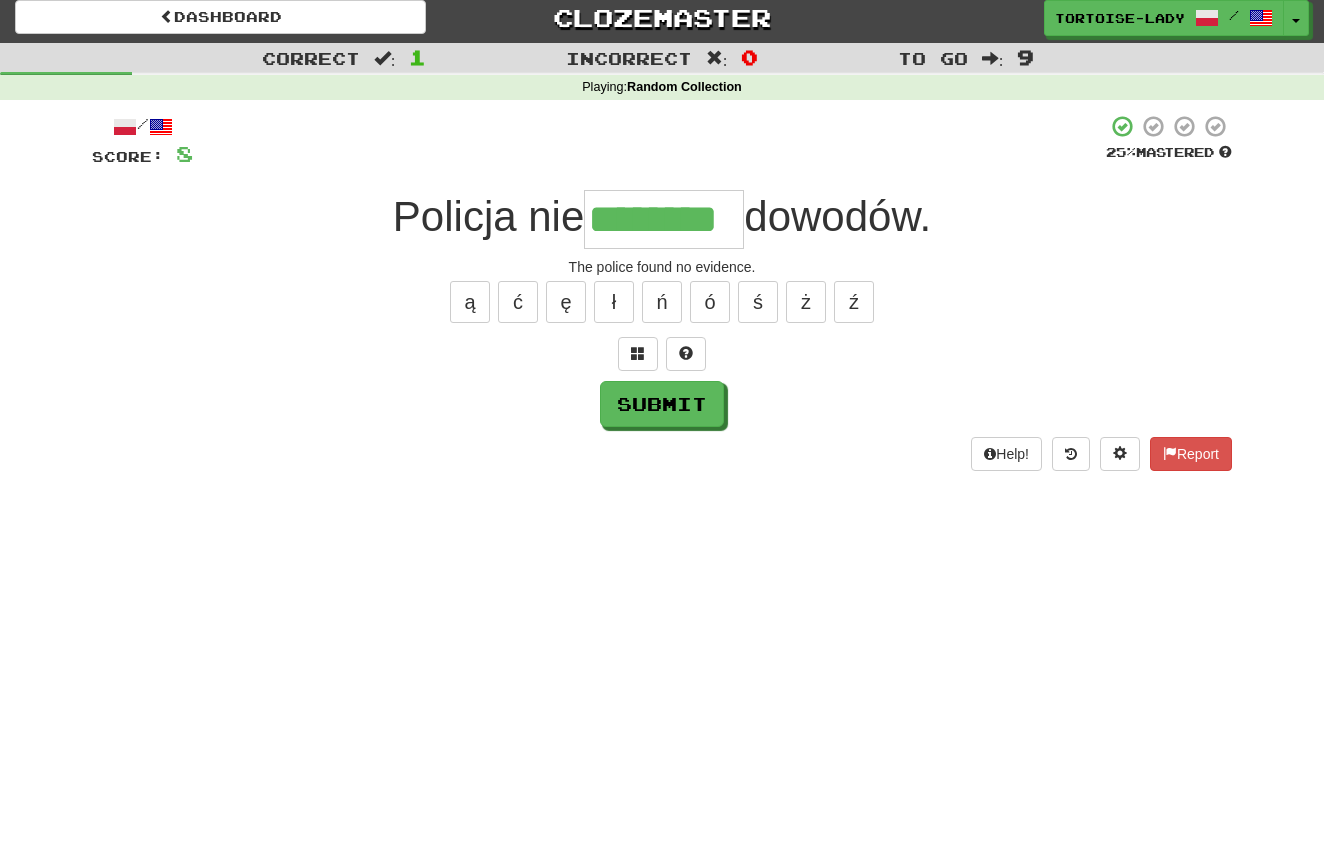 click on "Submit" at bounding box center (662, 404) 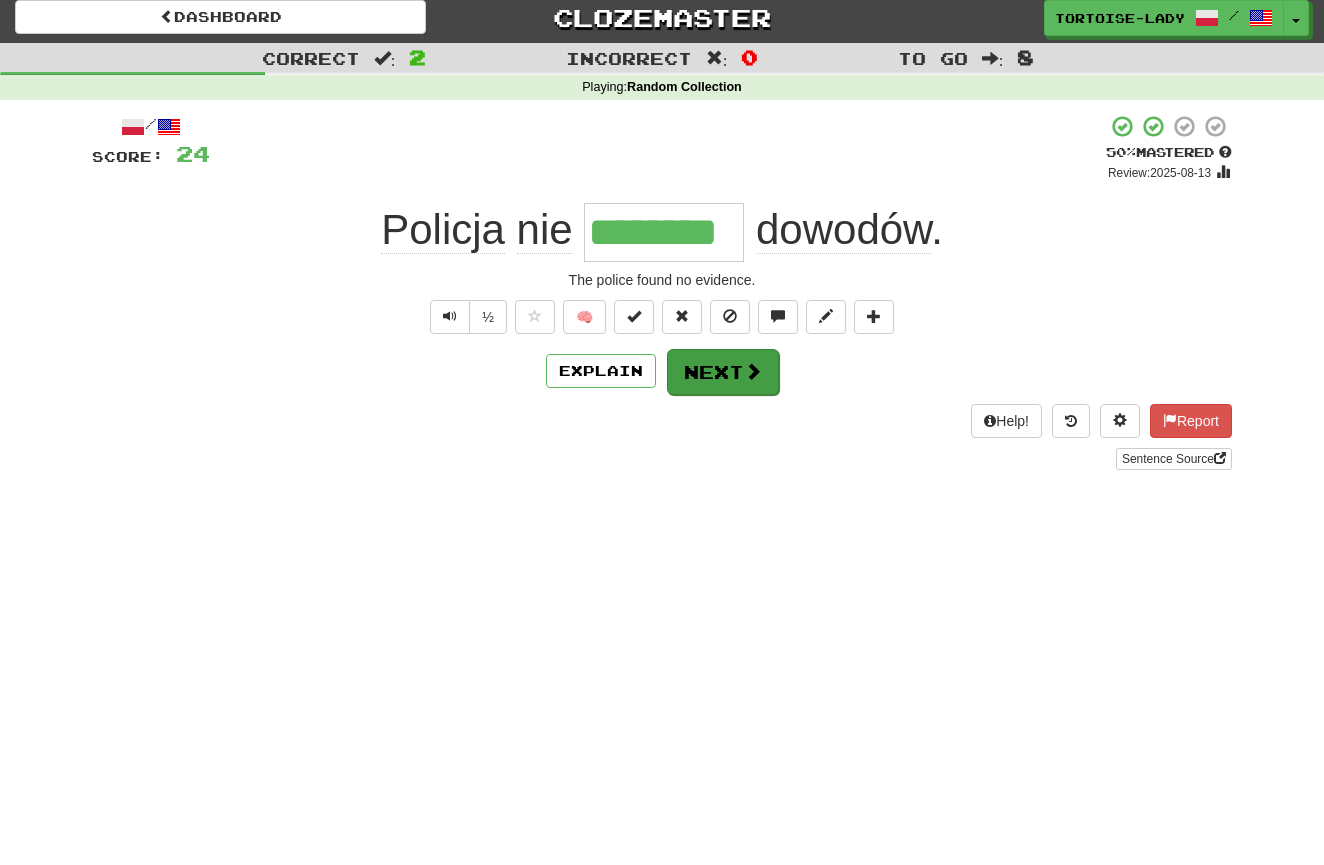 click on "Next" at bounding box center (723, 372) 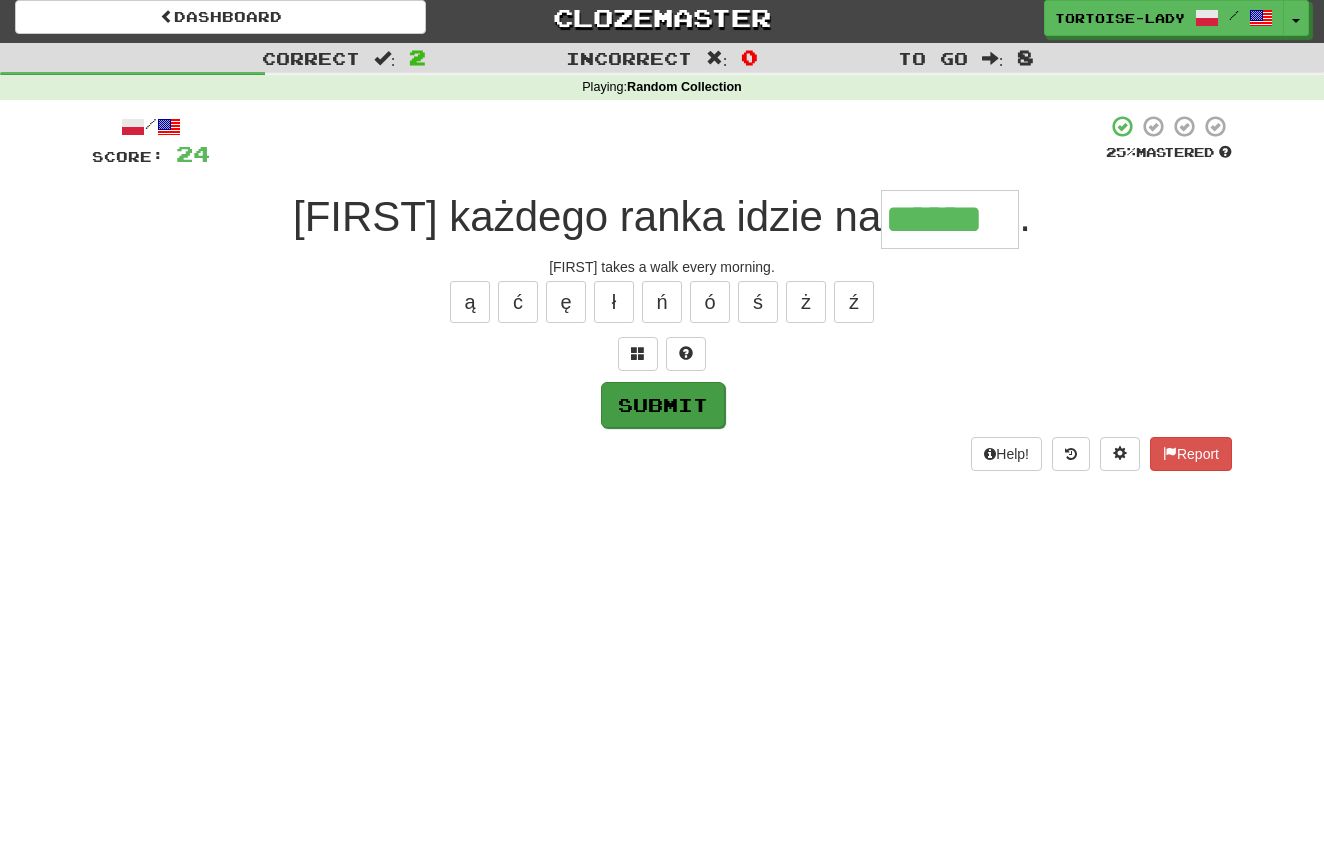 type on "******" 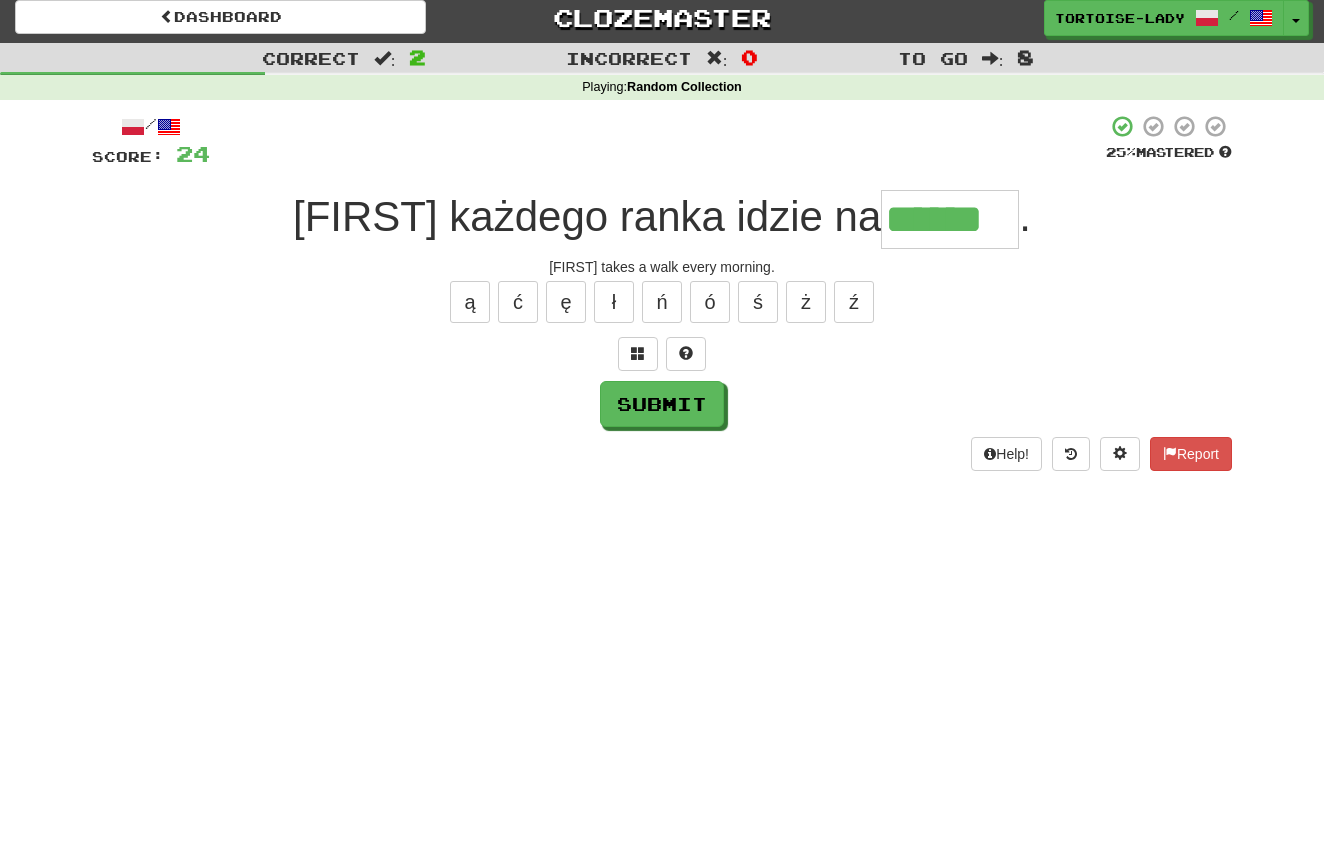 click on "Submit" at bounding box center (662, 404) 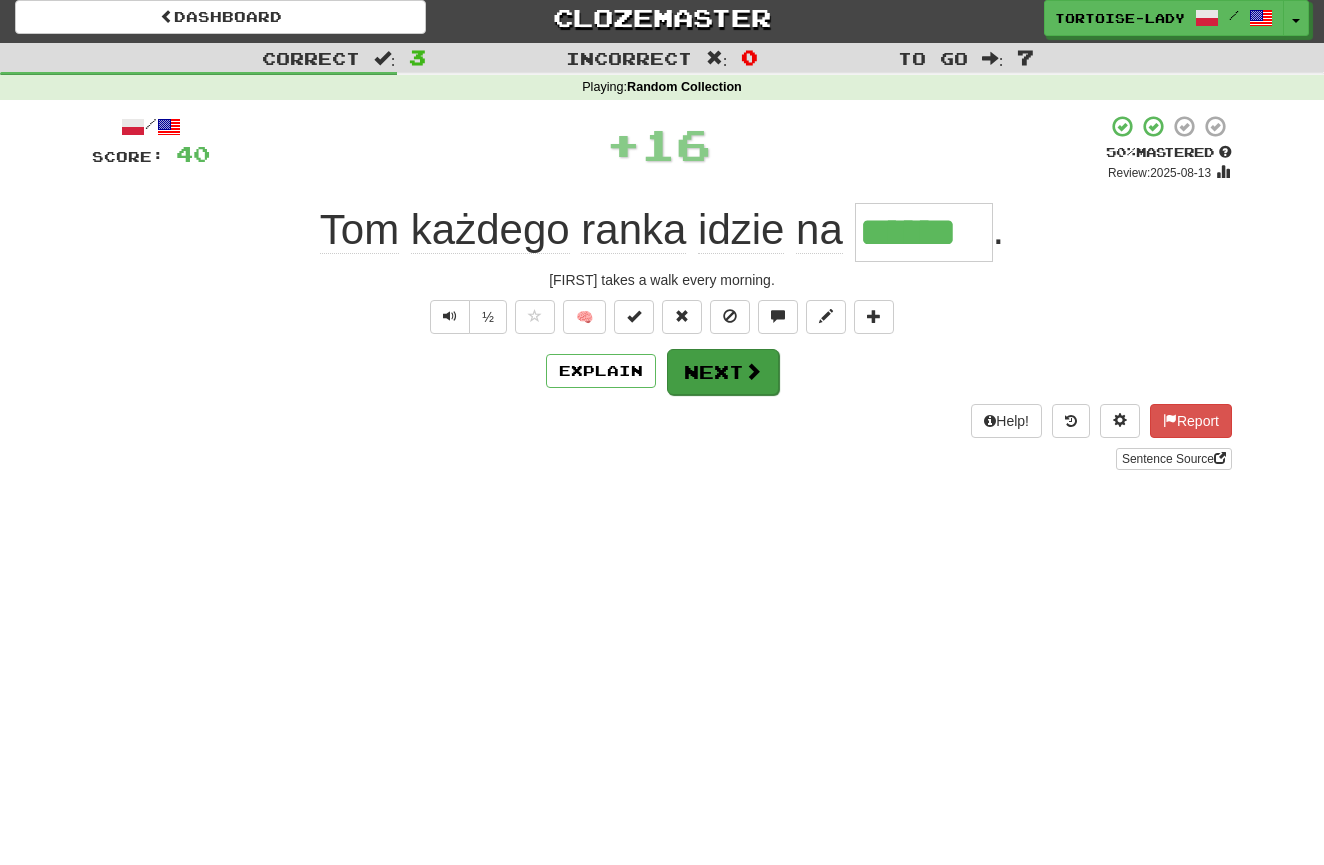 click on "Next" at bounding box center [723, 372] 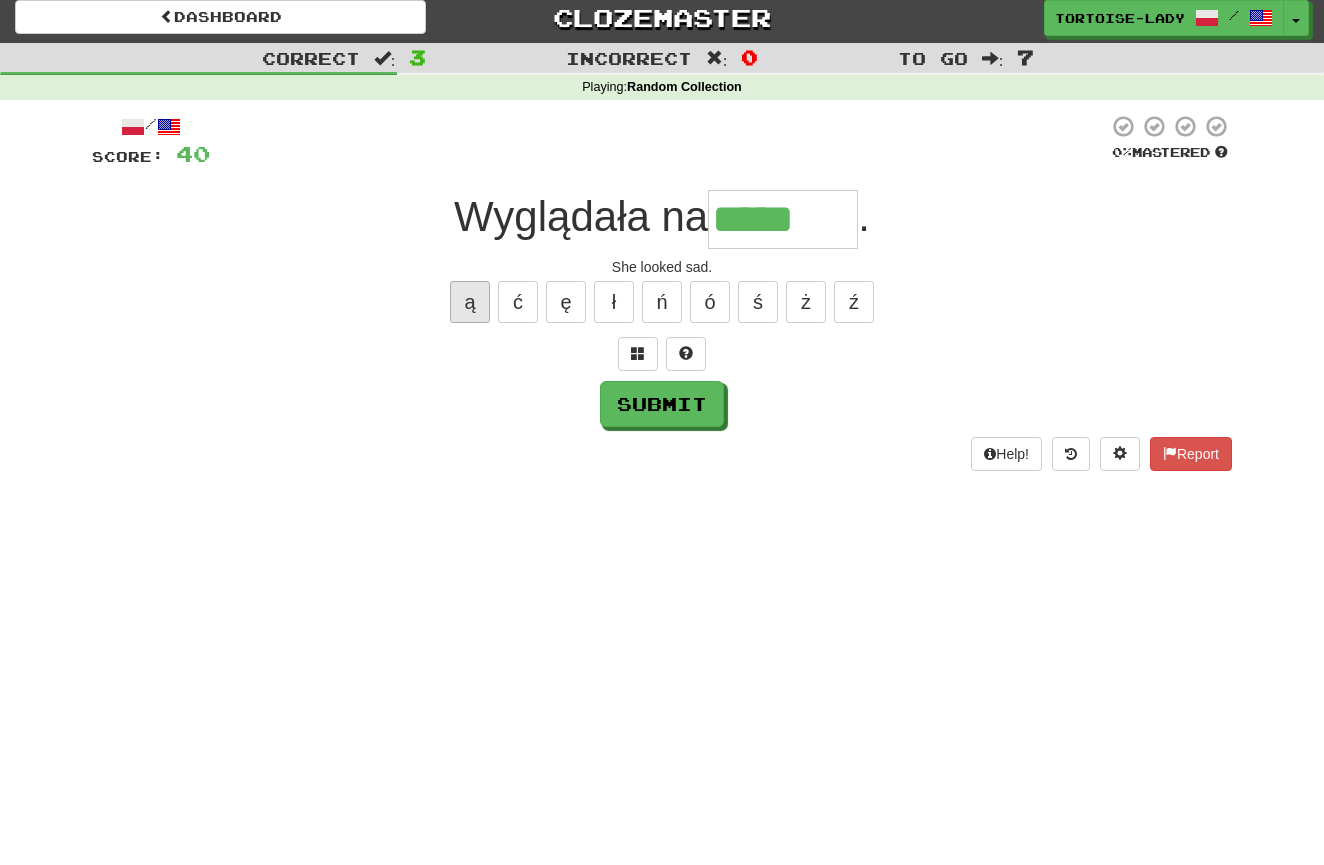 click on "ą" at bounding box center (470, 302) 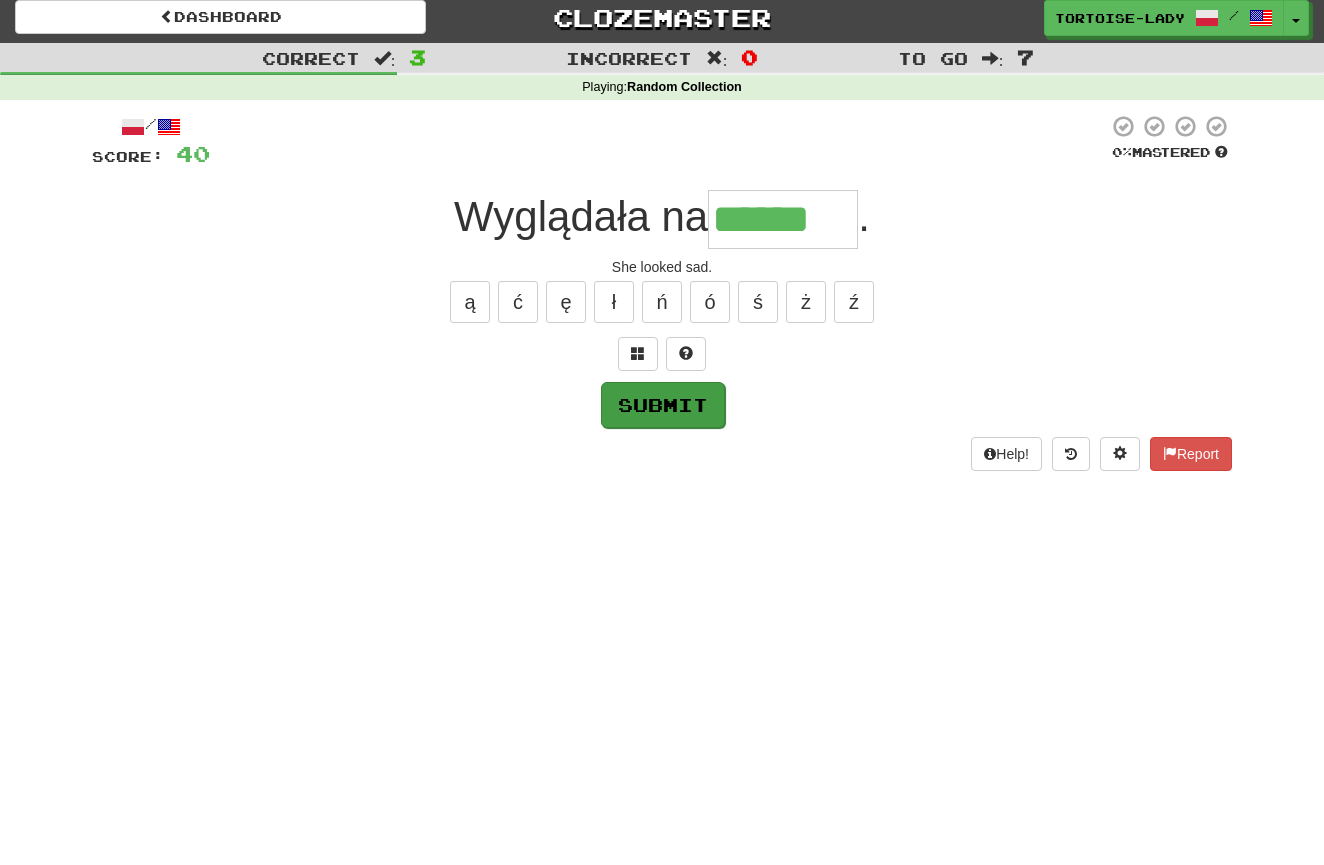 click on "Submit" at bounding box center [663, 405] 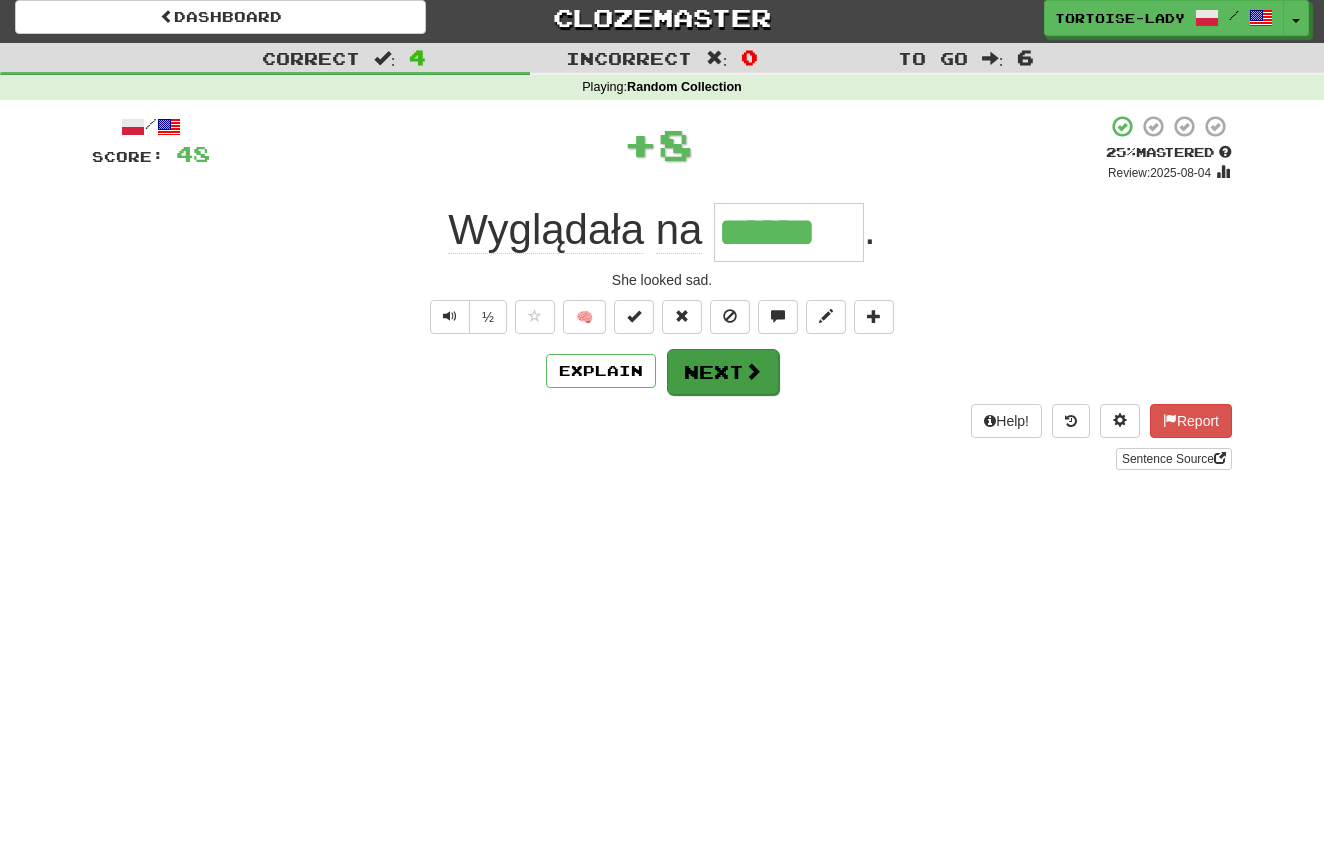 click on "Next" at bounding box center (723, 372) 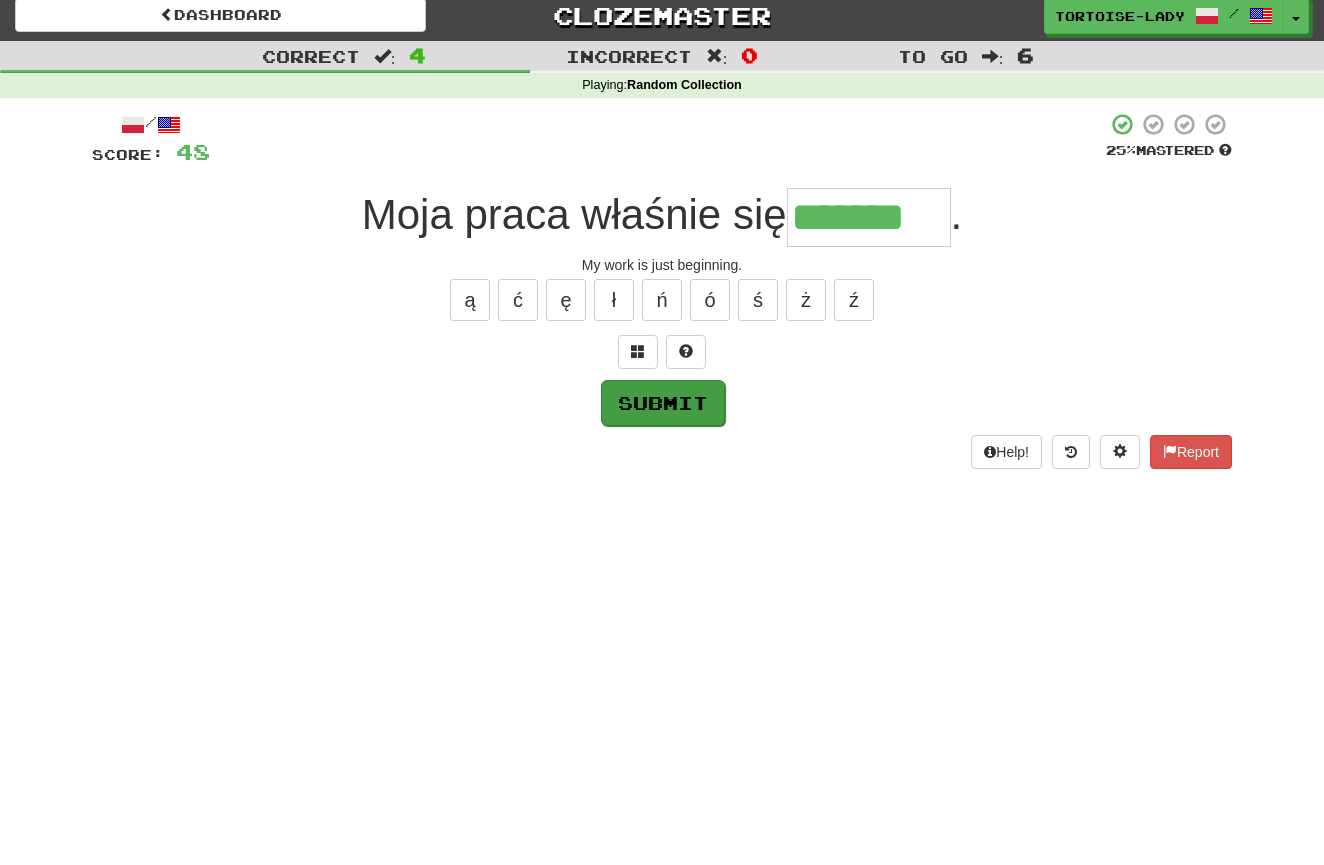 scroll, scrollTop: 23, scrollLeft: 0, axis: vertical 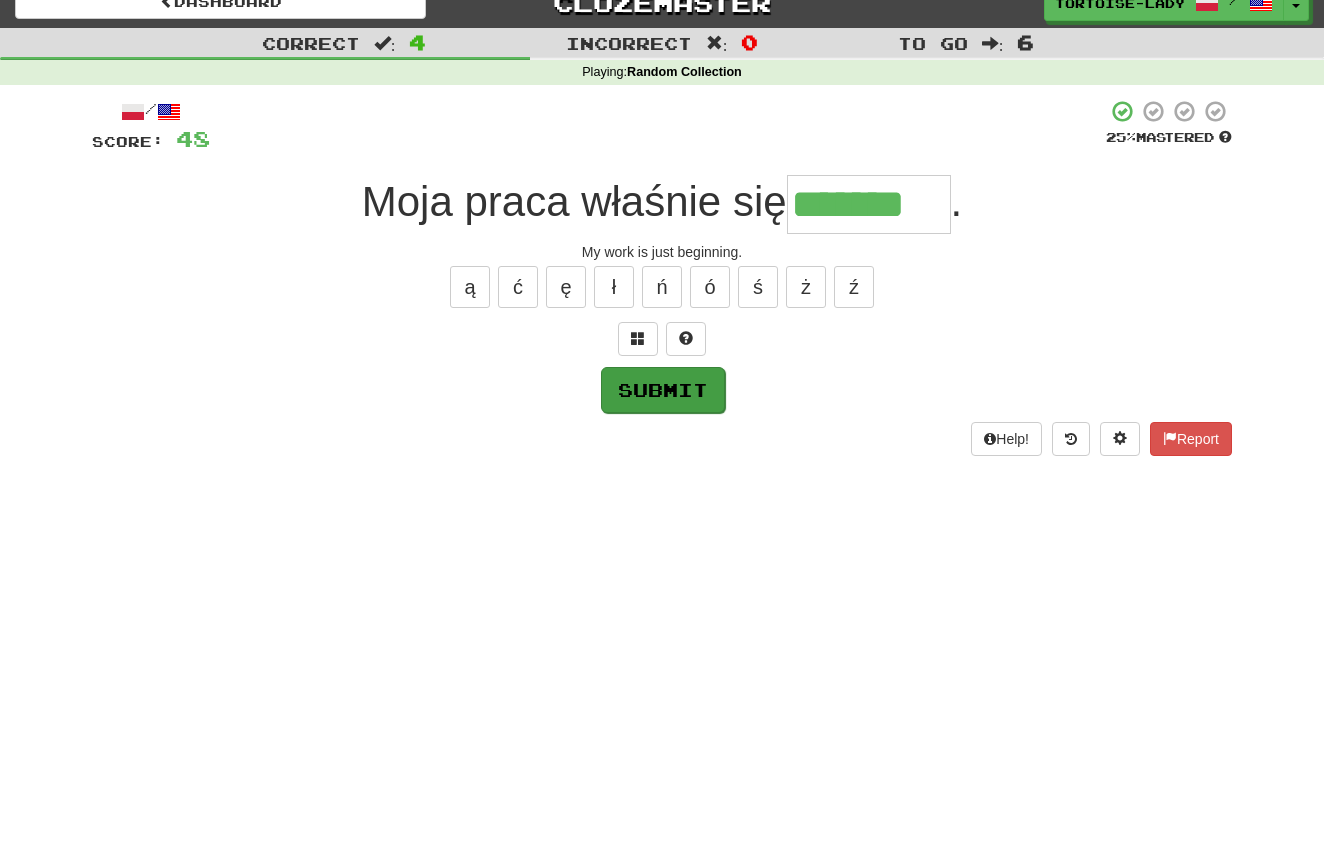 type on "*******" 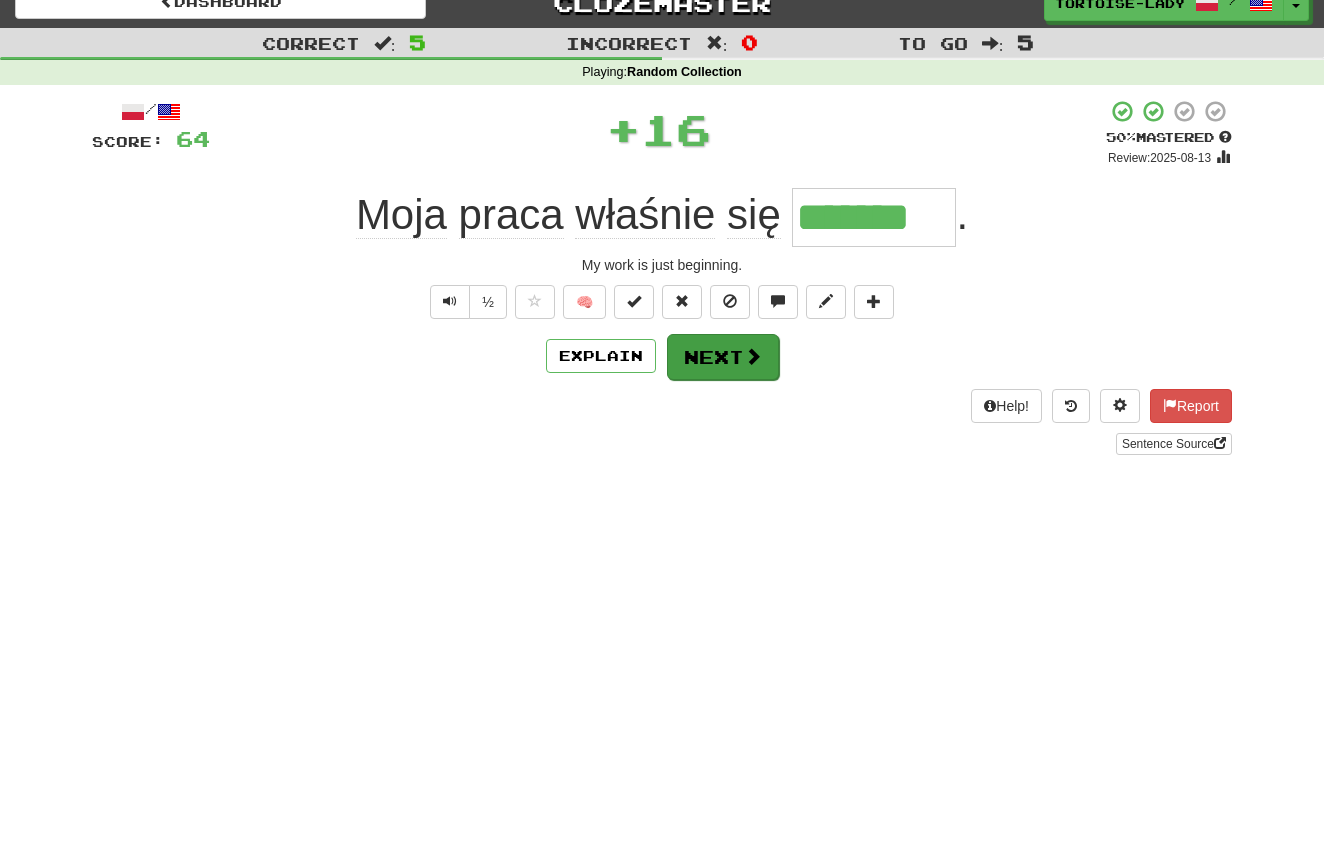 click on "Next" at bounding box center [723, 357] 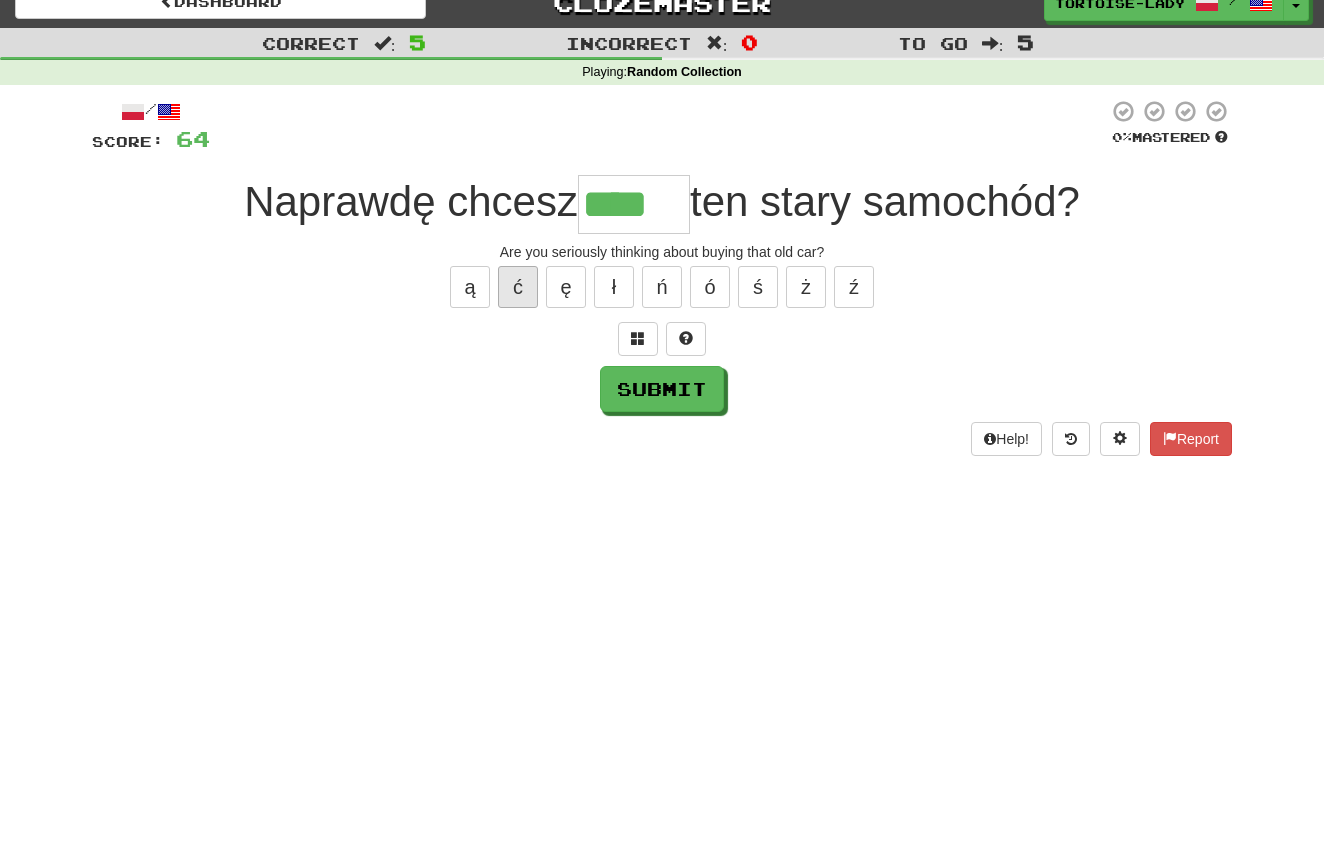 click on "ć" at bounding box center (518, 287) 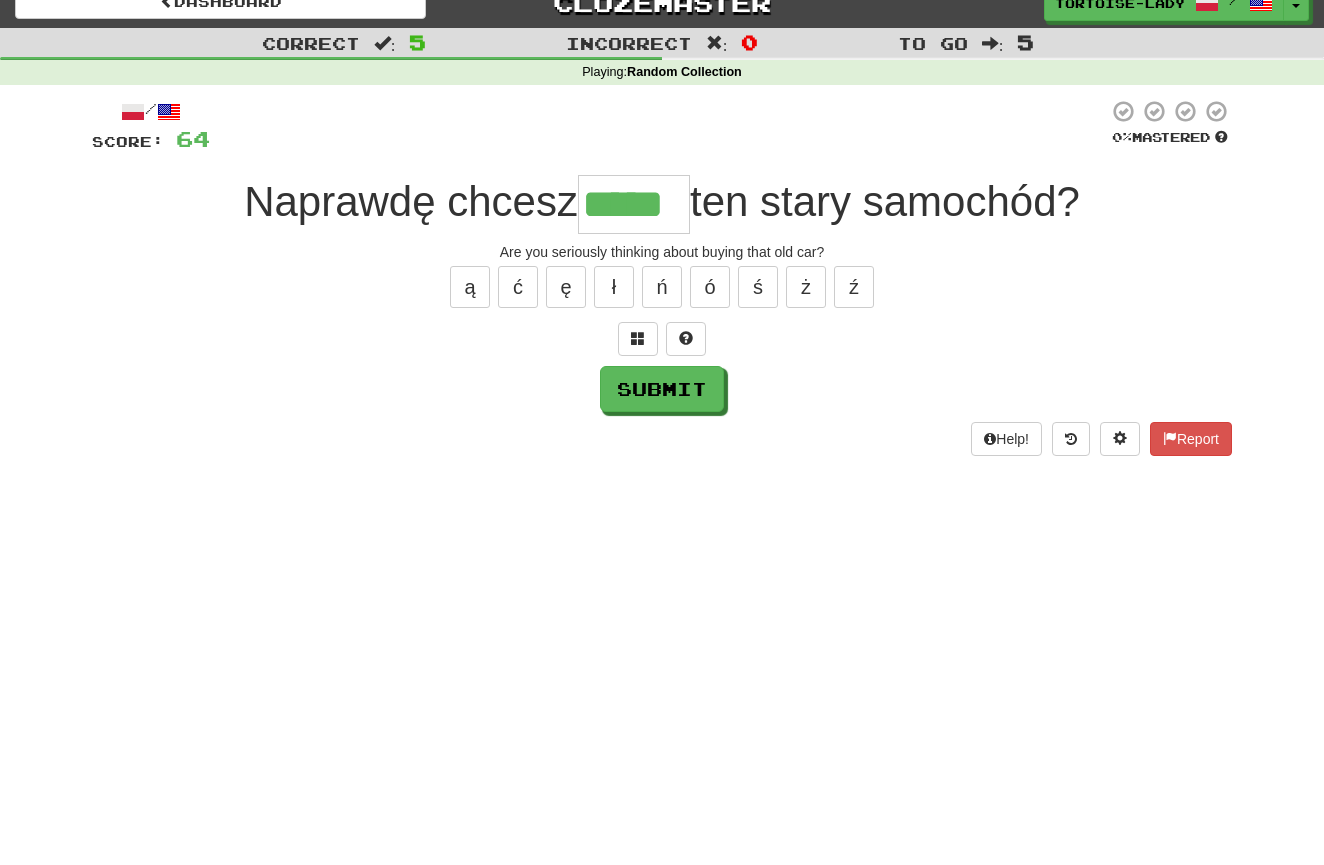 click on "Submit" at bounding box center (662, 389) 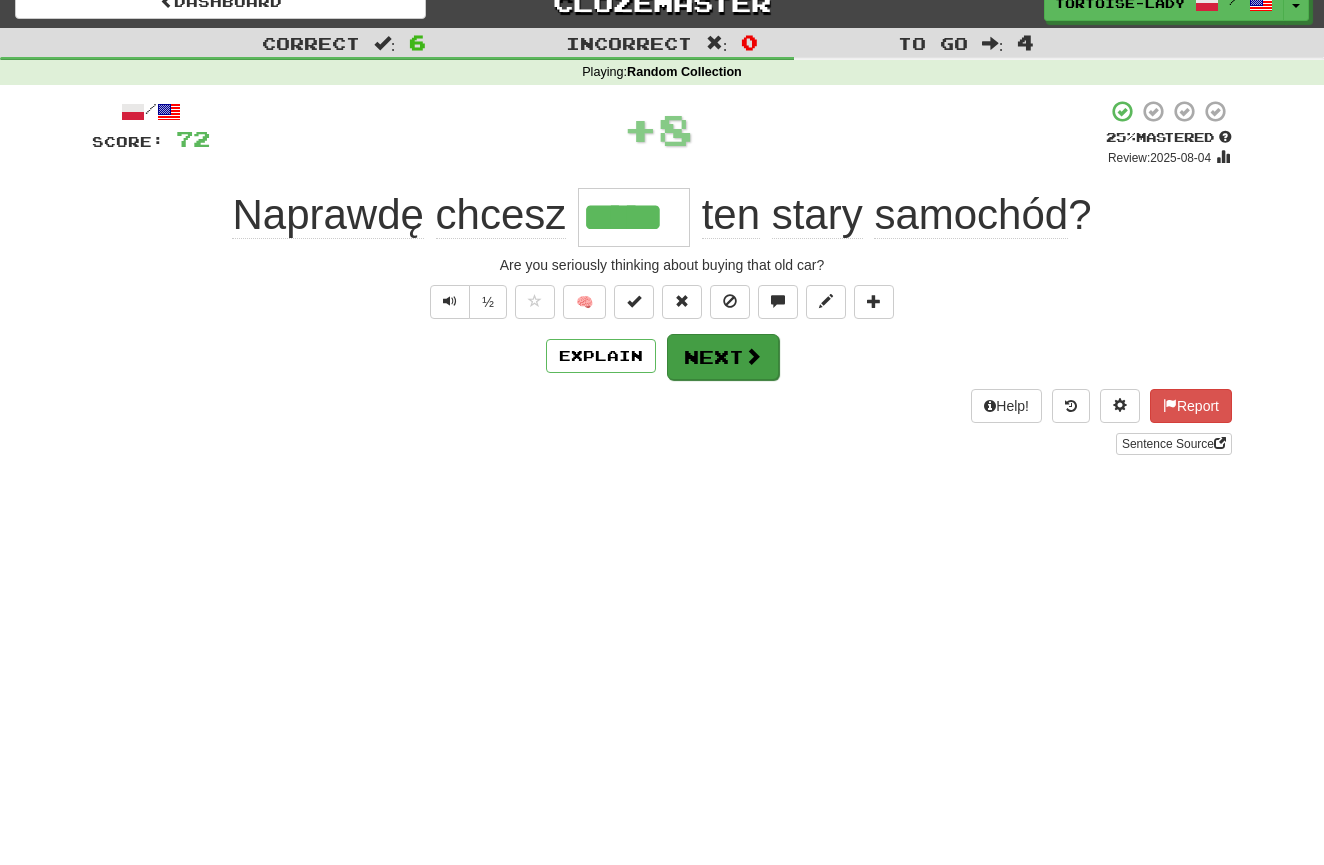 click on "Next" at bounding box center [723, 357] 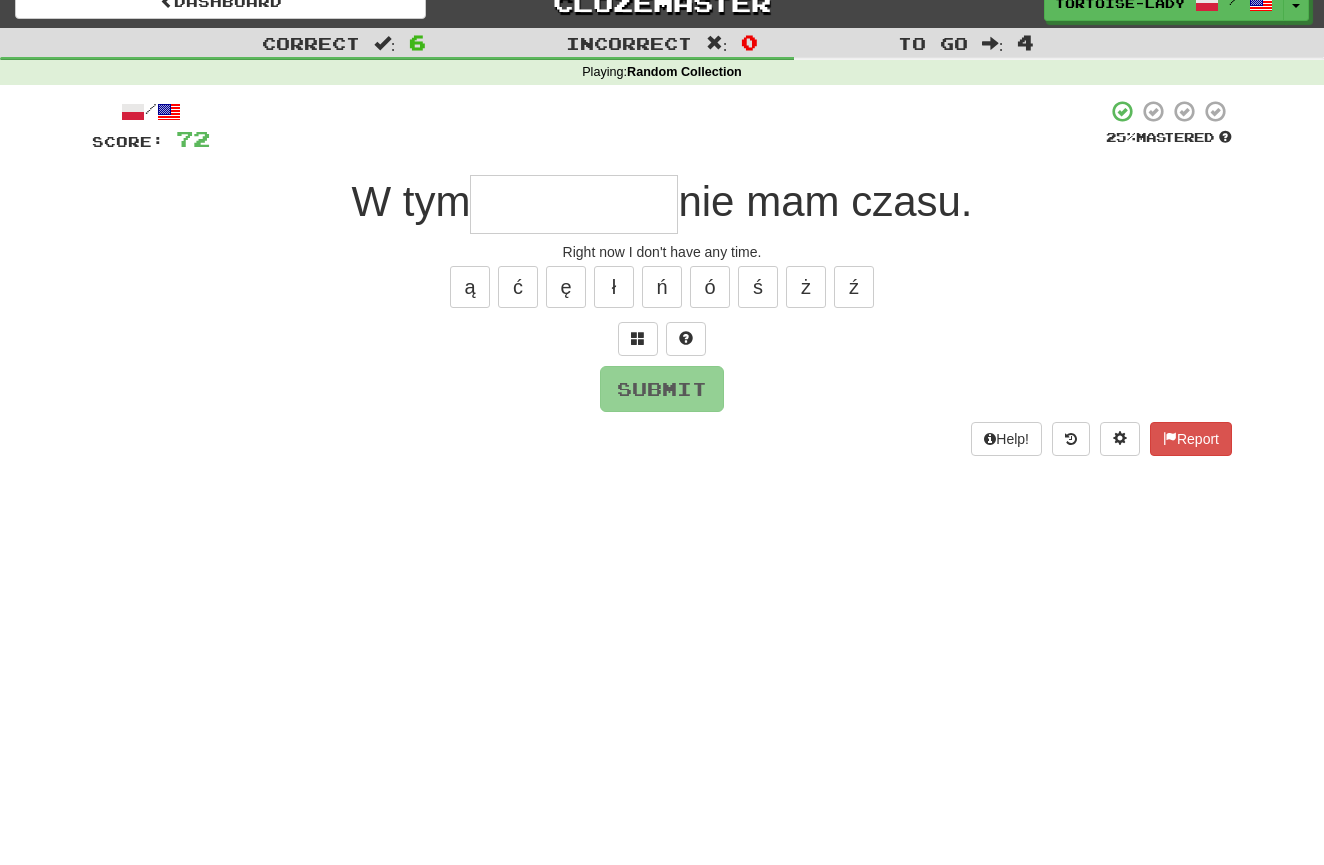 type on "*" 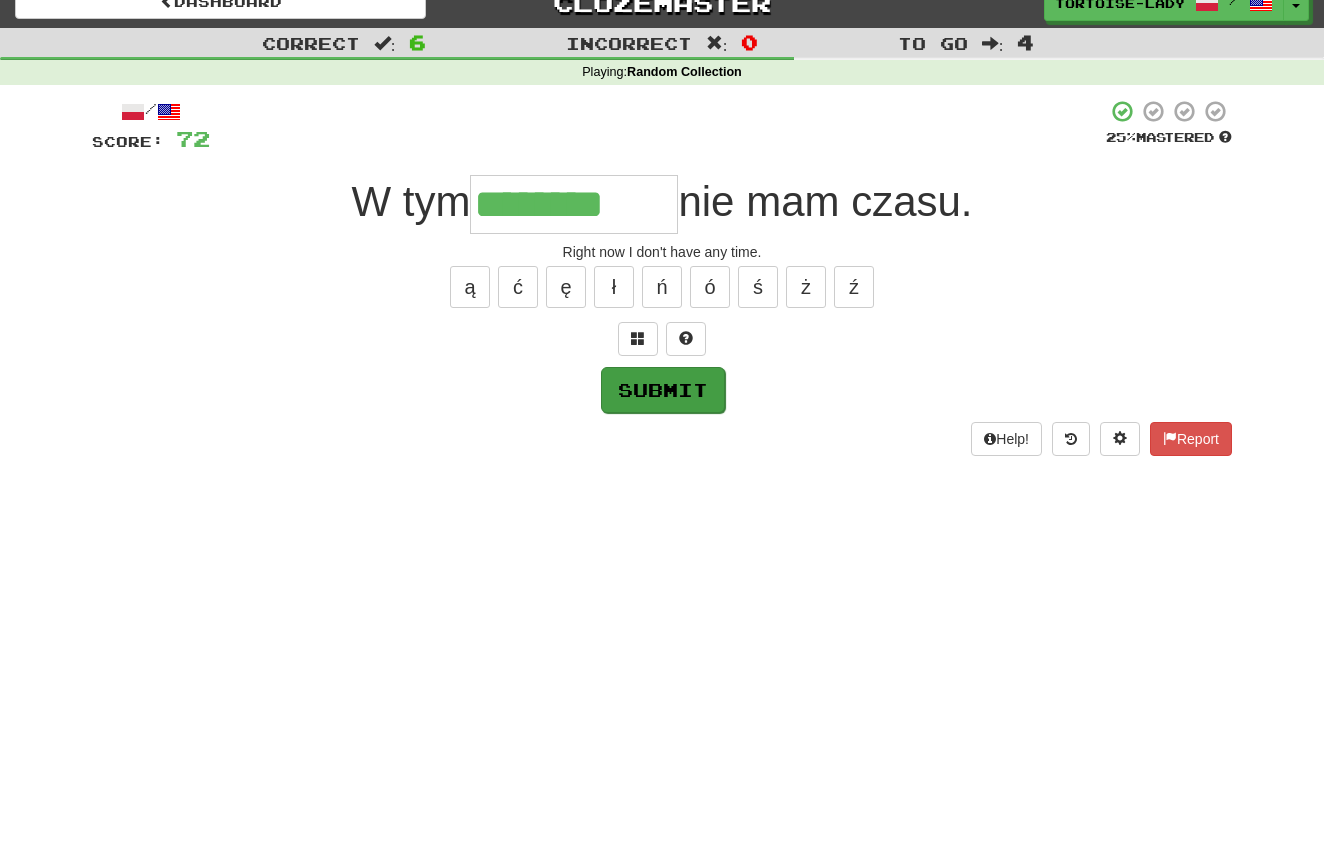 type on "********" 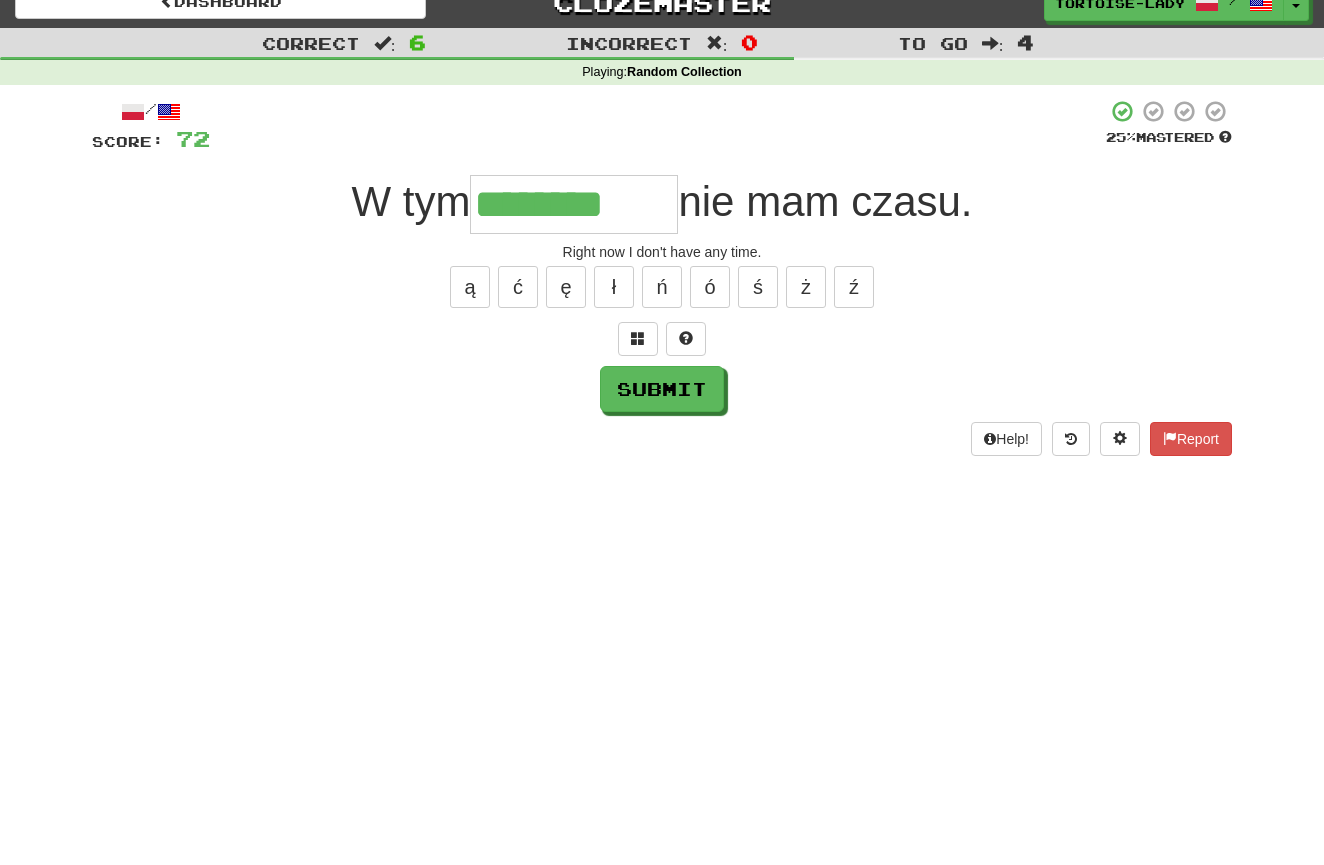click on "Submit" at bounding box center [662, 389] 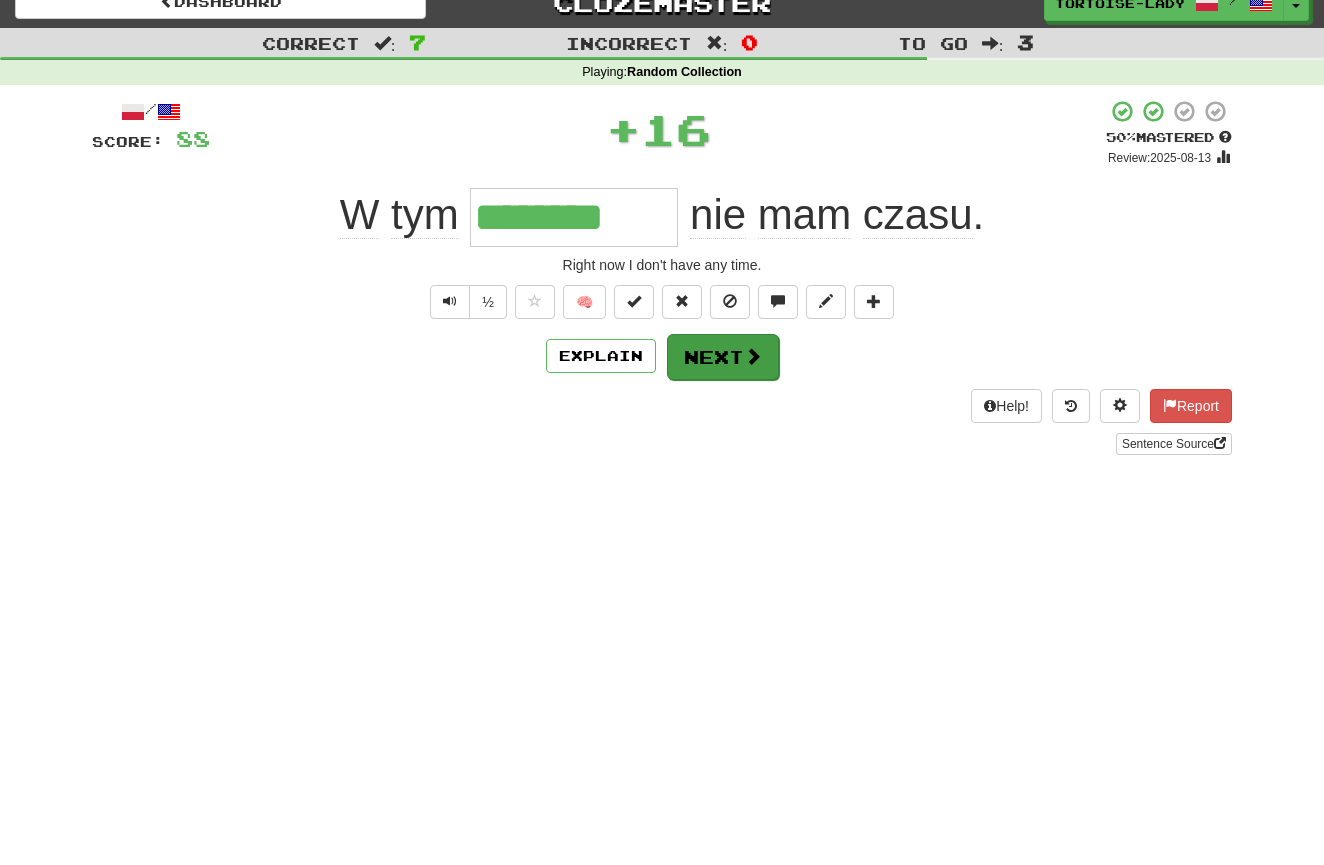 click on "Next" at bounding box center (723, 357) 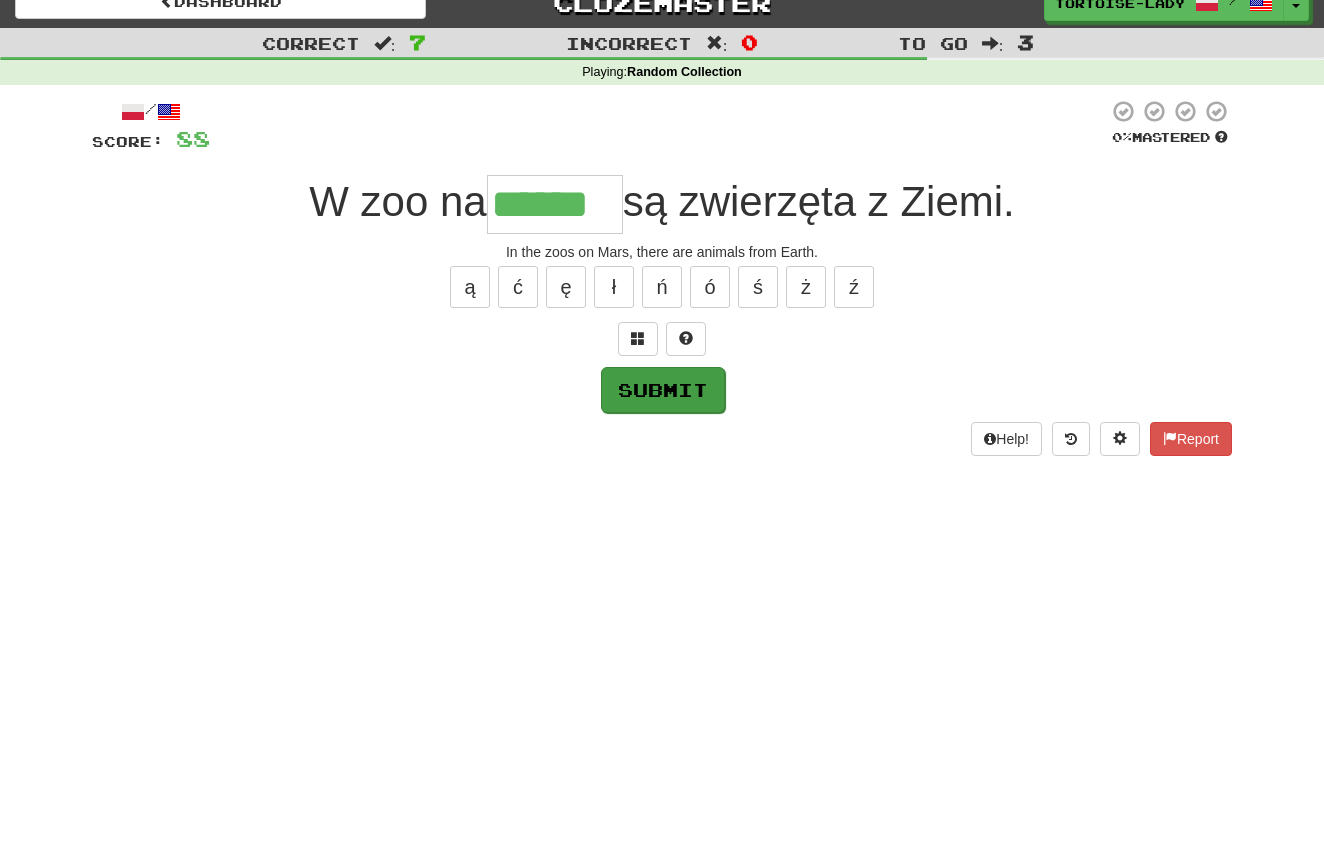 click on "Submit" at bounding box center (663, 390) 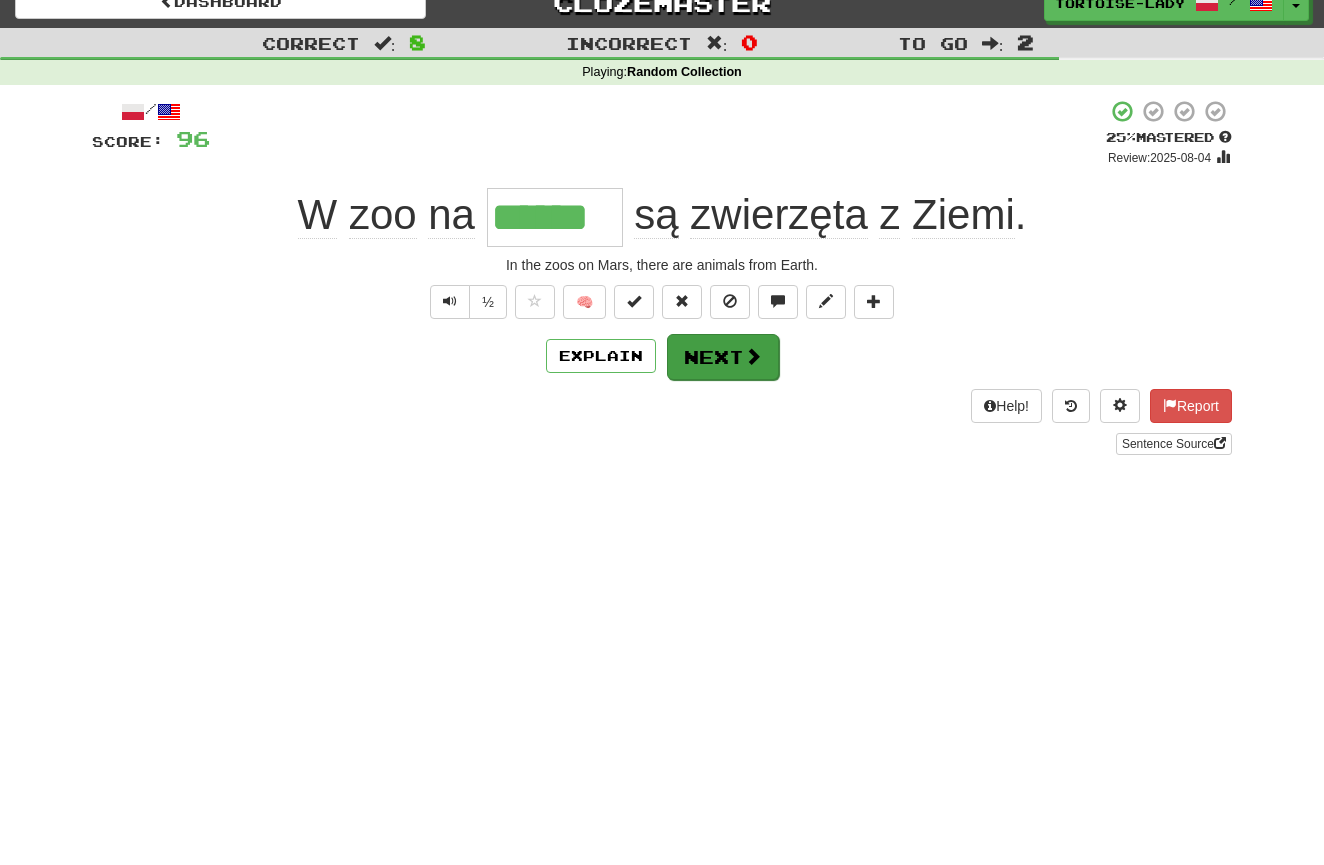 click on "Next" at bounding box center [723, 357] 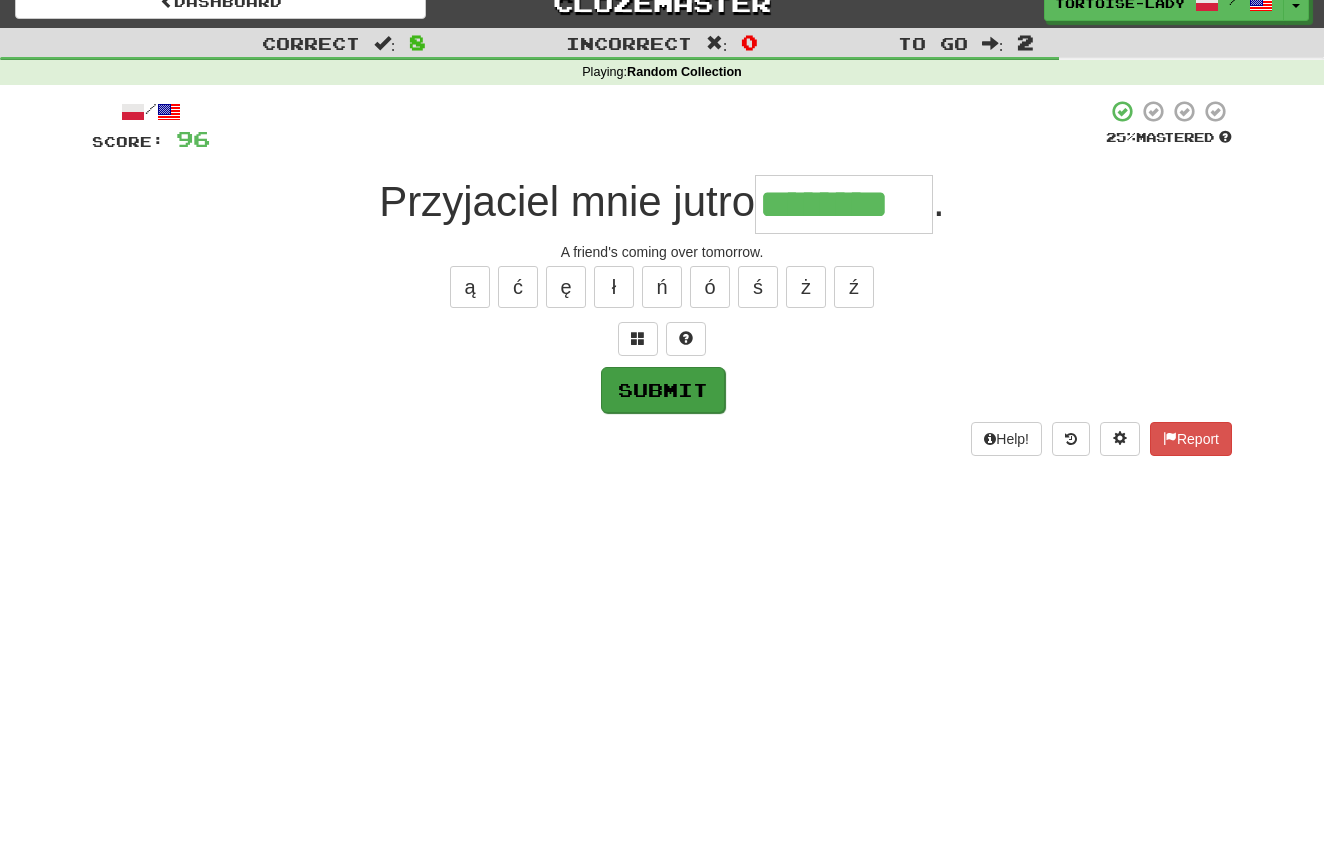 type on "********" 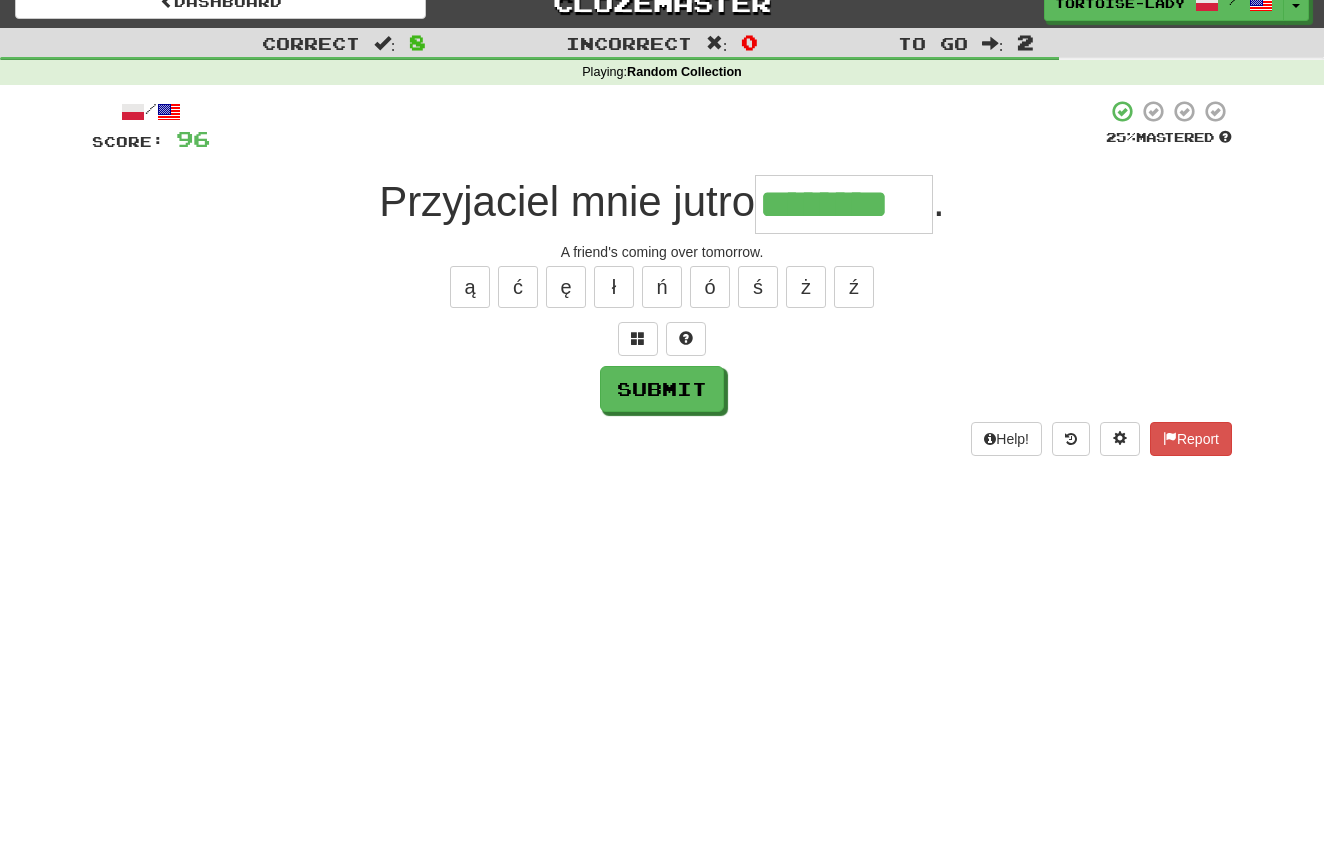 click on "Submit" at bounding box center [662, 389] 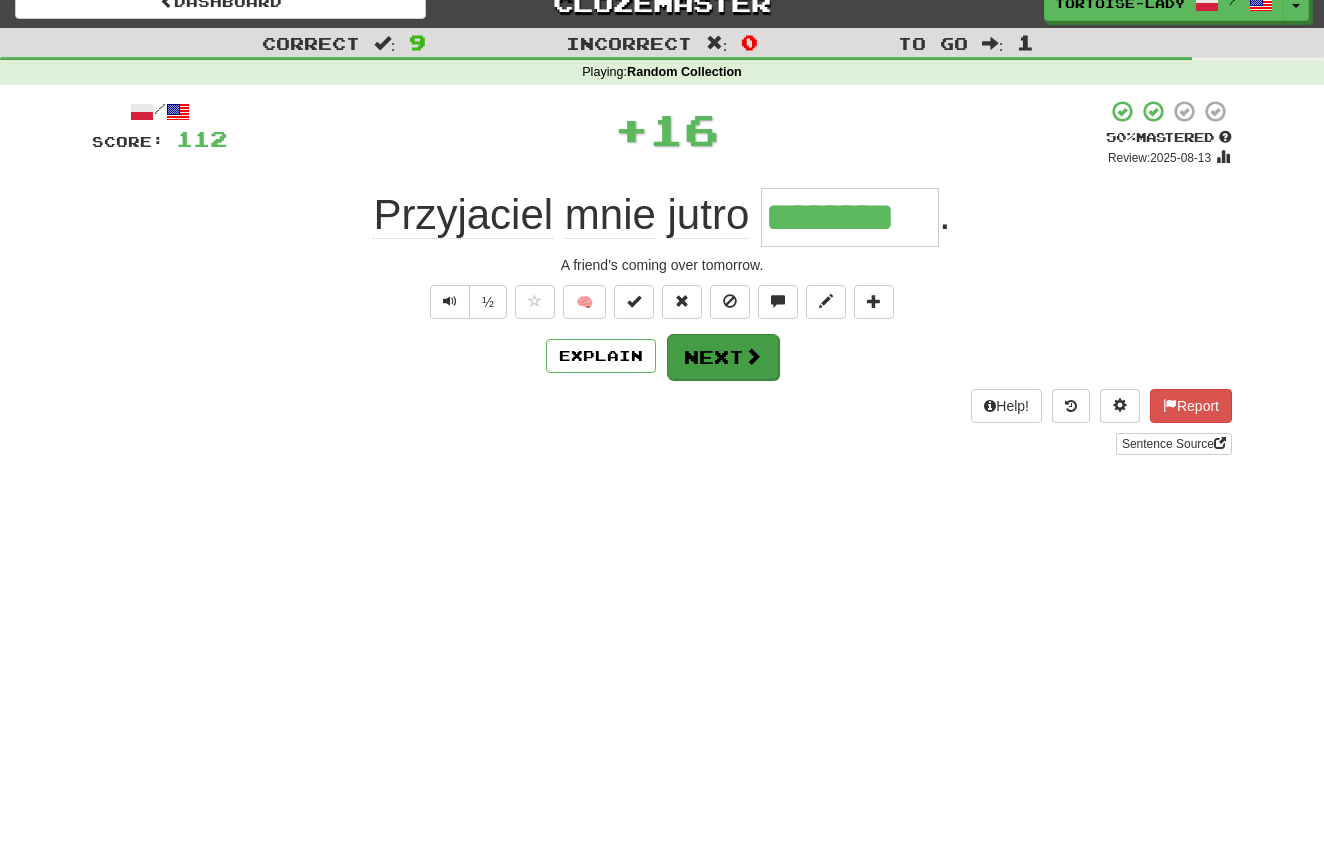 click on "Next" at bounding box center [723, 357] 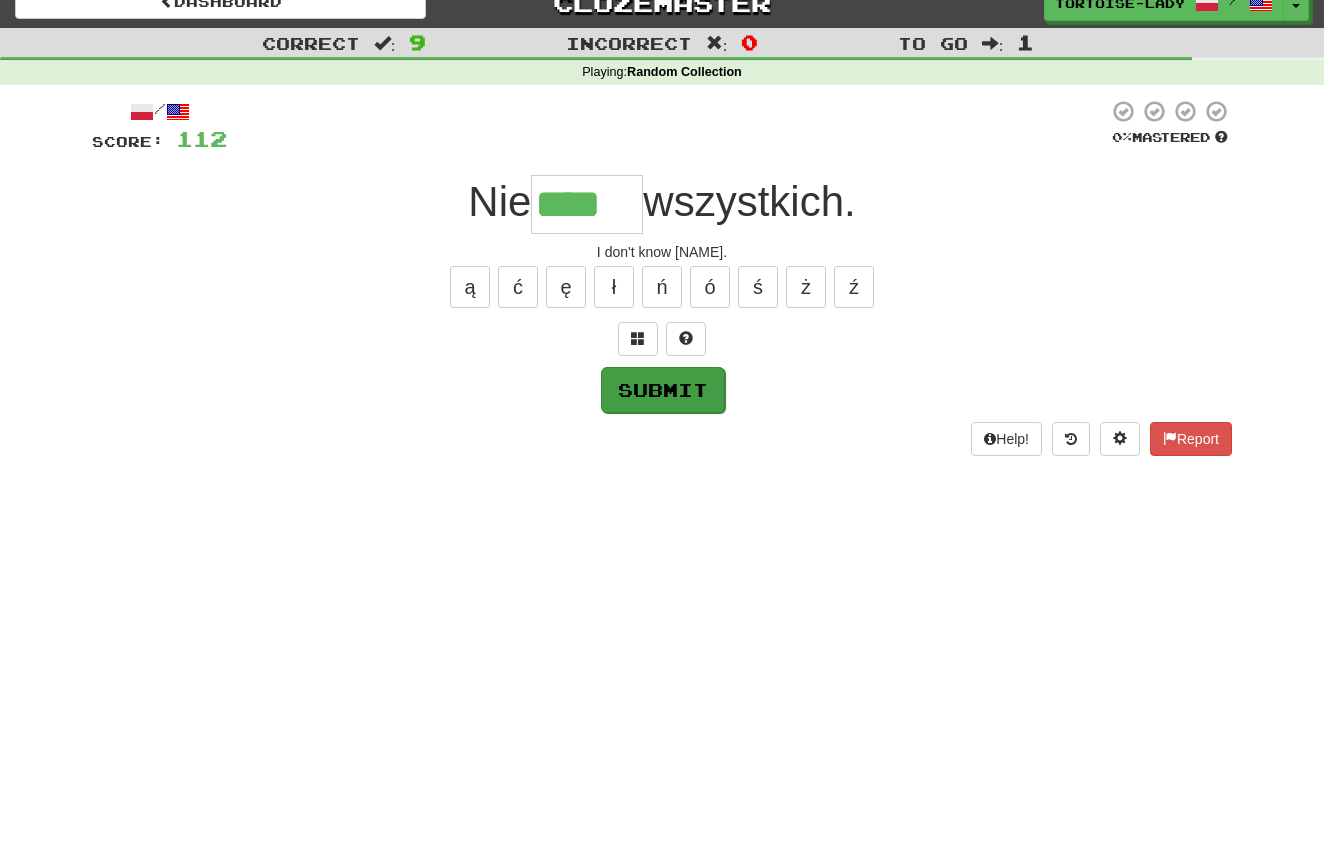 type on "****" 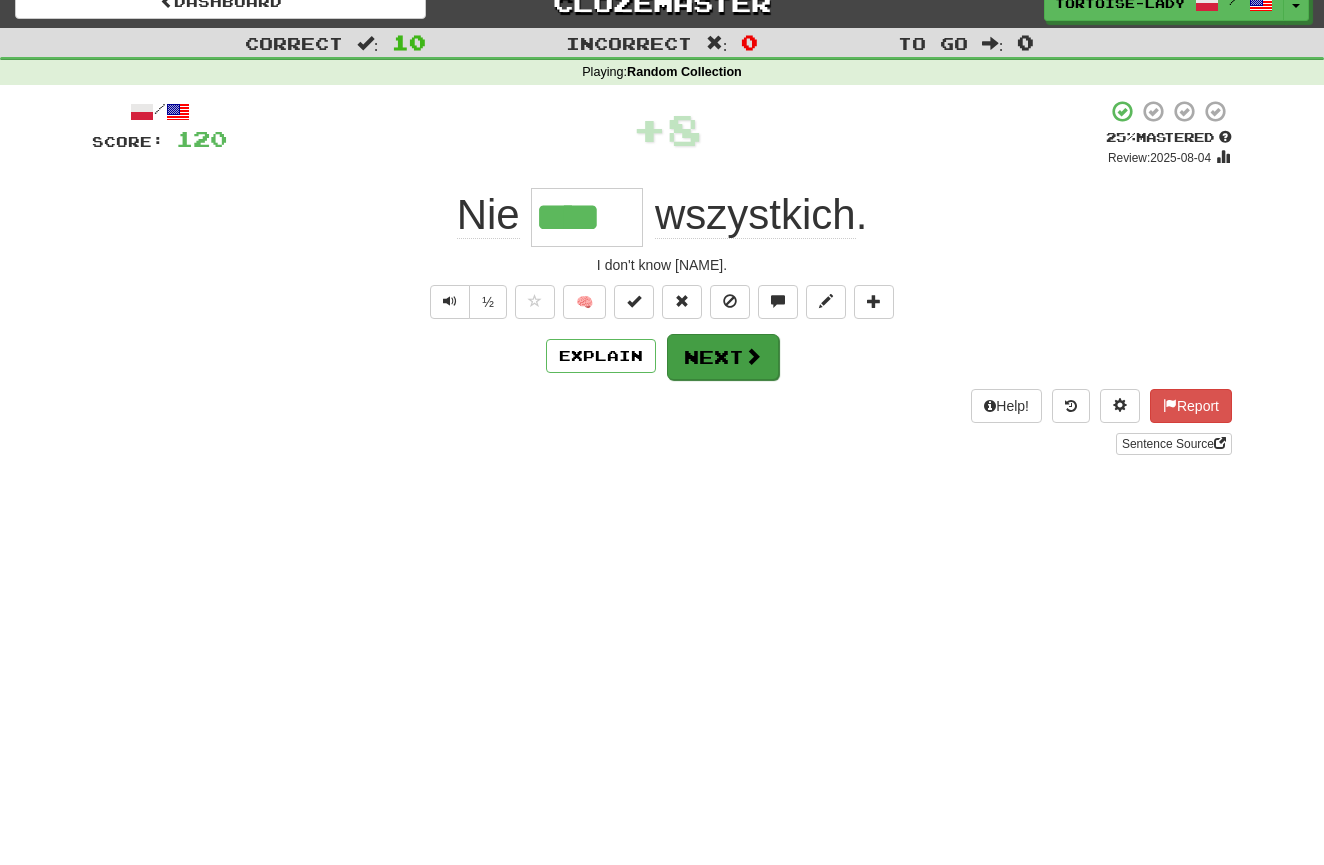 click on "Next" at bounding box center (723, 357) 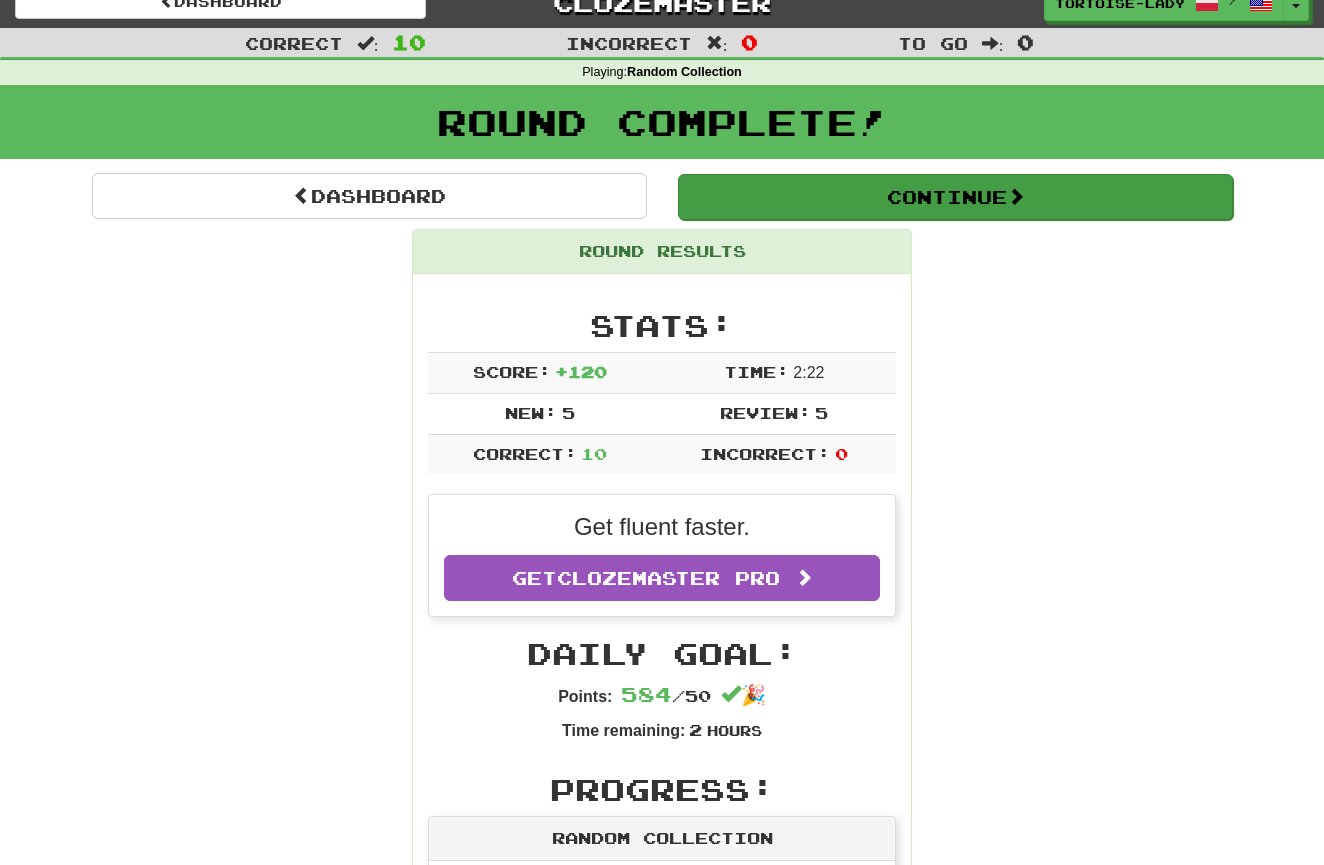 click on "Continue" at bounding box center (955, 197) 